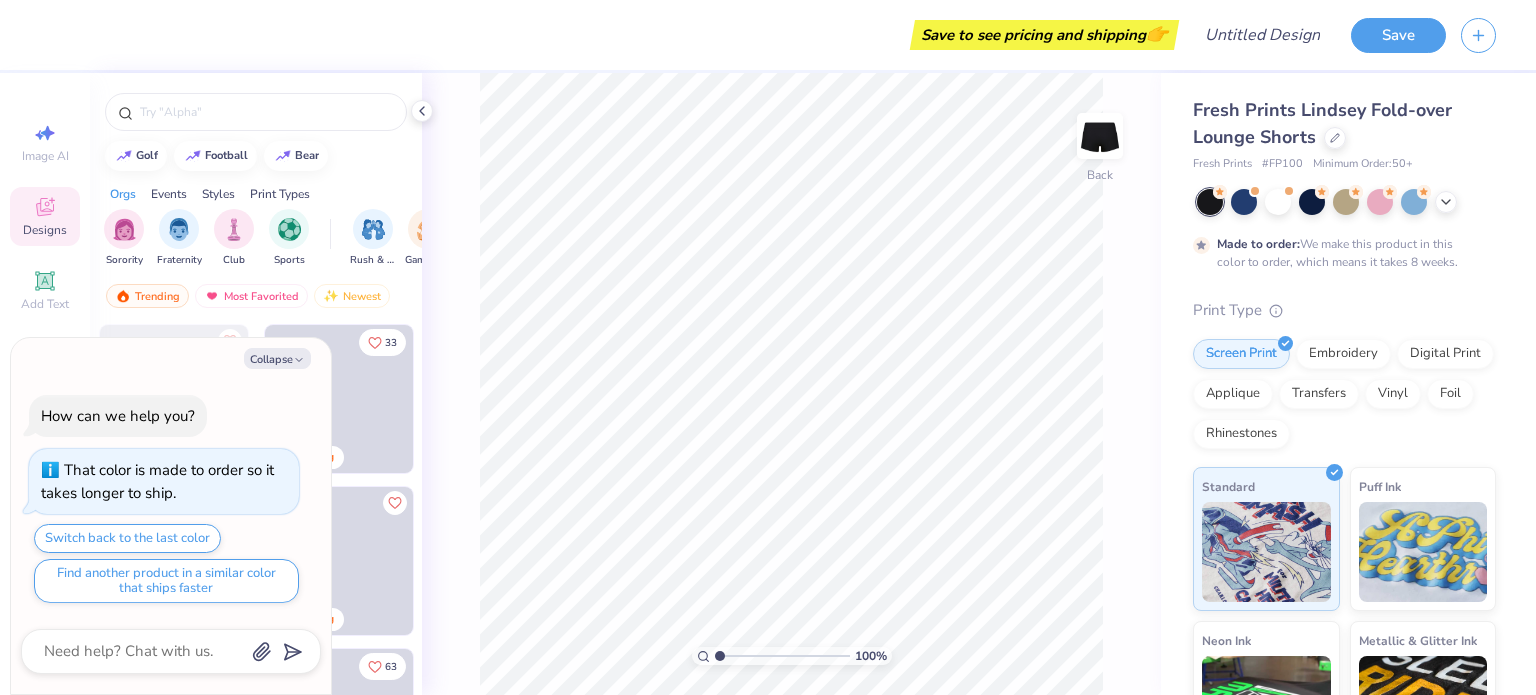 scroll, scrollTop: 0, scrollLeft: 0, axis: both 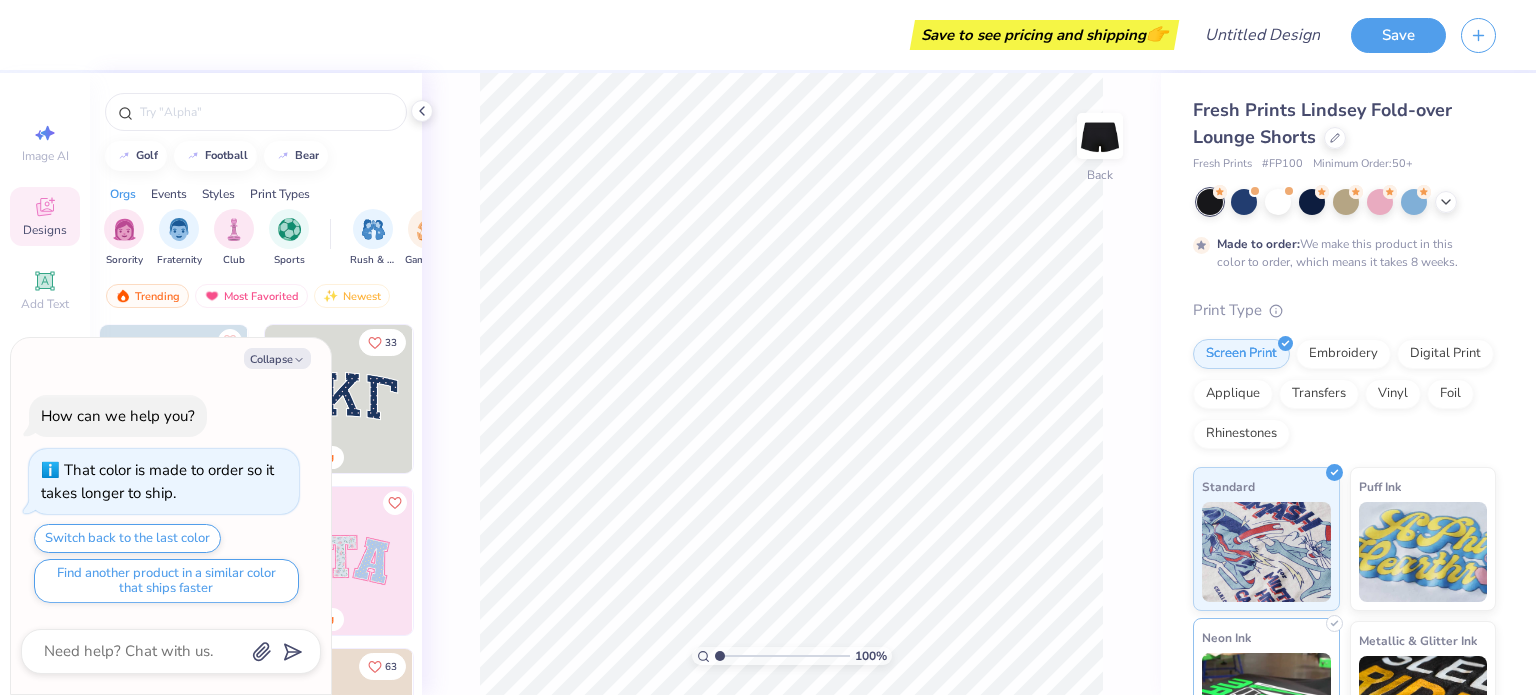 click at bounding box center [1266, 703] 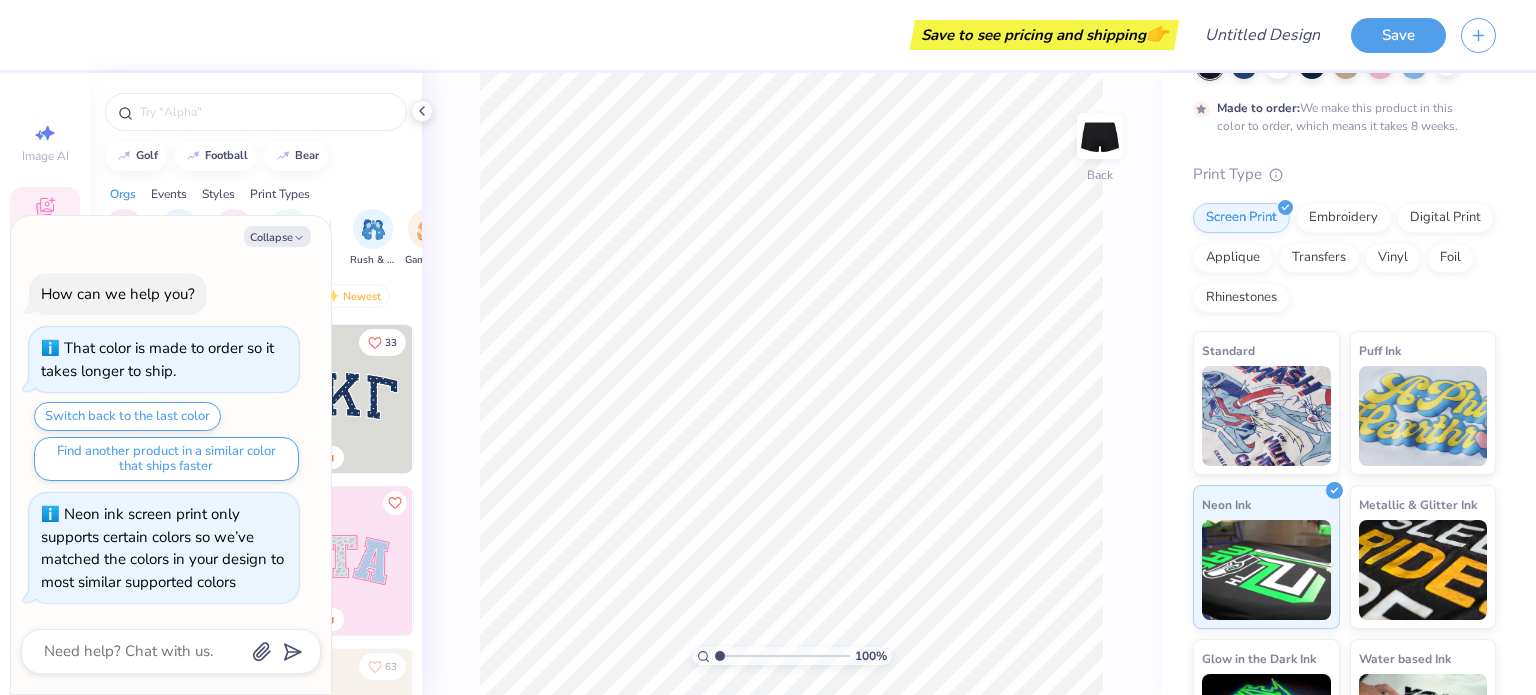scroll, scrollTop: 219, scrollLeft: 0, axis: vertical 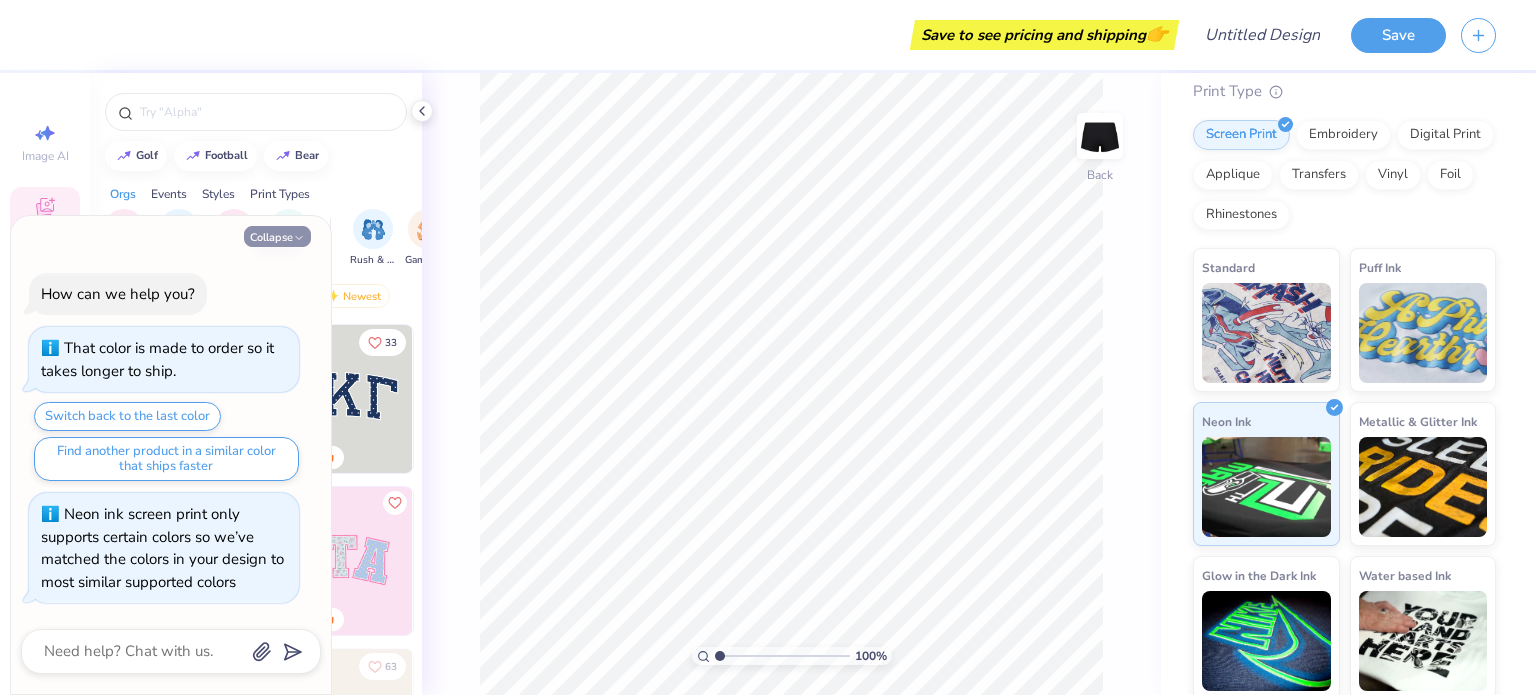 click on "Collapse" at bounding box center (277, 236) 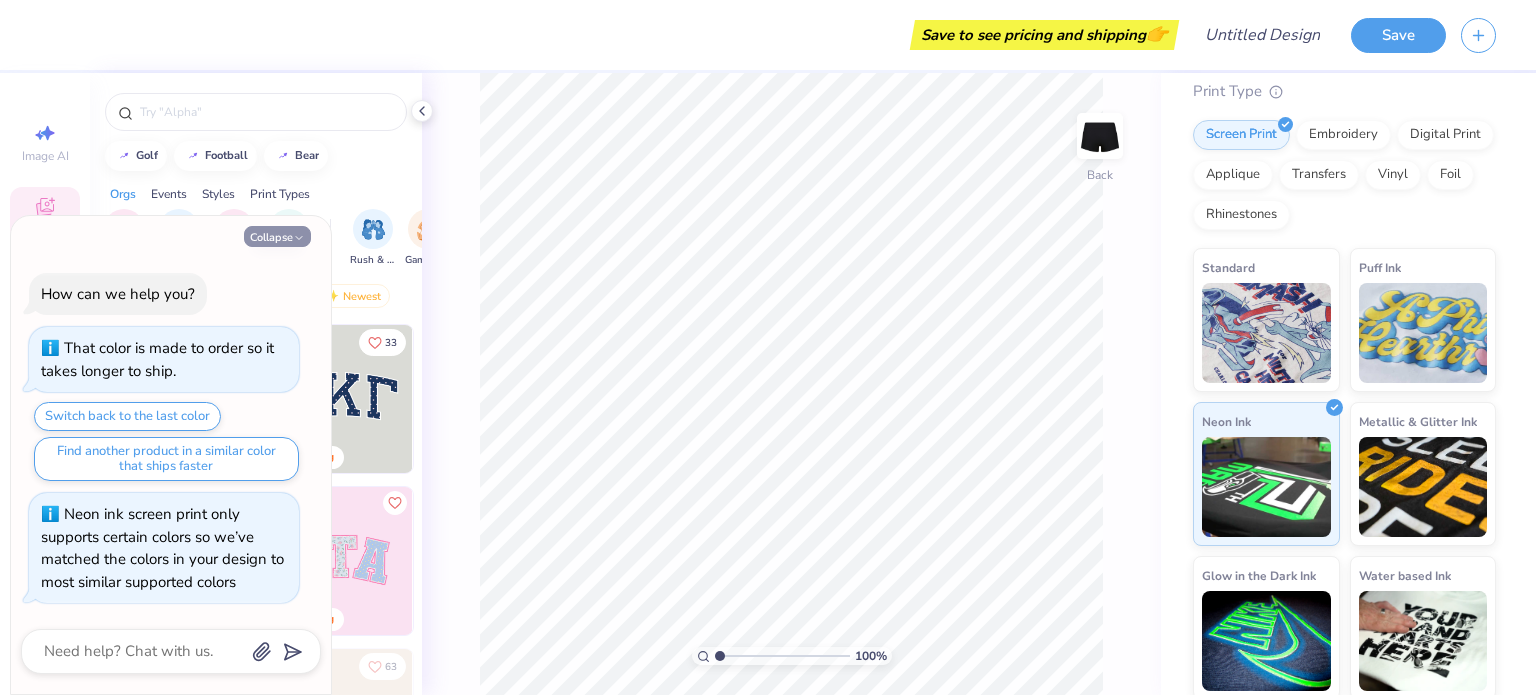 type on "x" 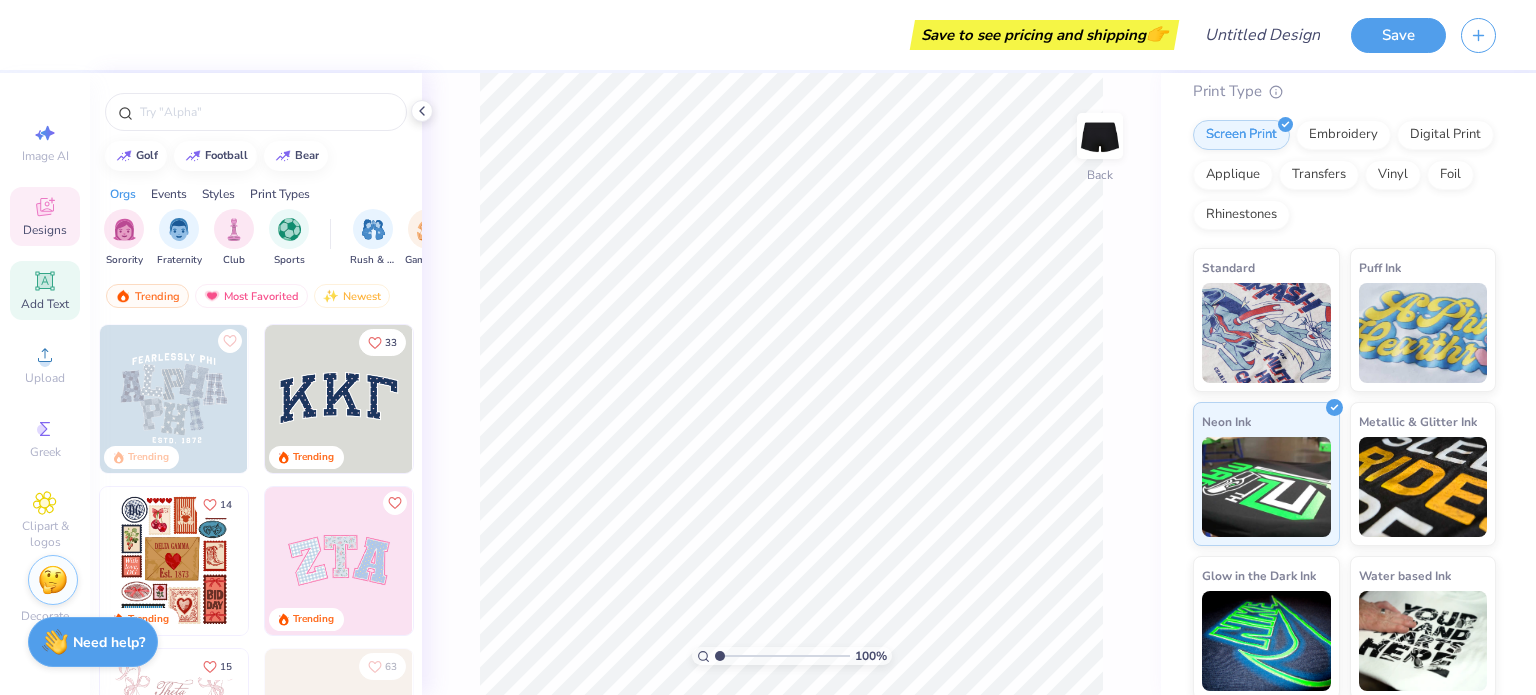 click on "Add Text" at bounding box center [45, 290] 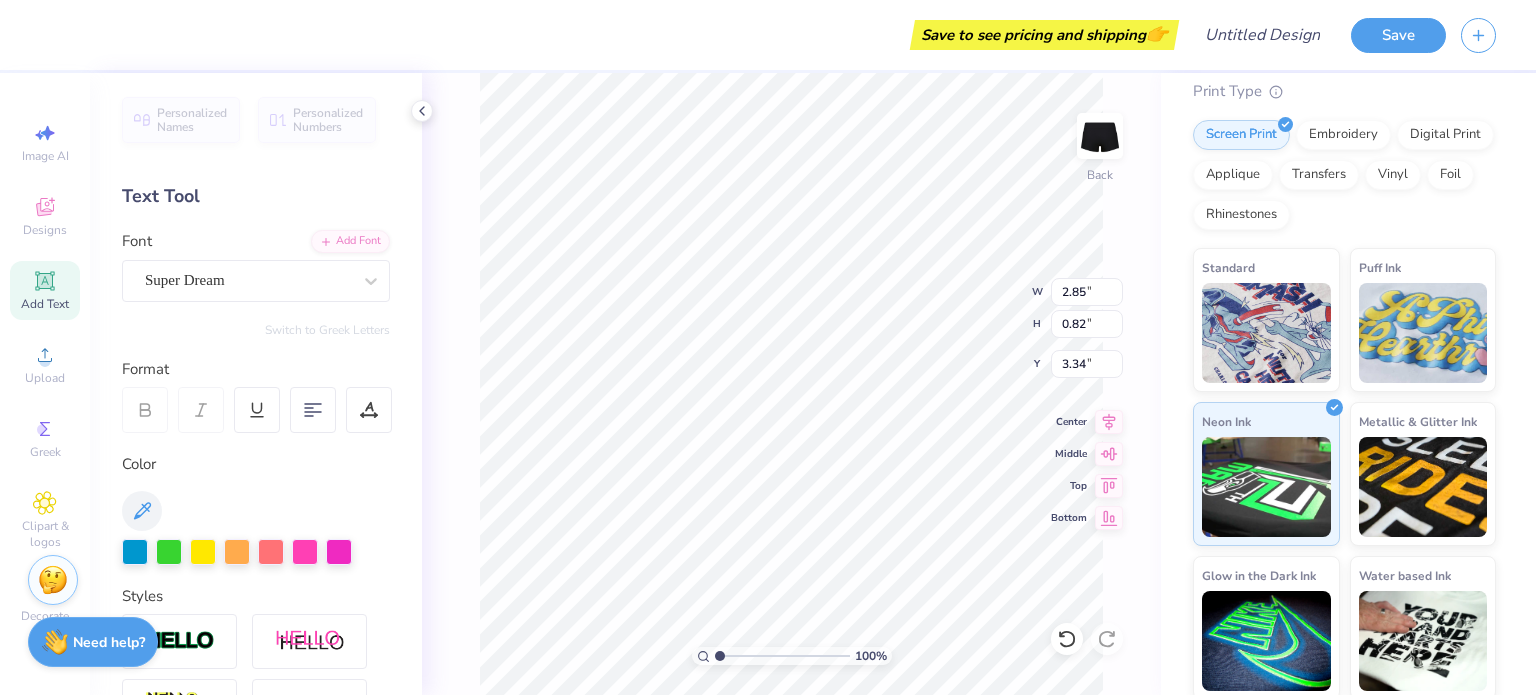 scroll, scrollTop: 16, scrollLeft: 2, axis: both 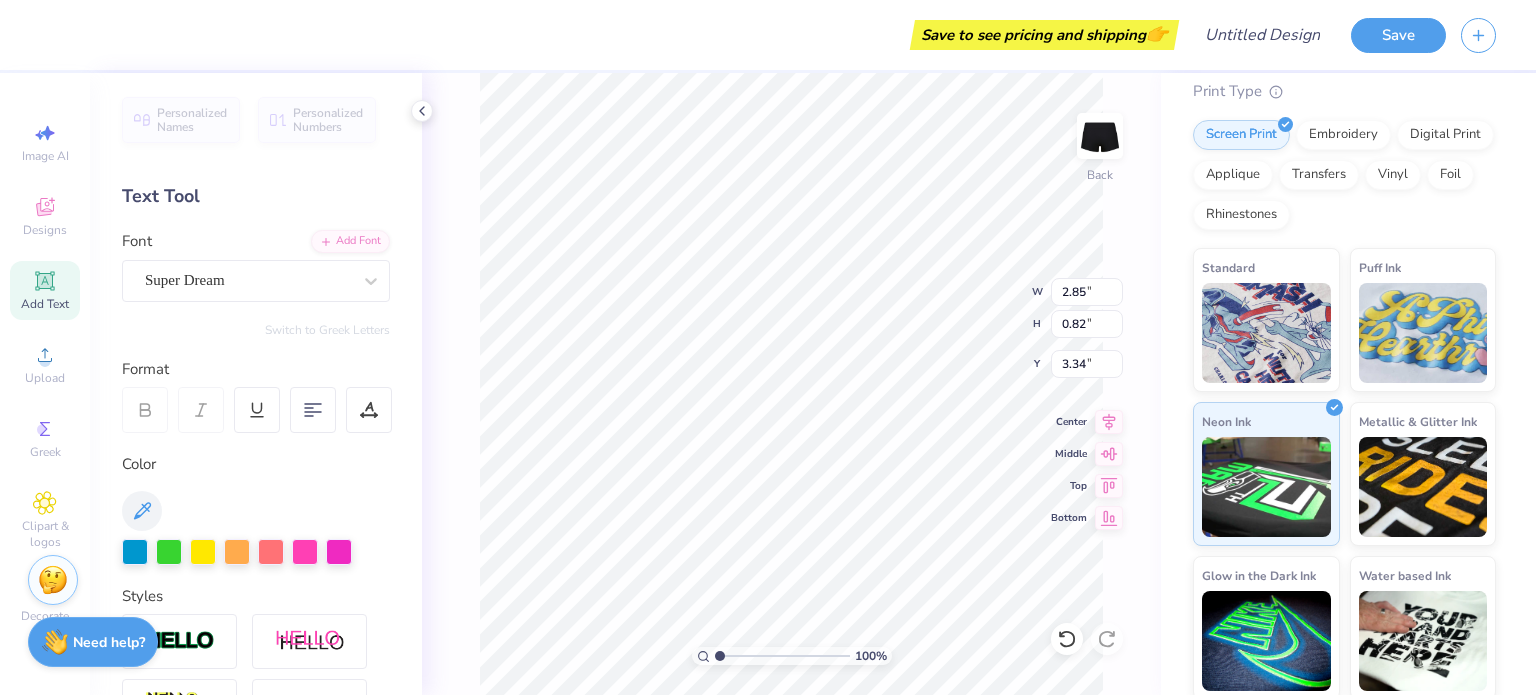 type on "T" 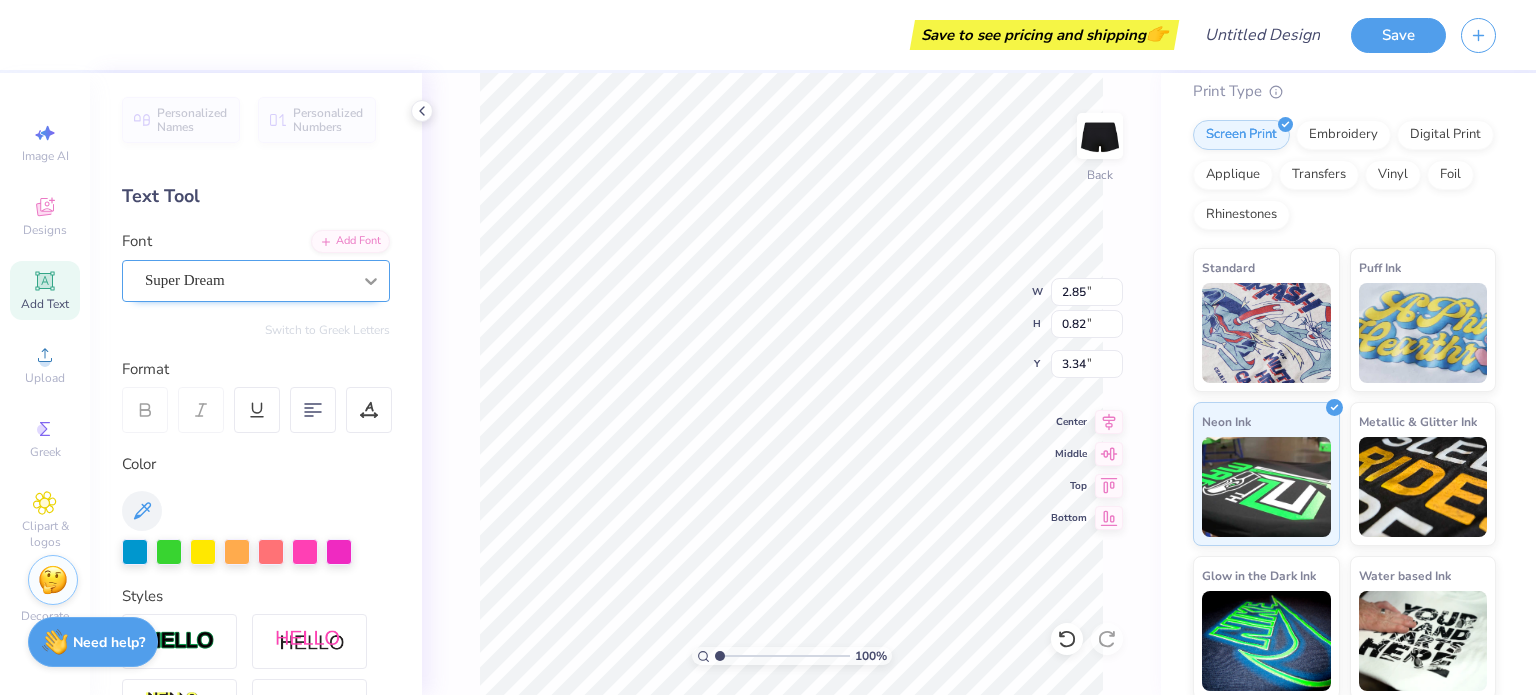 type on "Grip Here" 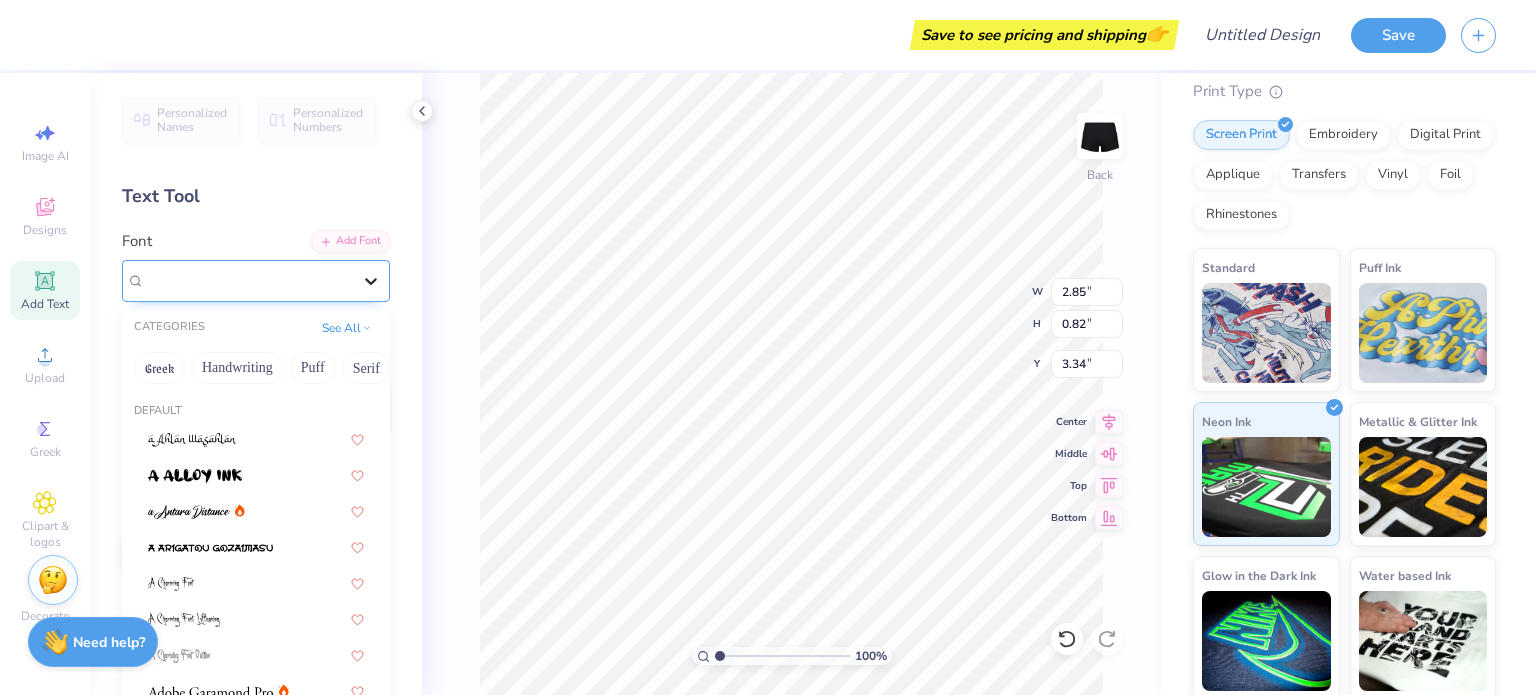 click at bounding box center (371, 281) 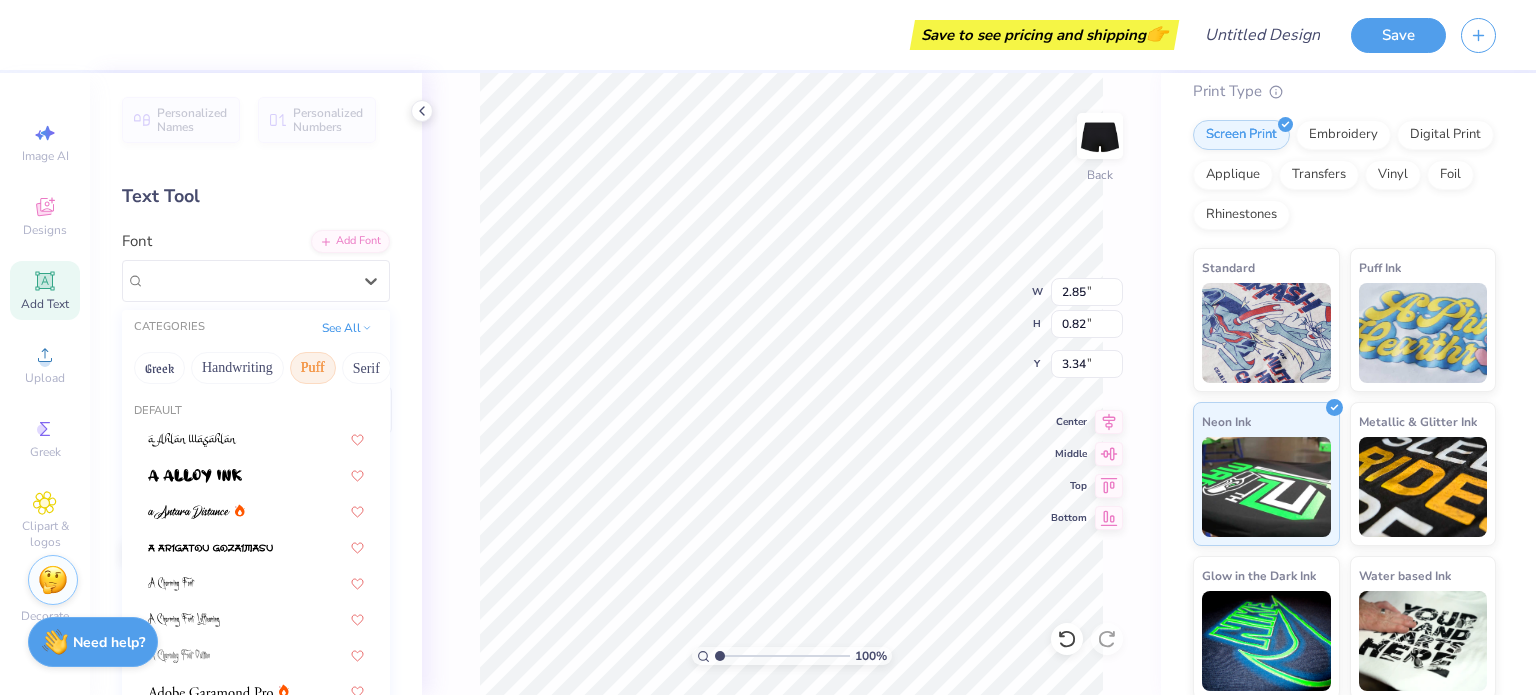 click on "Puff" at bounding box center (313, 368) 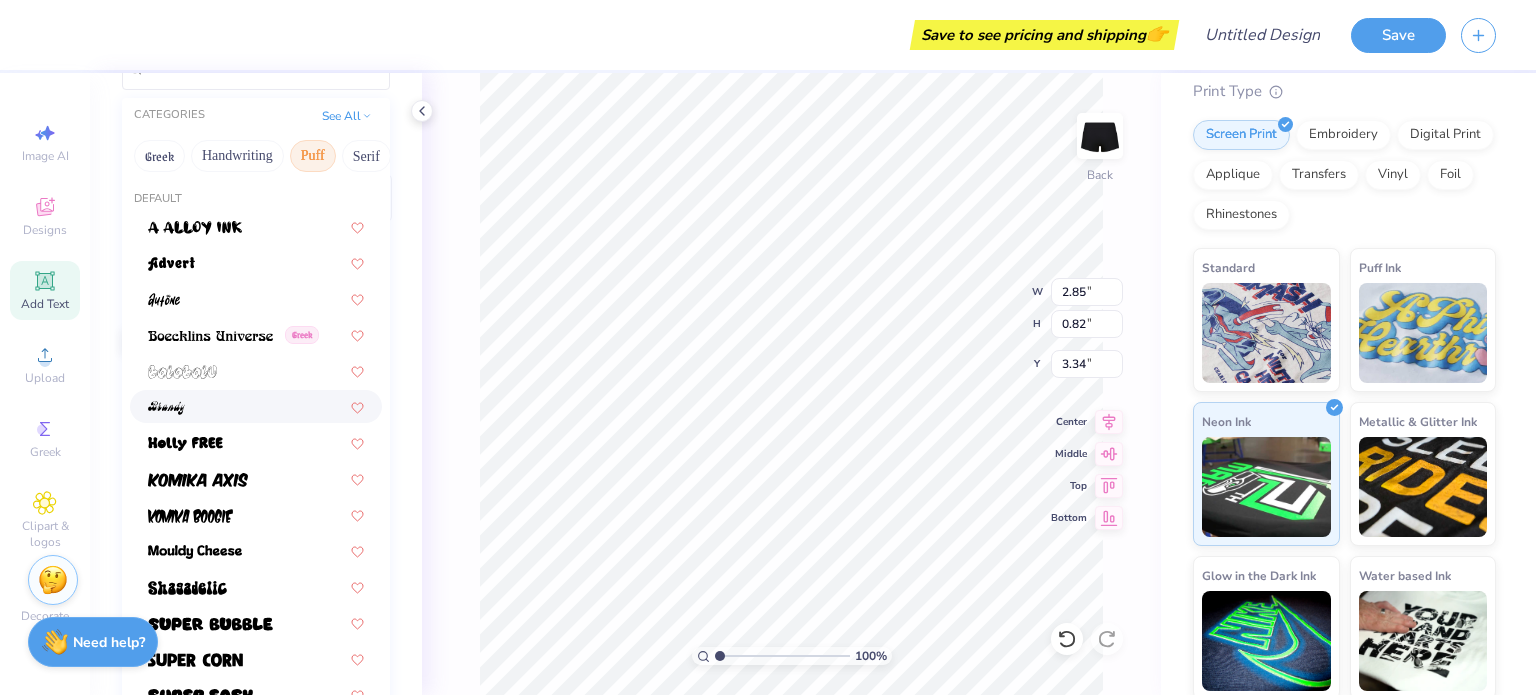 scroll, scrollTop: 296, scrollLeft: 0, axis: vertical 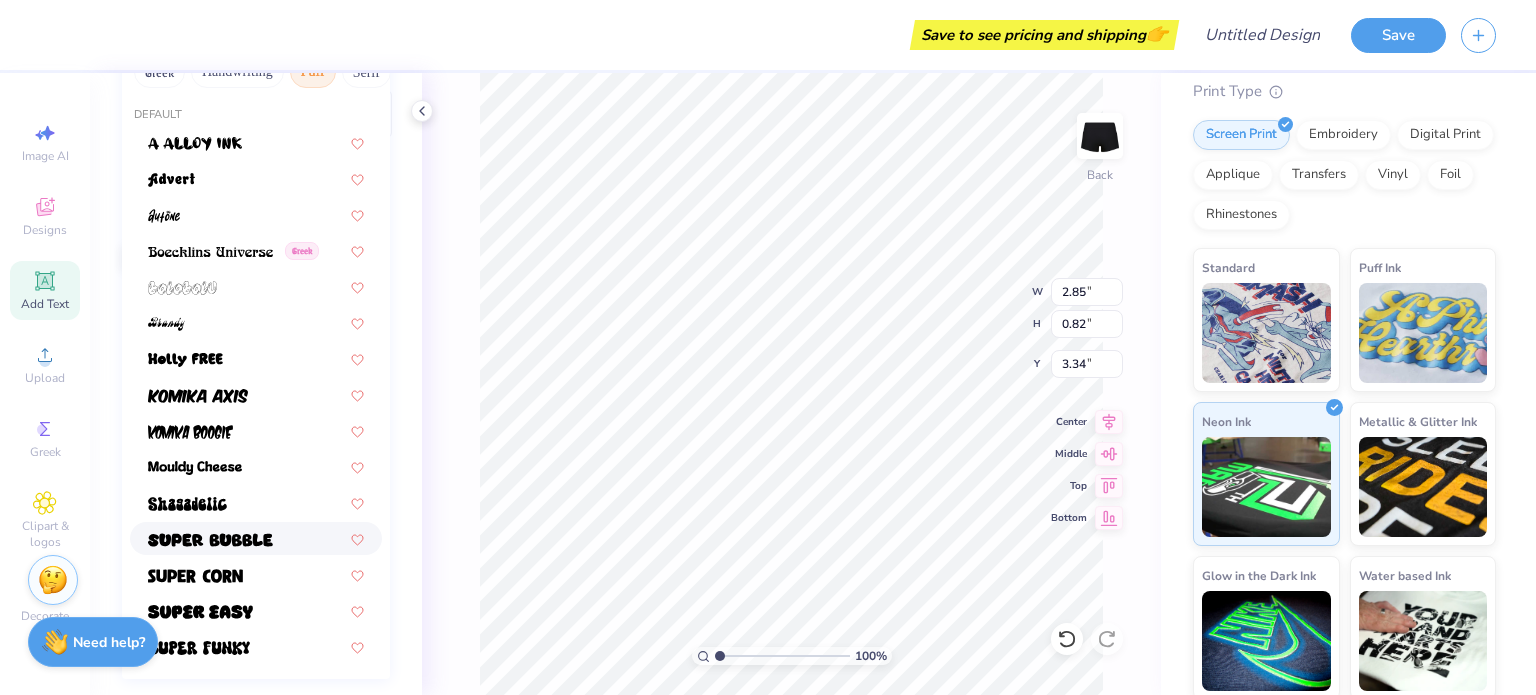 click at bounding box center (256, 538) 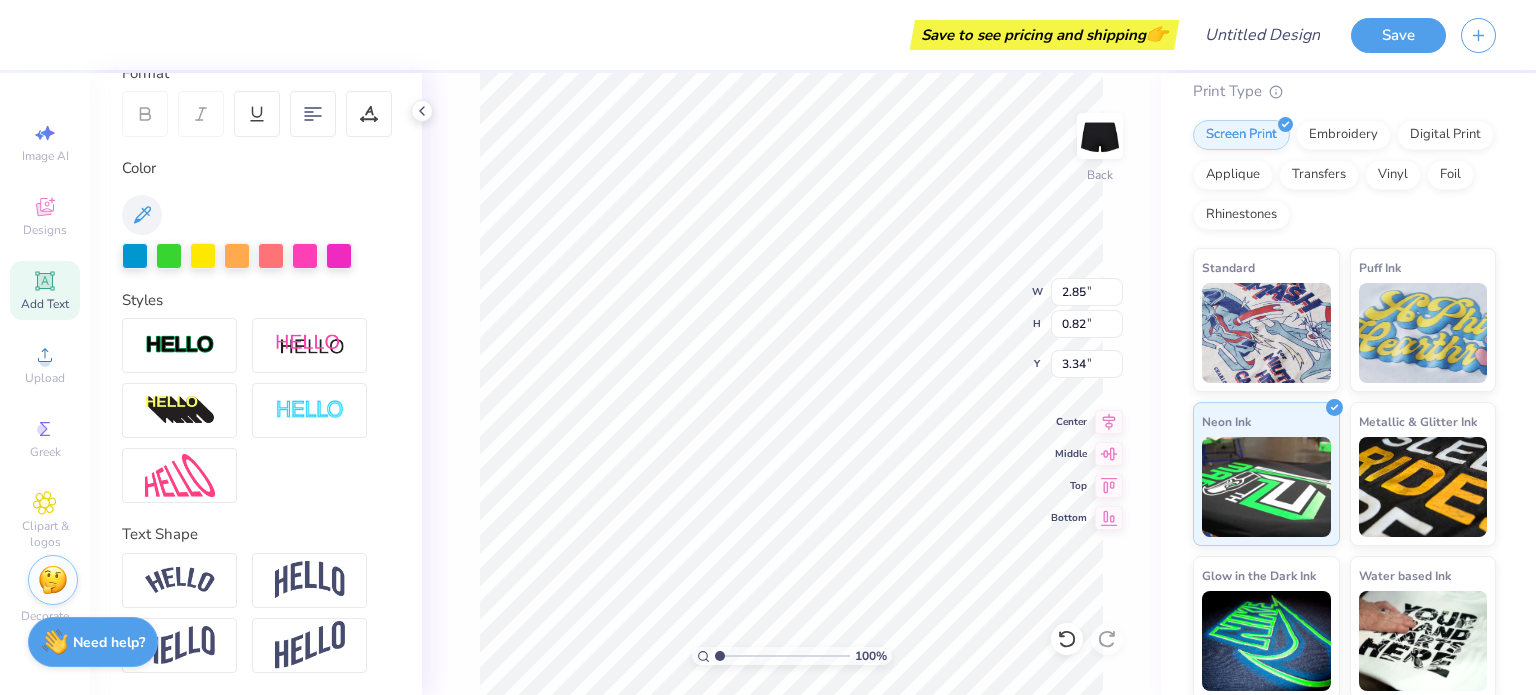 click at bounding box center (256, 410) 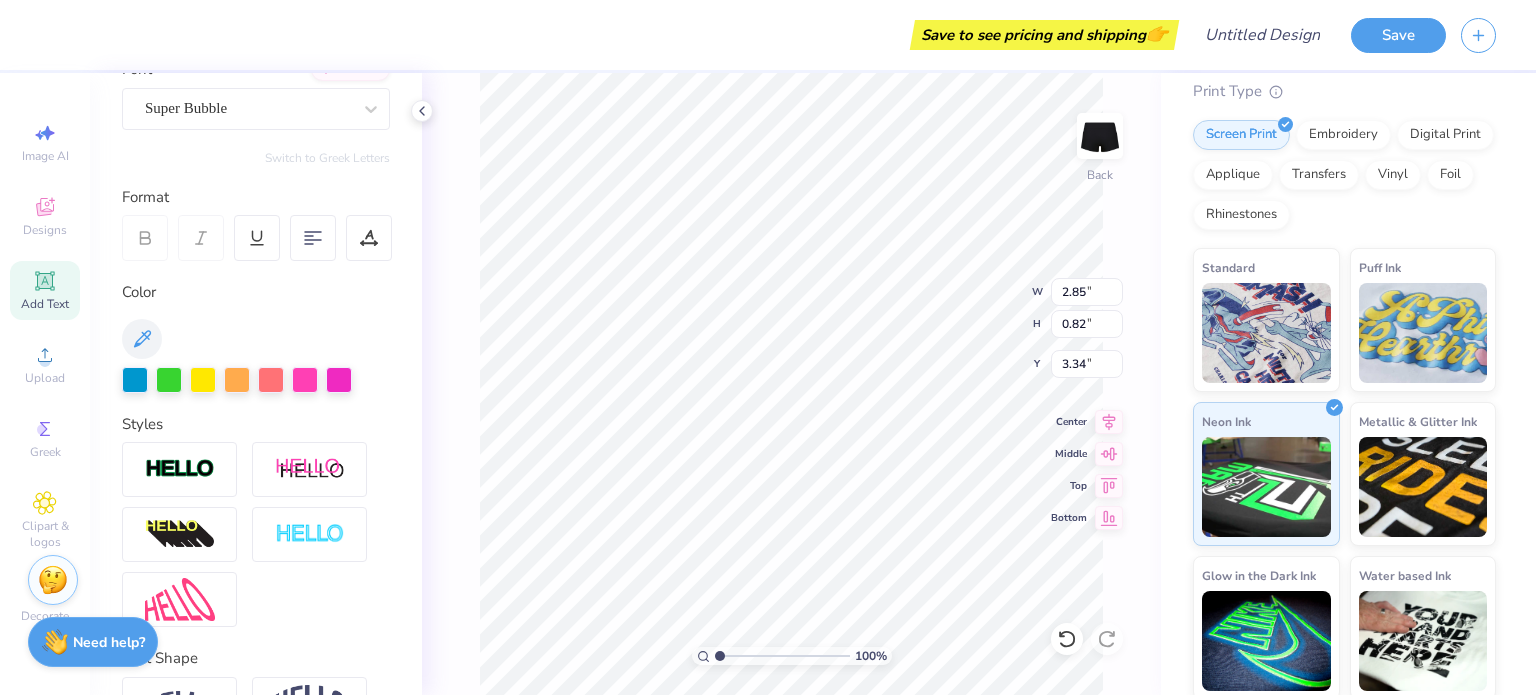 scroll, scrollTop: 128, scrollLeft: 0, axis: vertical 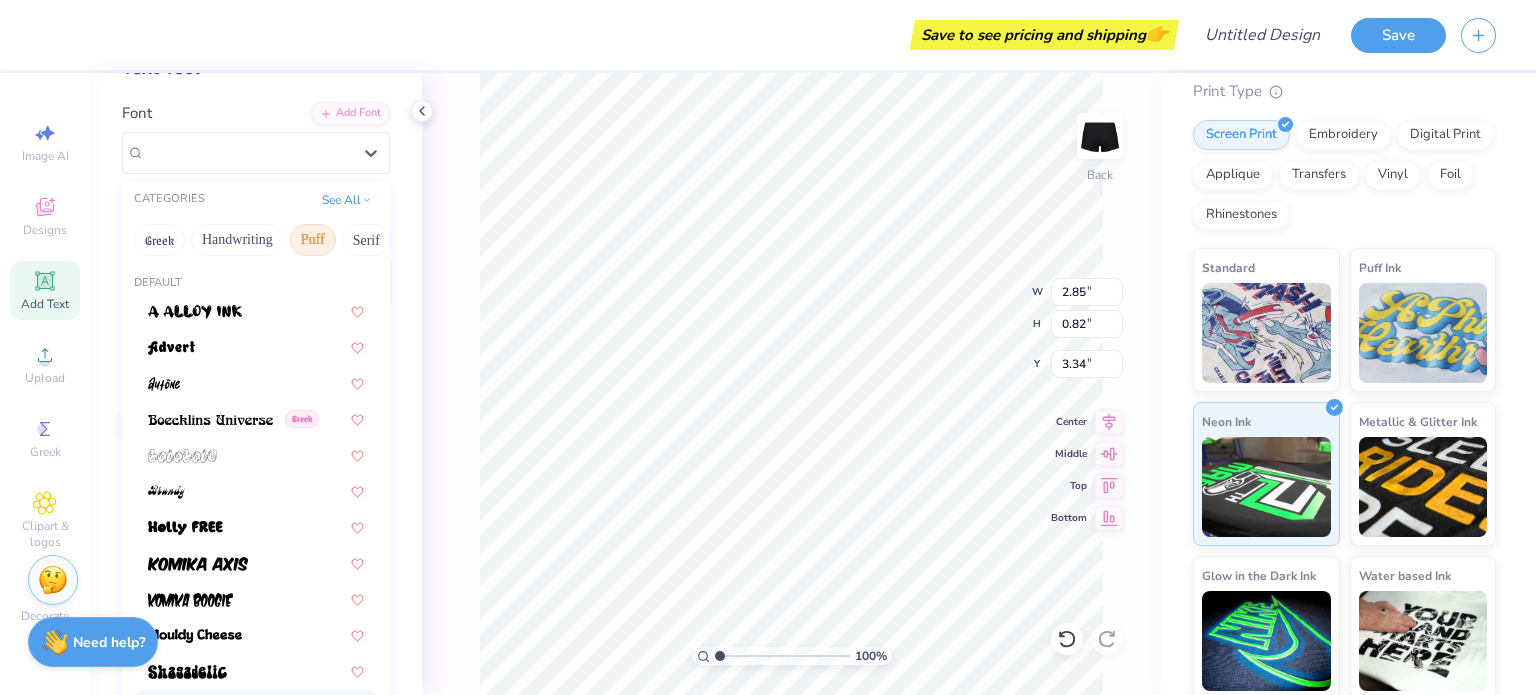 click on "Super Bubble" at bounding box center [248, 152] 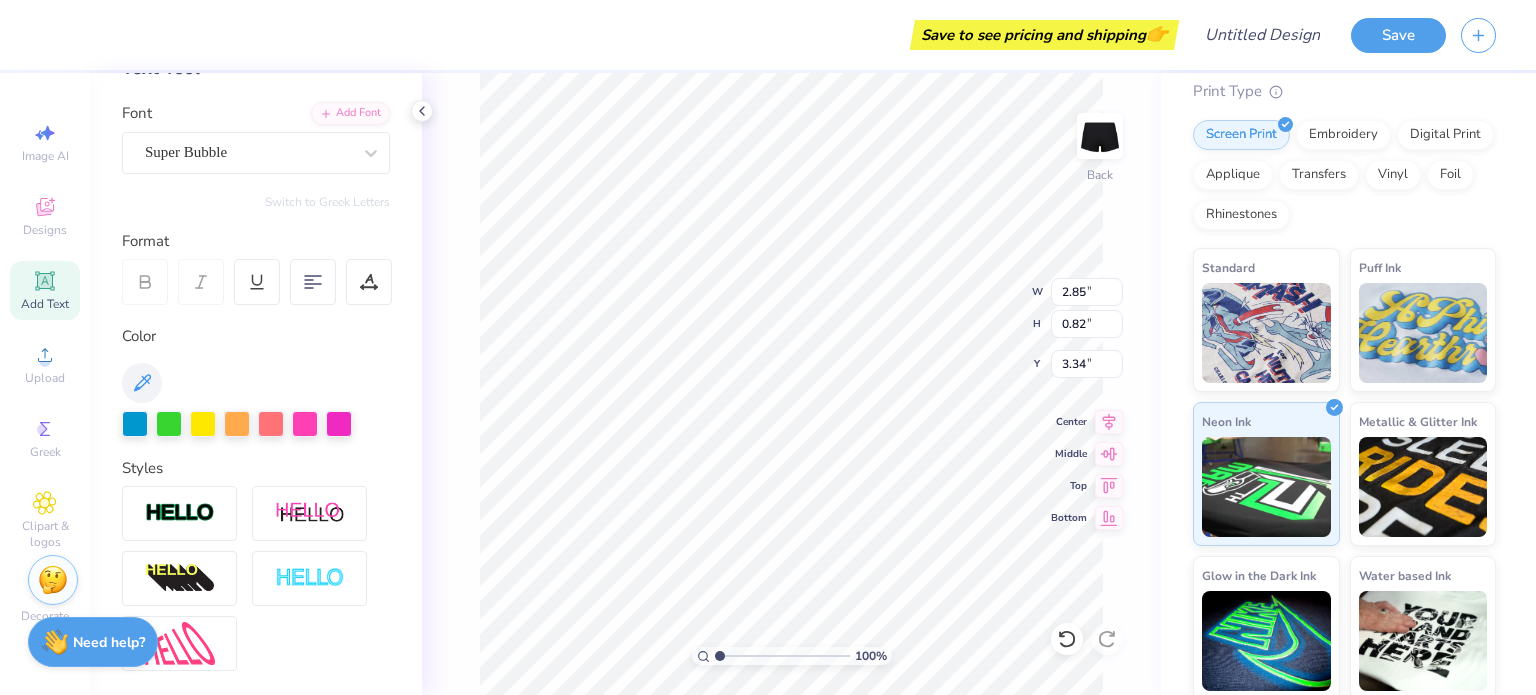 scroll, scrollTop: 15, scrollLeft: 5, axis: both 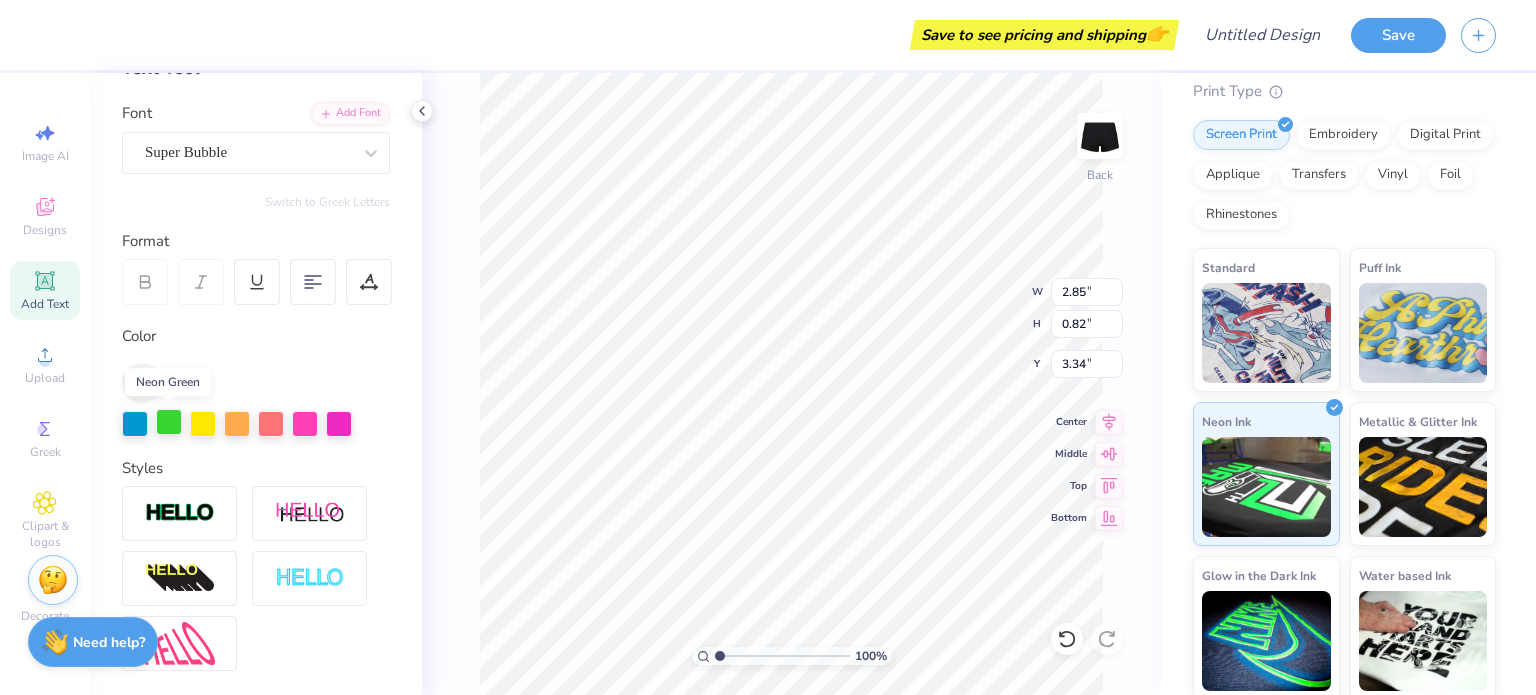 click at bounding box center (169, 422) 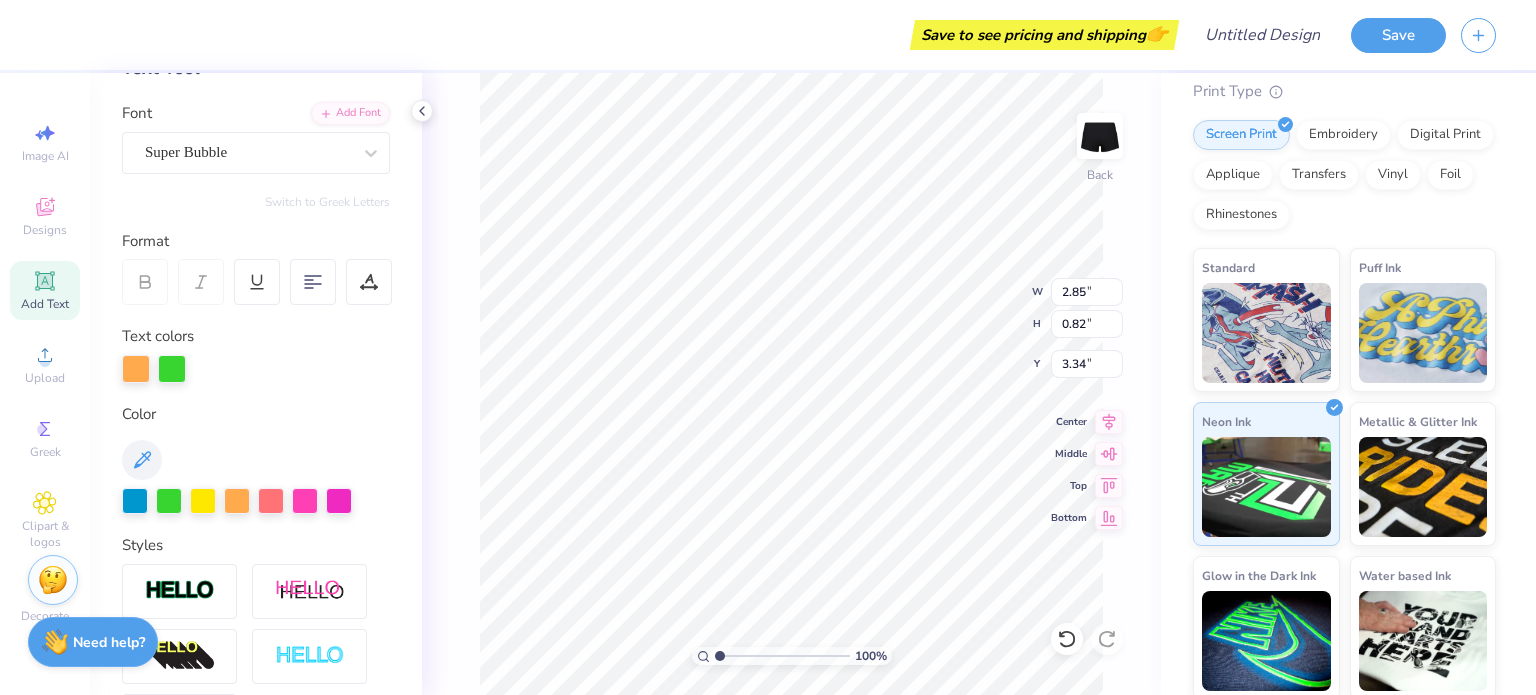 scroll, scrollTop: 15, scrollLeft: 5, axis: both 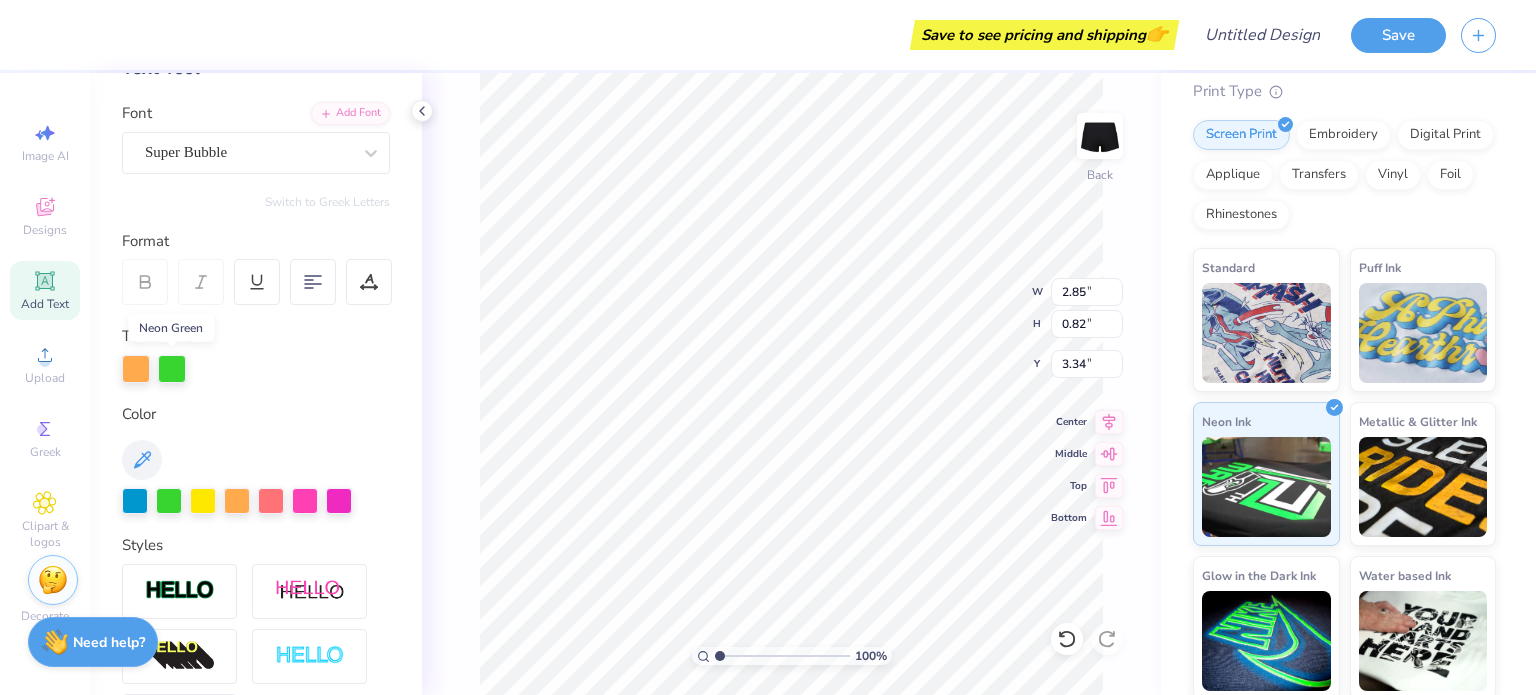 click at bounding box center [172, 369] 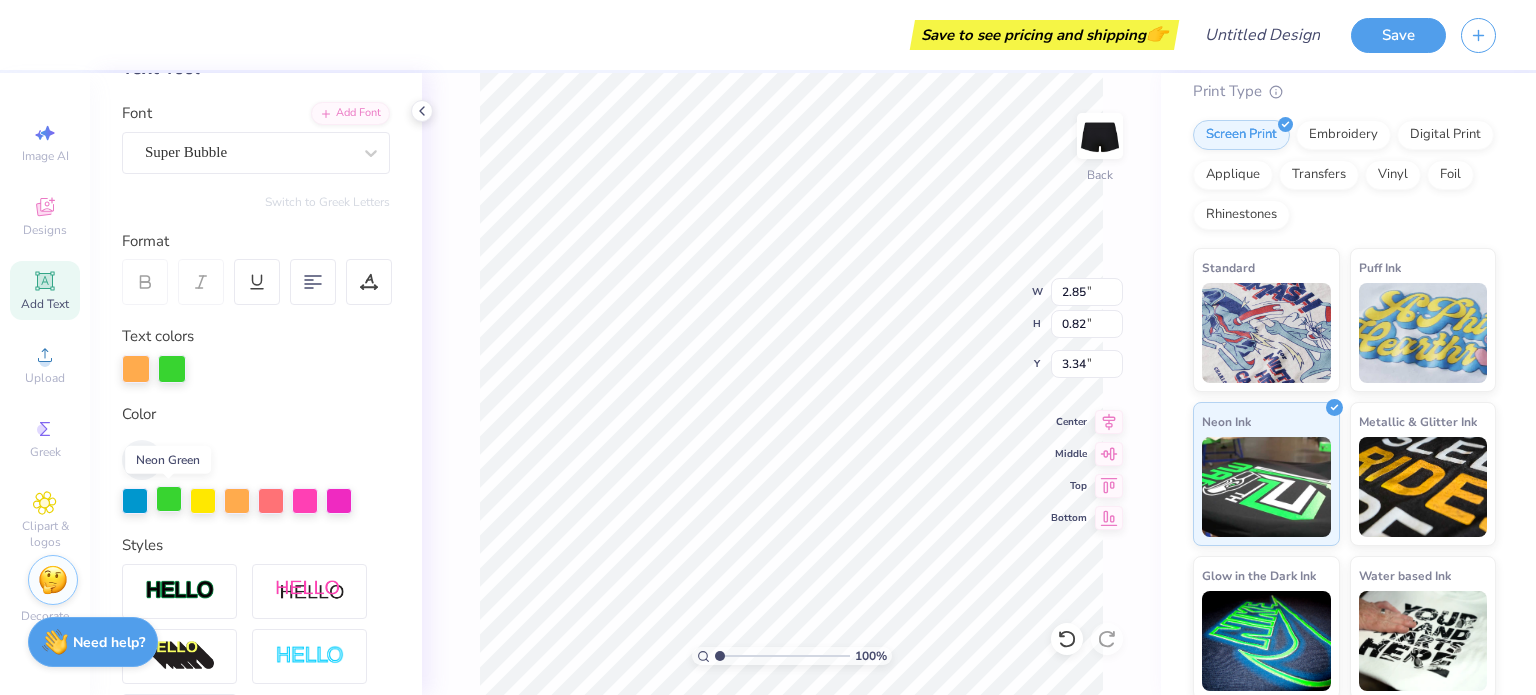 click at bounding box center (169, 499) 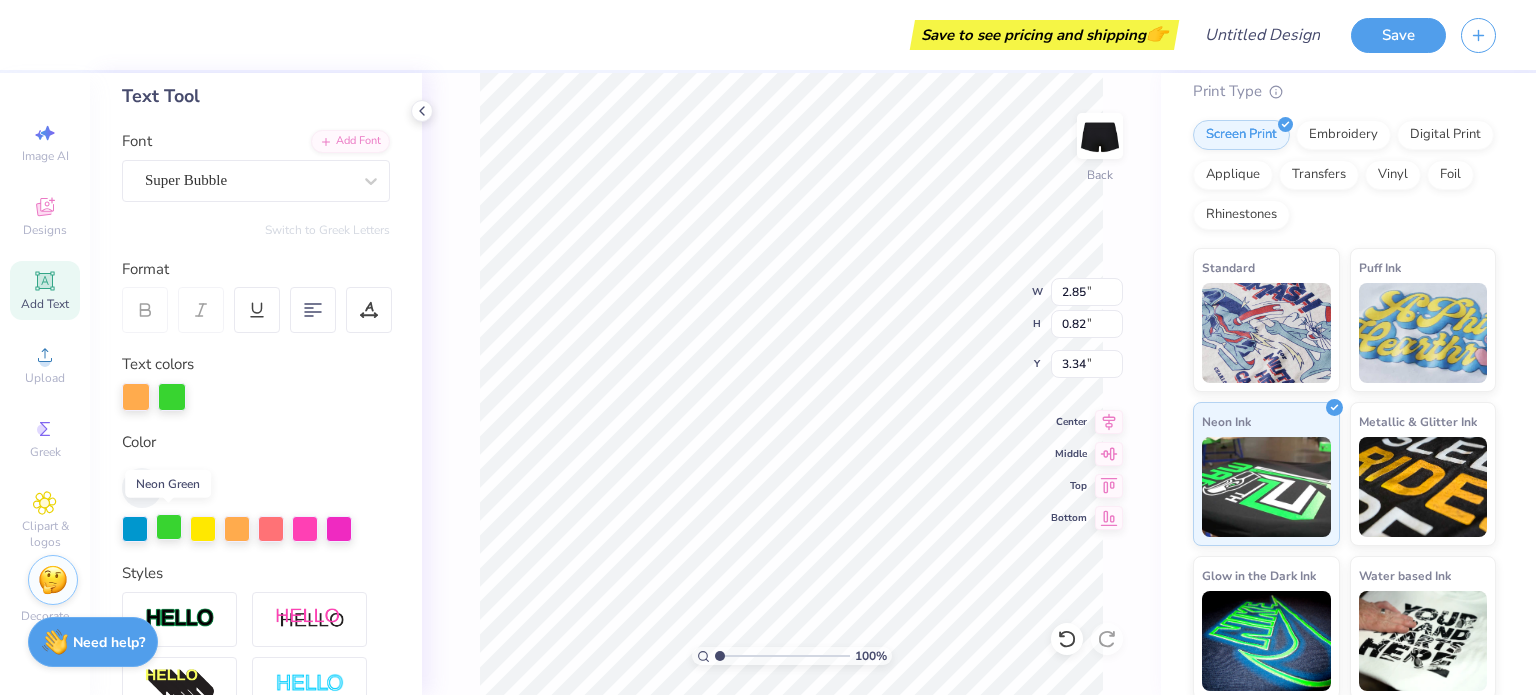 scroll, scrollTop: 104, scrollLeft: 0, axis: vertical 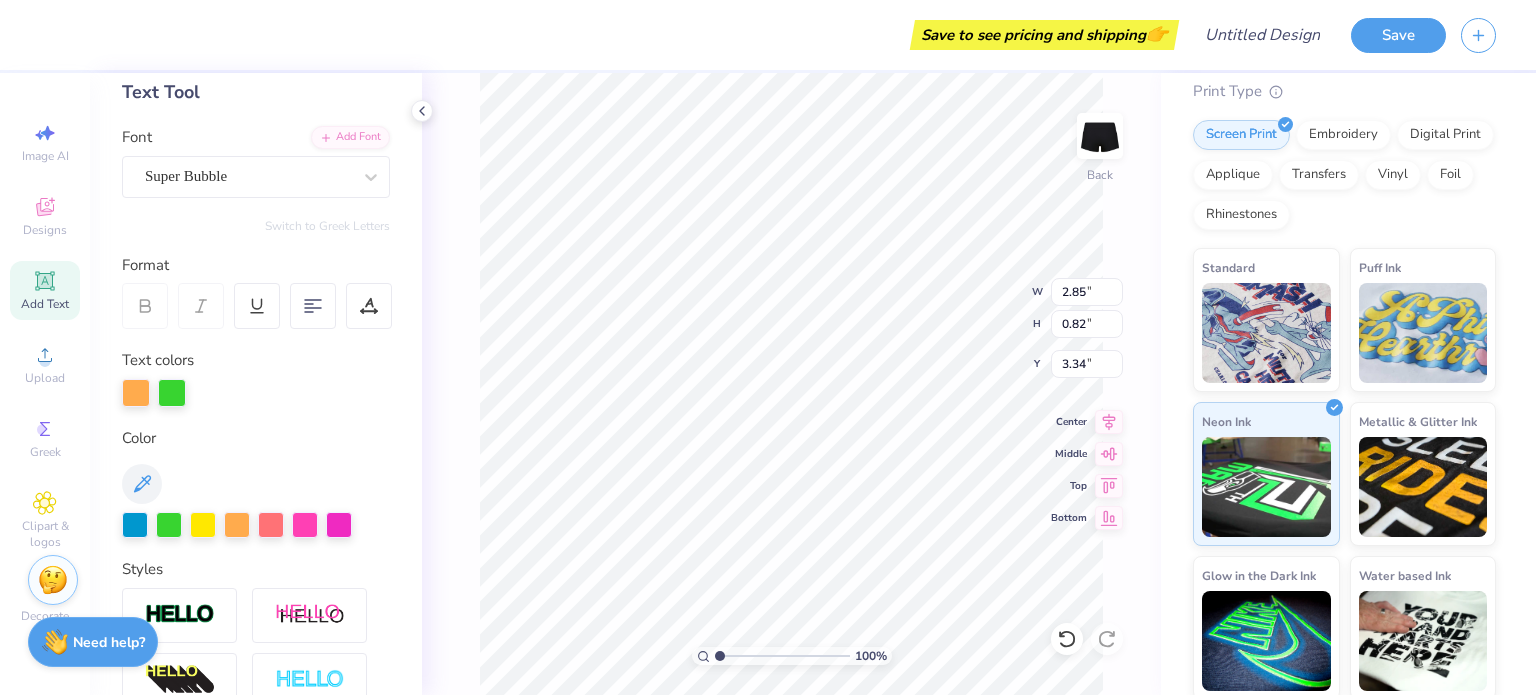 click on "Color" at bounding box center [256, 438] 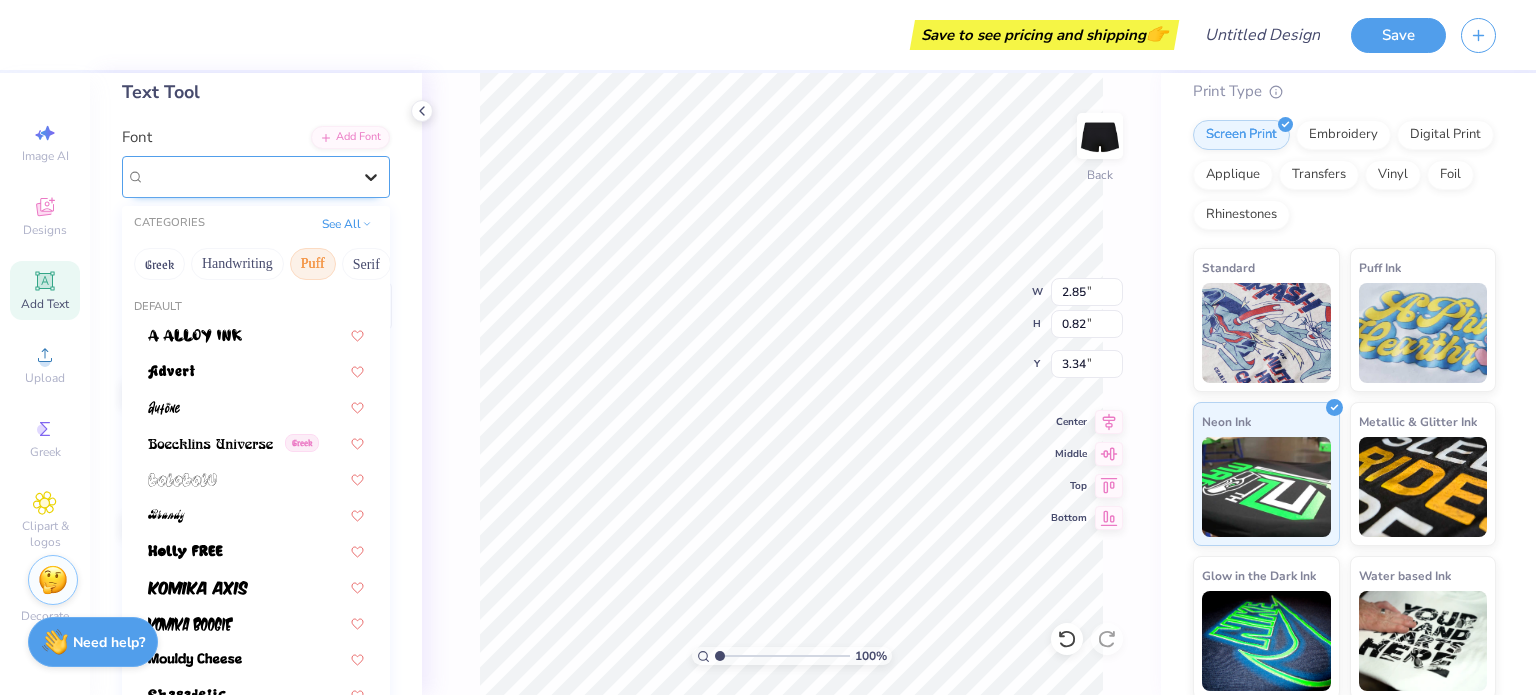 click at bounding box center (371, 177) 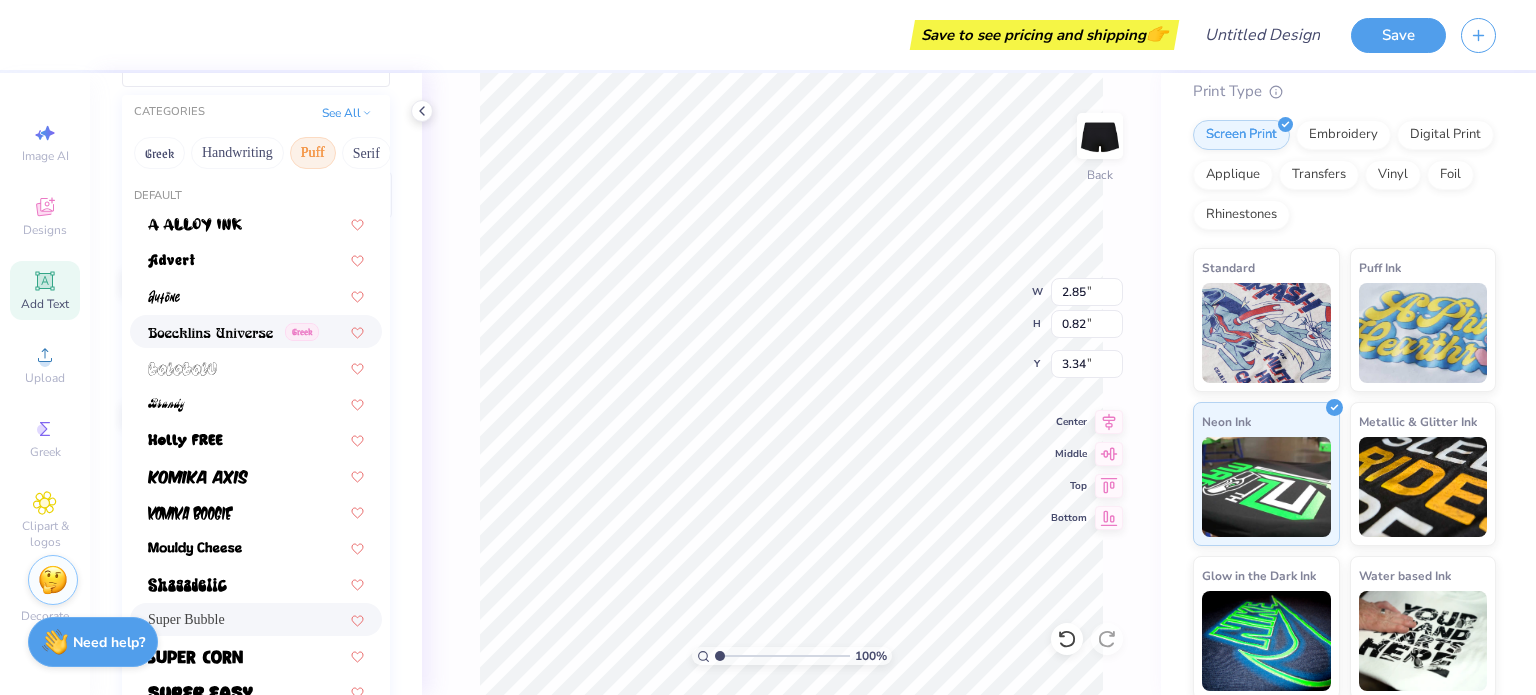 scroll, scrollTop: 219, scrollLeft: 0, axis: vertical 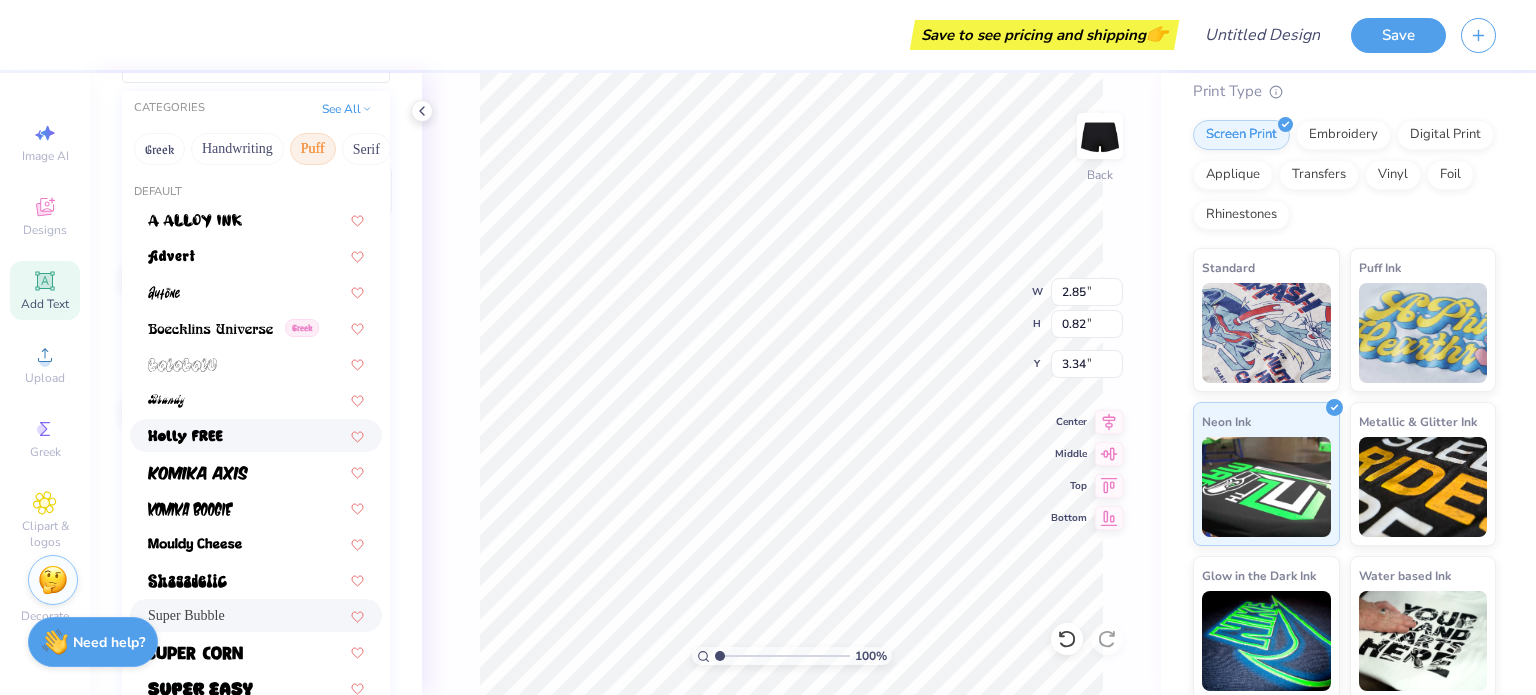 click at bounding box center [256, 435] 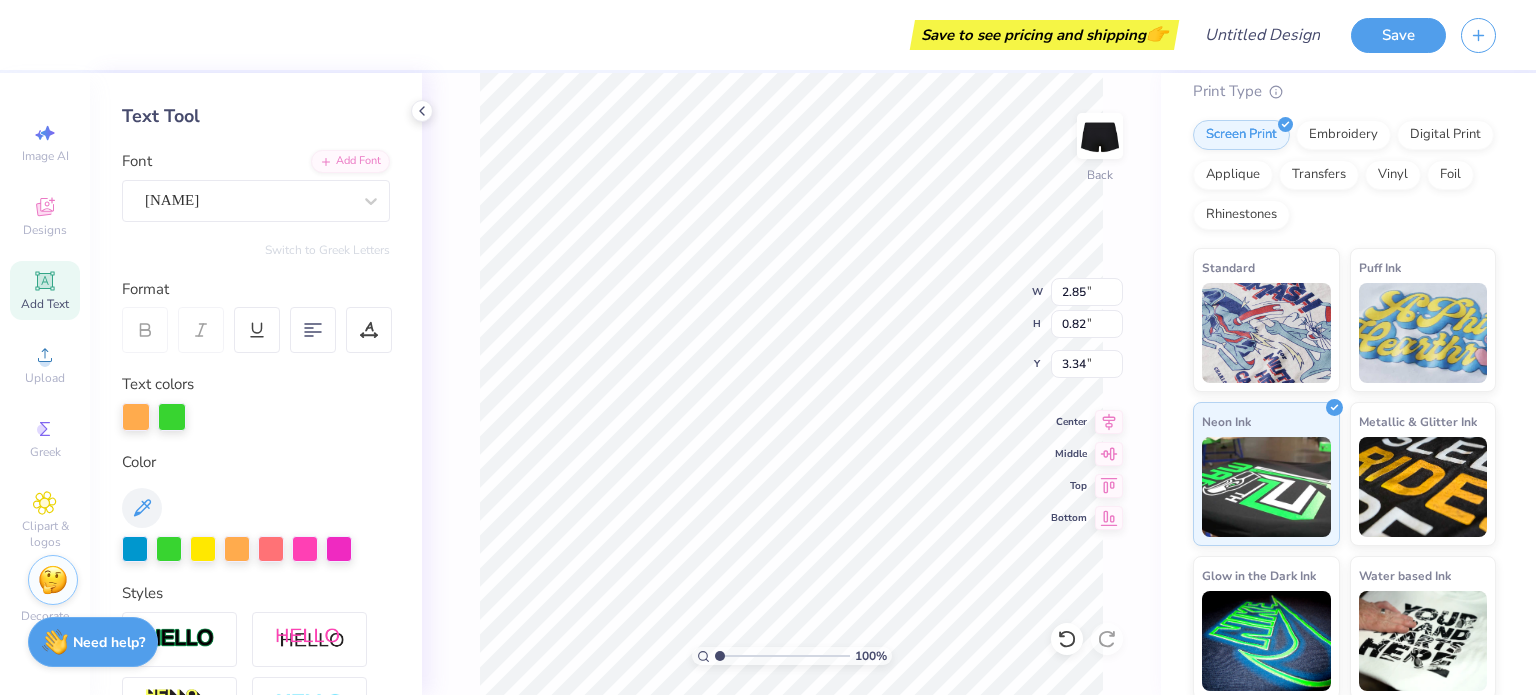 scroll, scrollTop: 76, scrollLeft: 0, axis: vertical 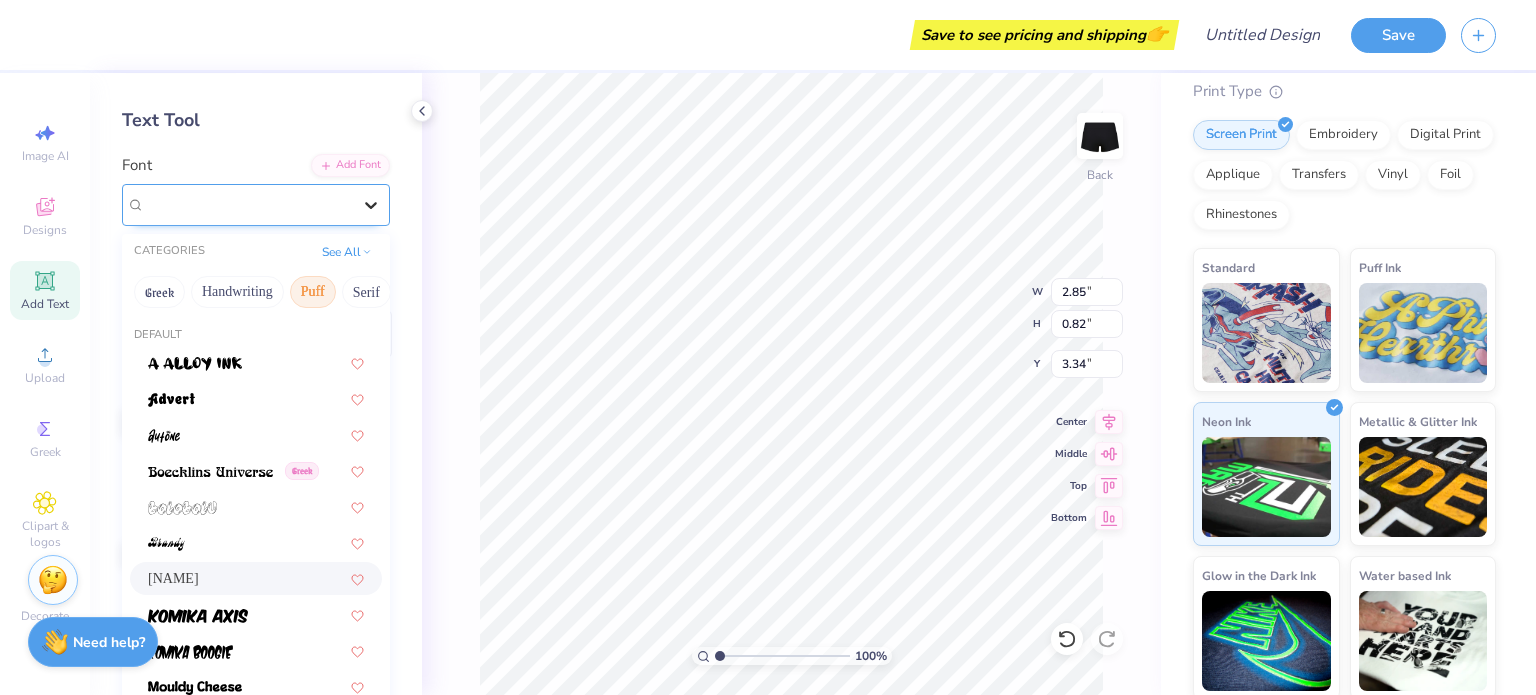click at bounding box center [371, 205] 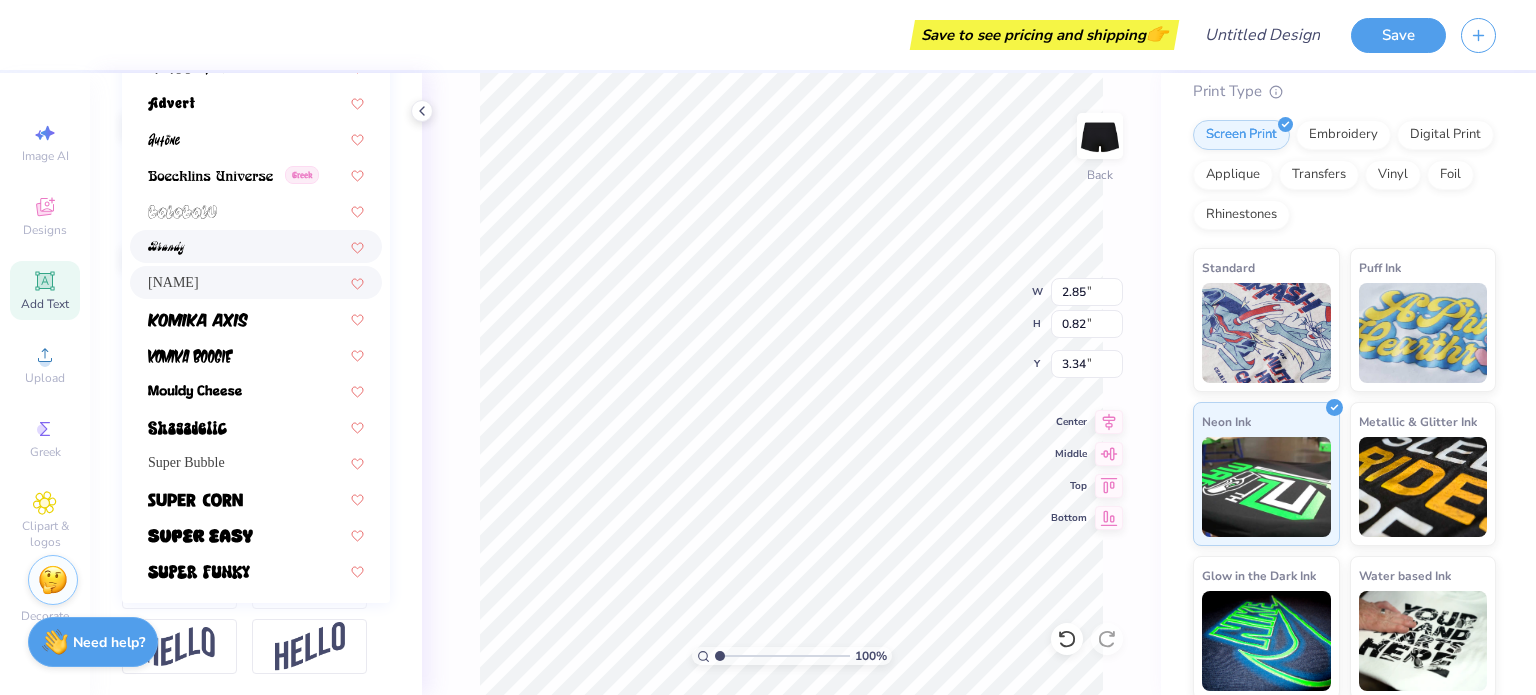 scroll, scrollTop: 374, scrollLeft: 0, axis: vertical 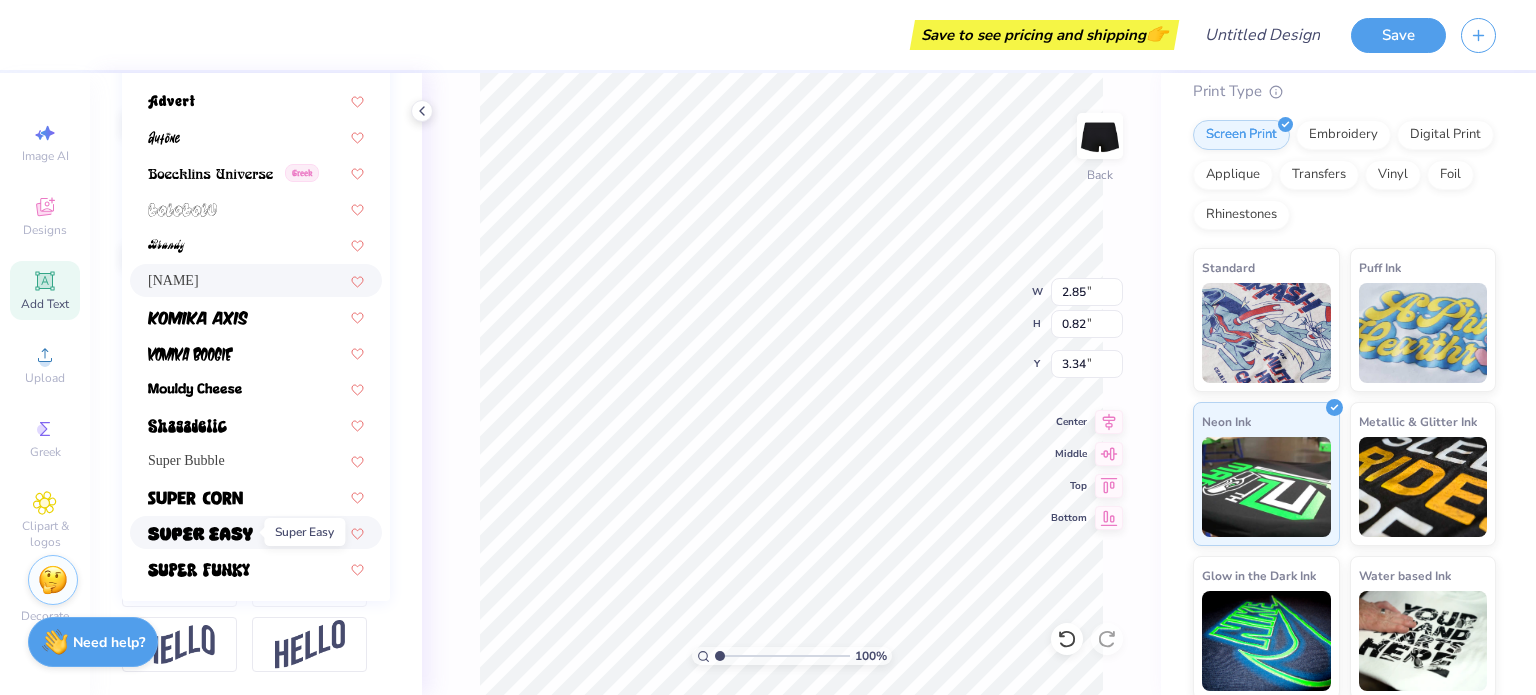 click at bounding box center [200, 534] 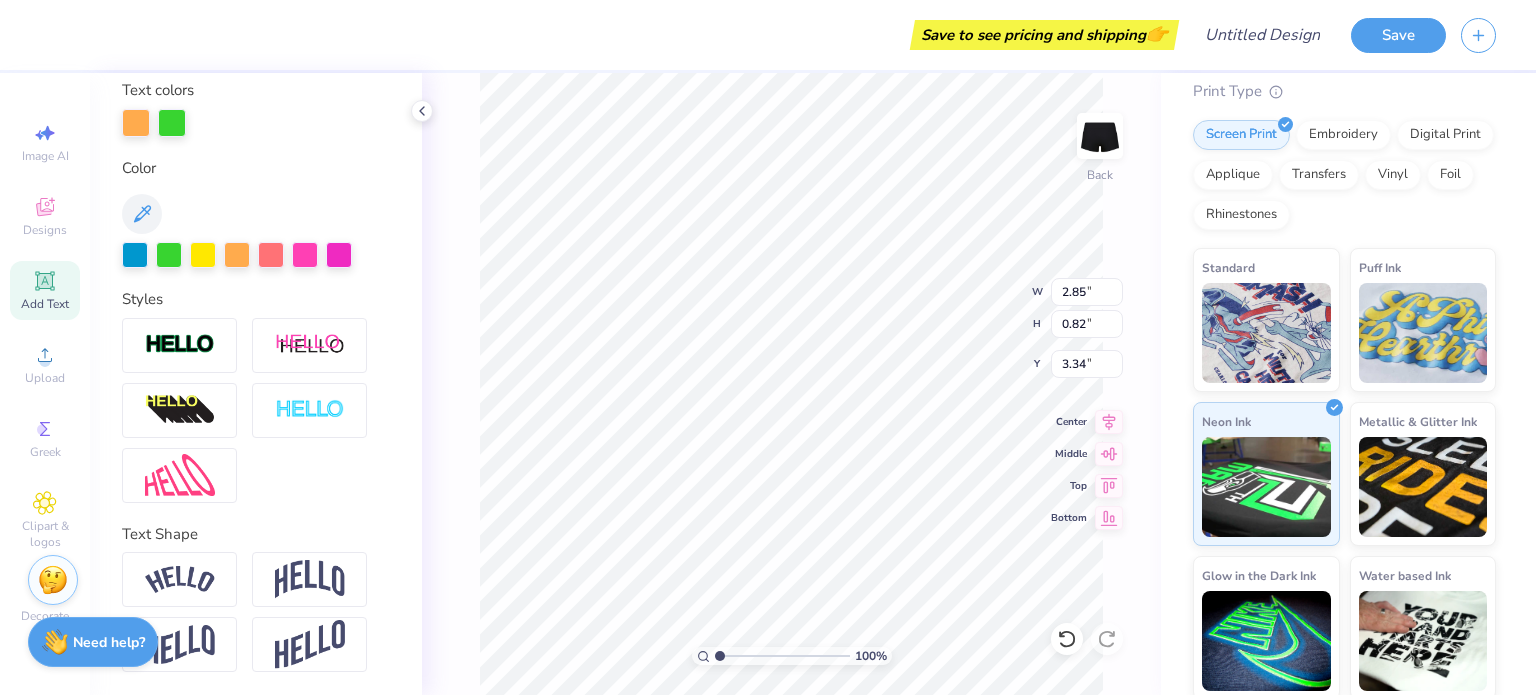 scroll, scrollTop: 15, scrollLeft: 4, axis: both 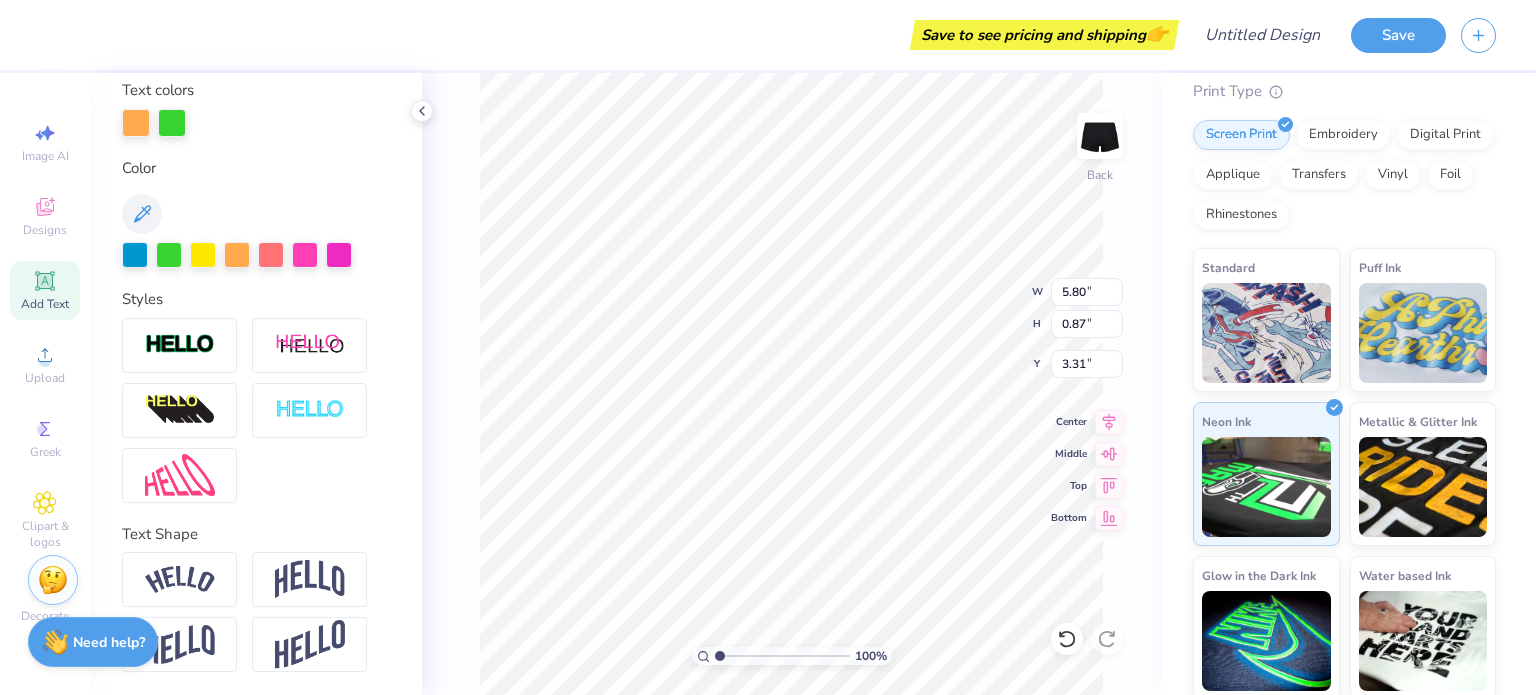 type on "Grip" 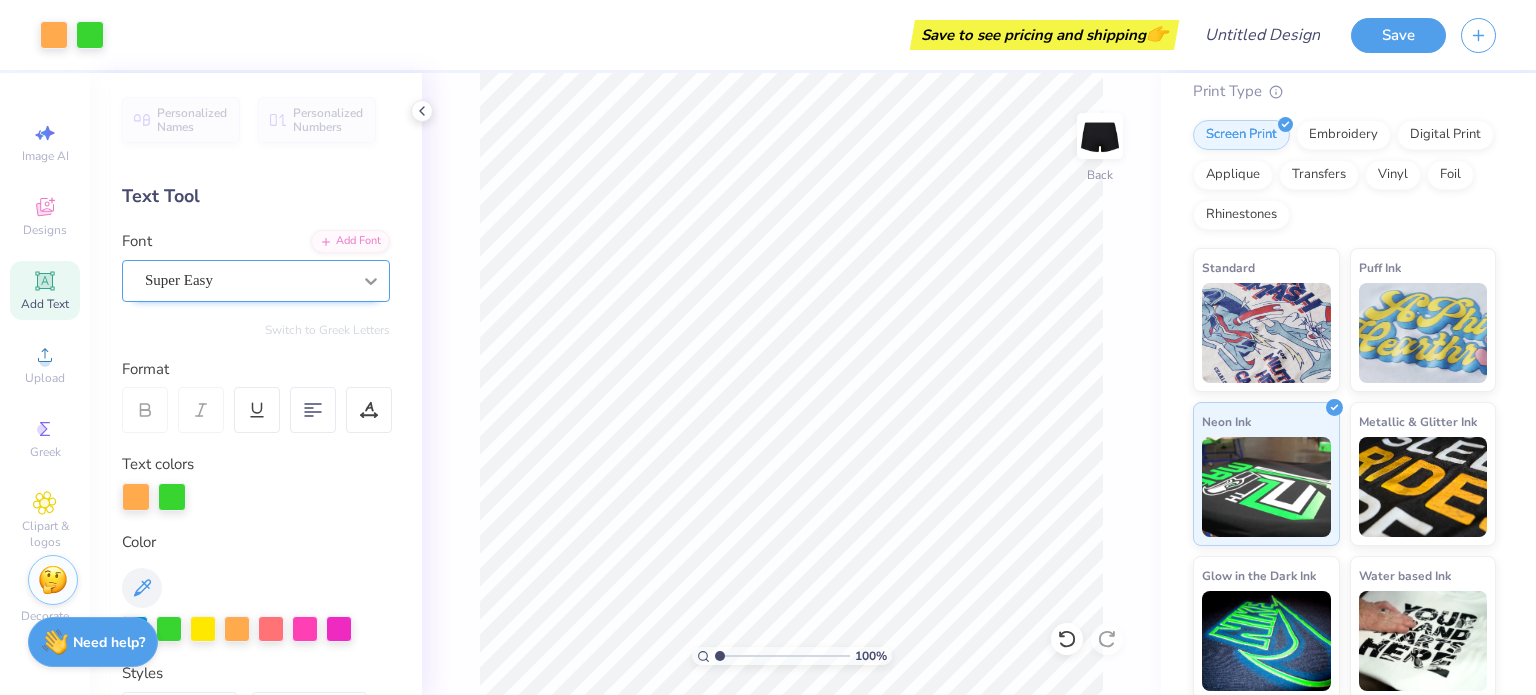 scroll, scrollTop: 0, scrollLeft: 0, axis: both 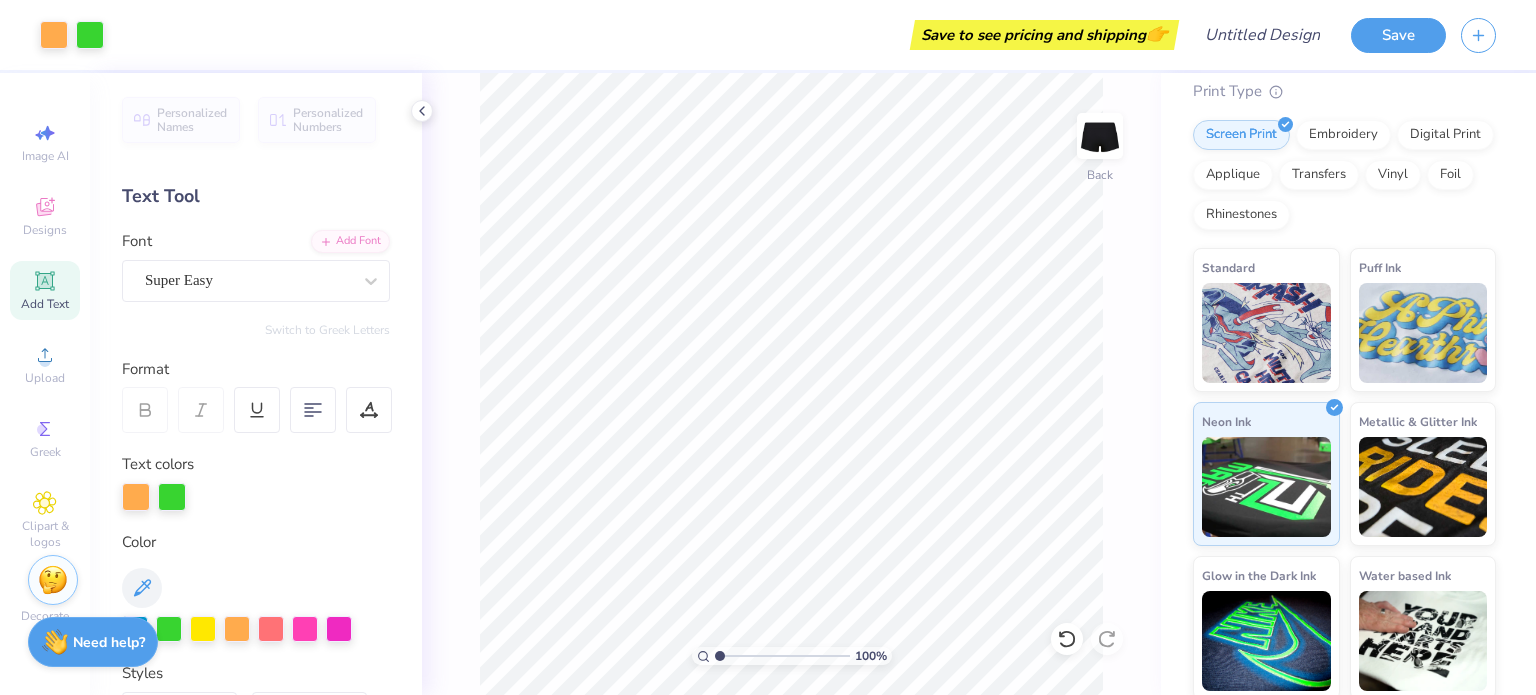 click 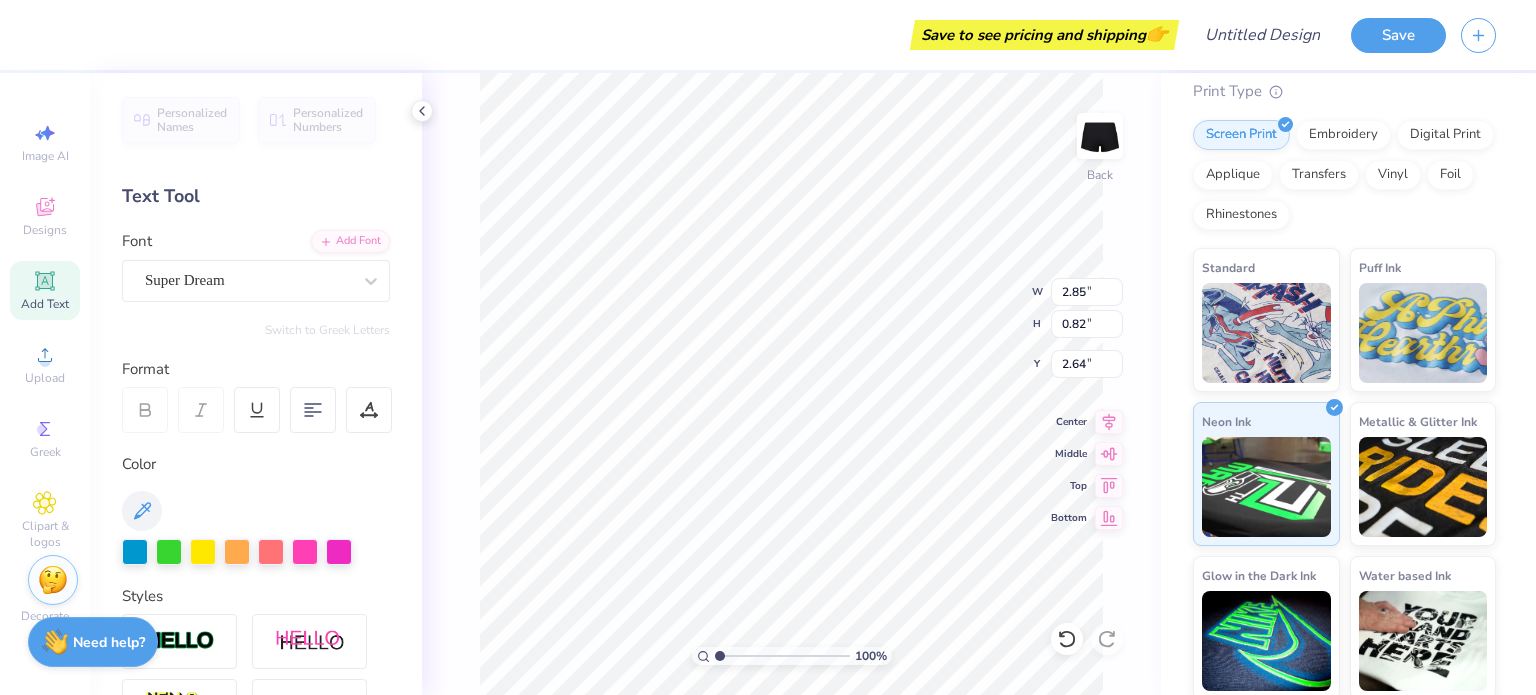 type on "2.64" 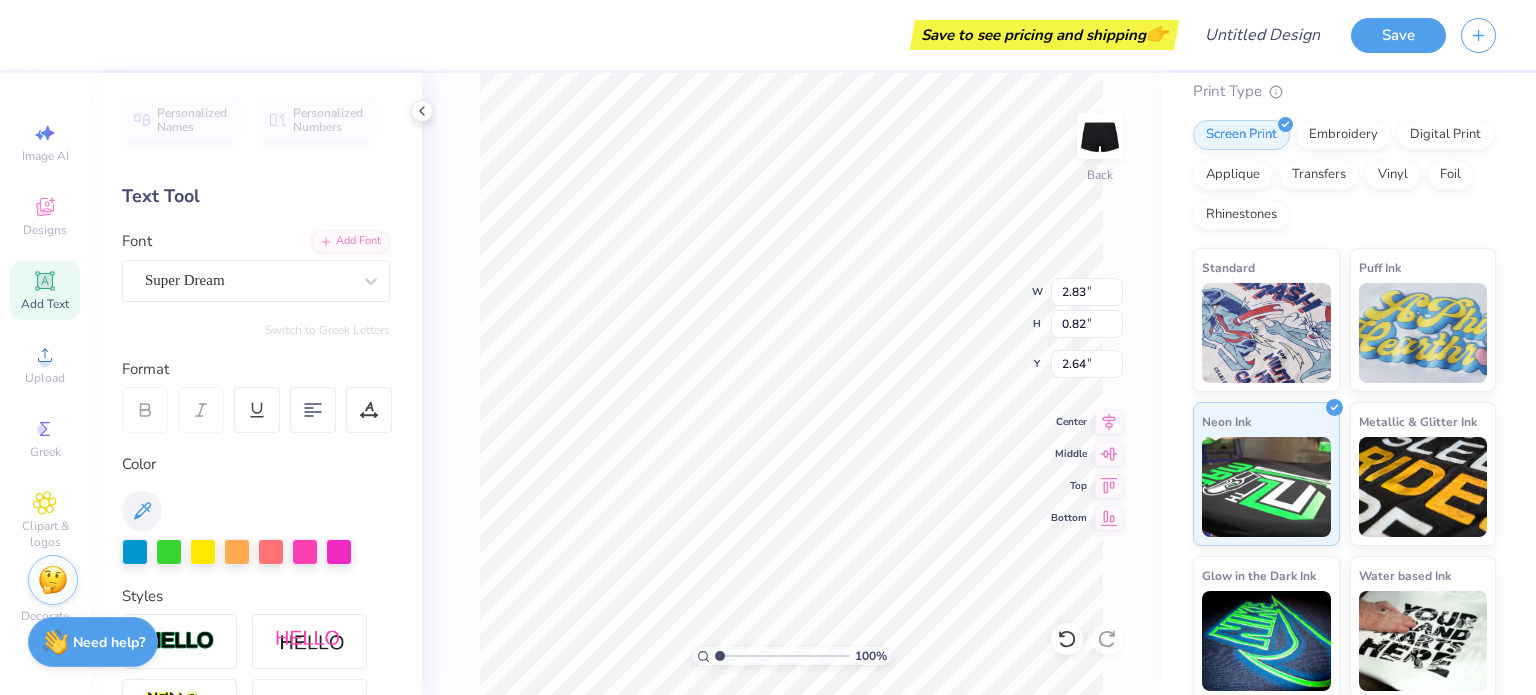 scroll, scrollTop: 16, scrollLeft: 2, axis: both 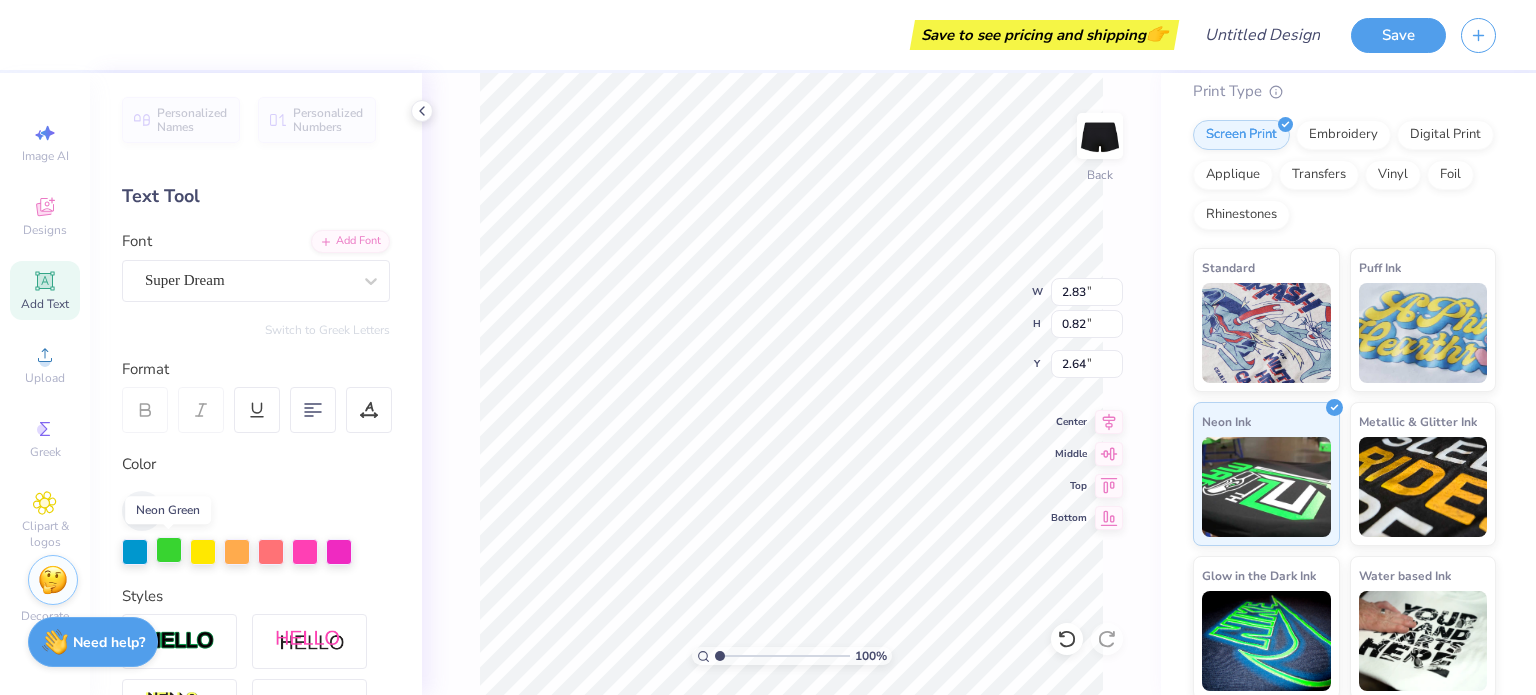 click at bounding box center (169, 550) 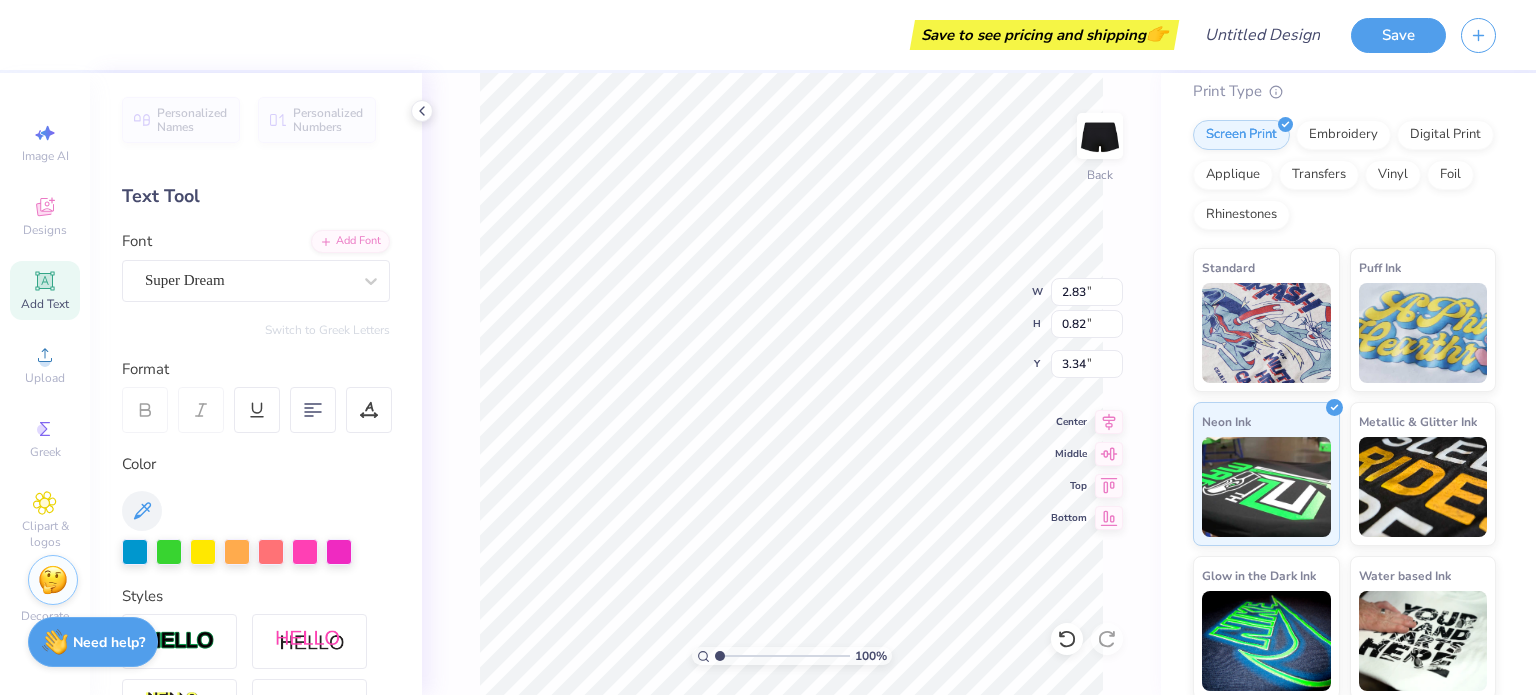 type on "3.34" 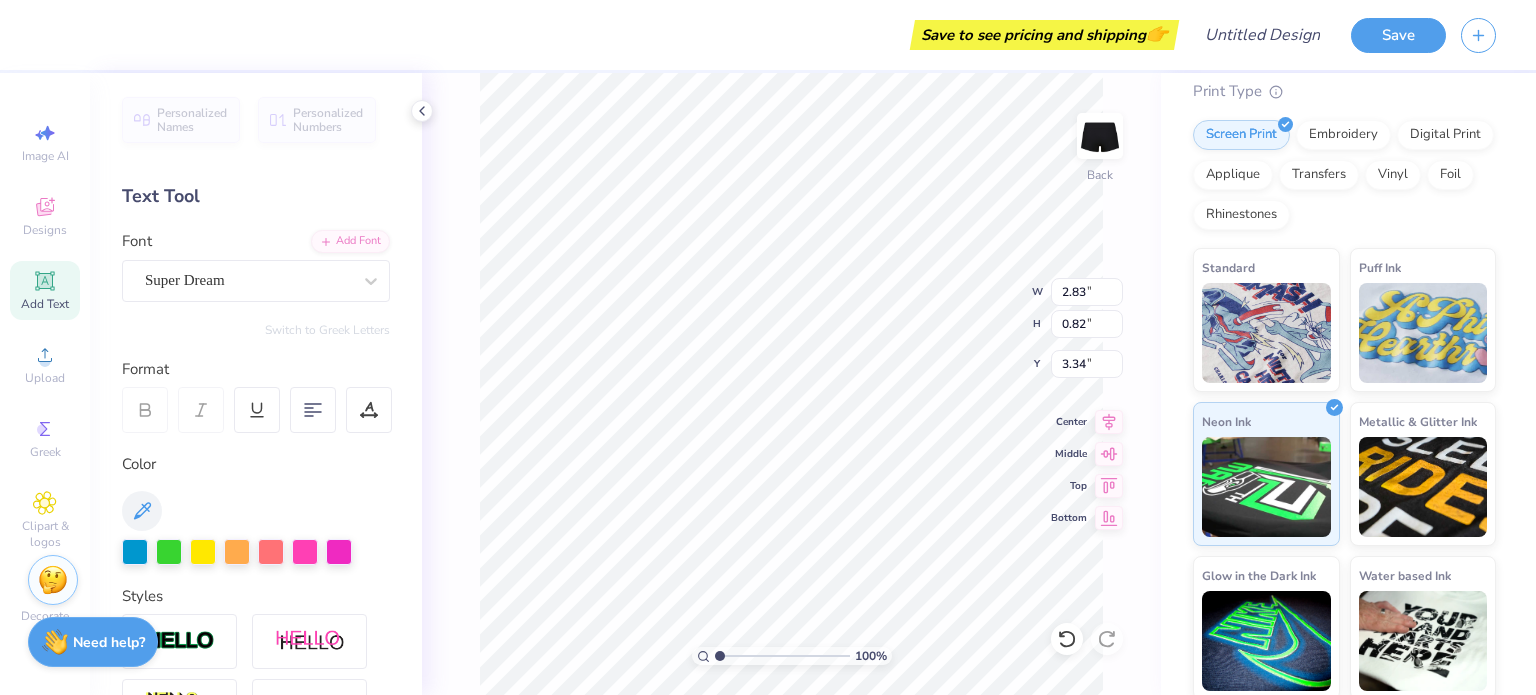 scroll, scrollTop: 16, scrollLeft: 2, axis: both 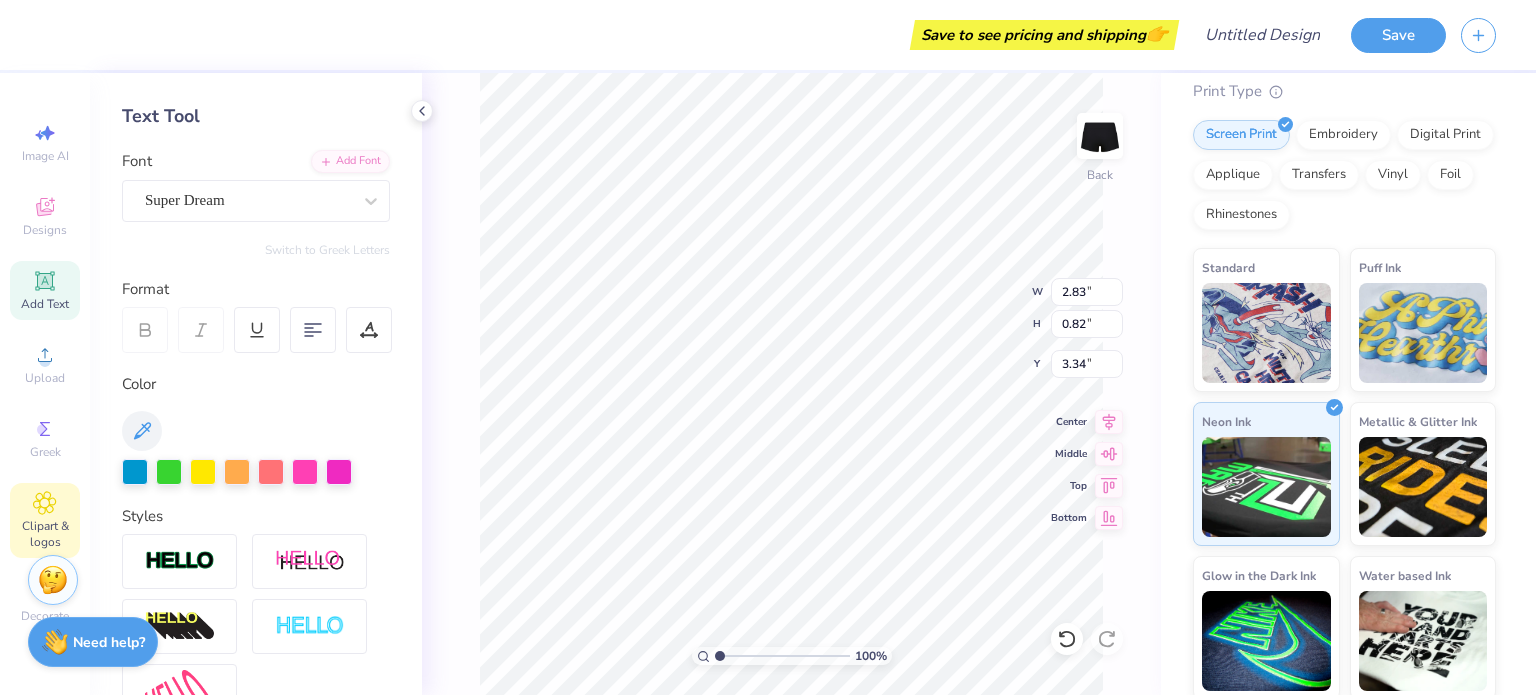 click on "Clipart & logos" at bounding box center (45, 534) 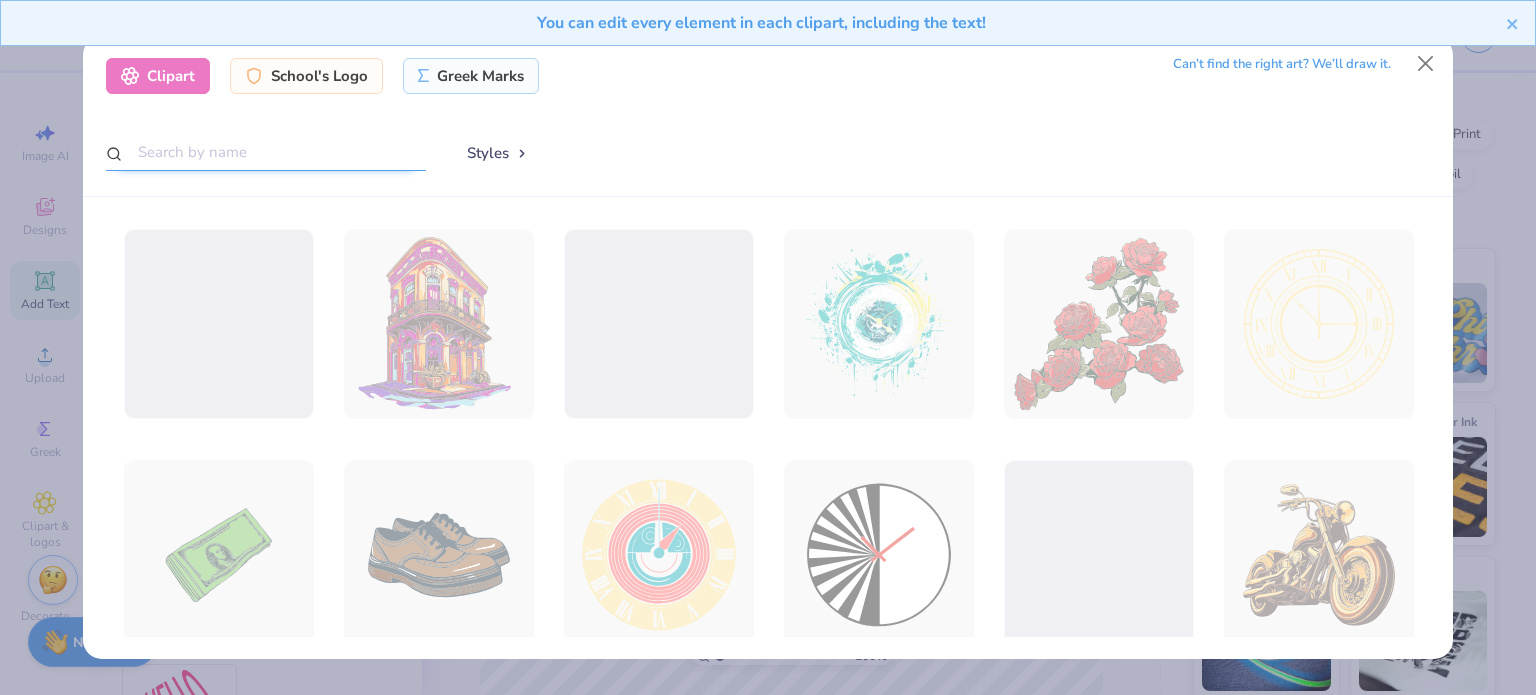 click at bounding box center (266, 152) 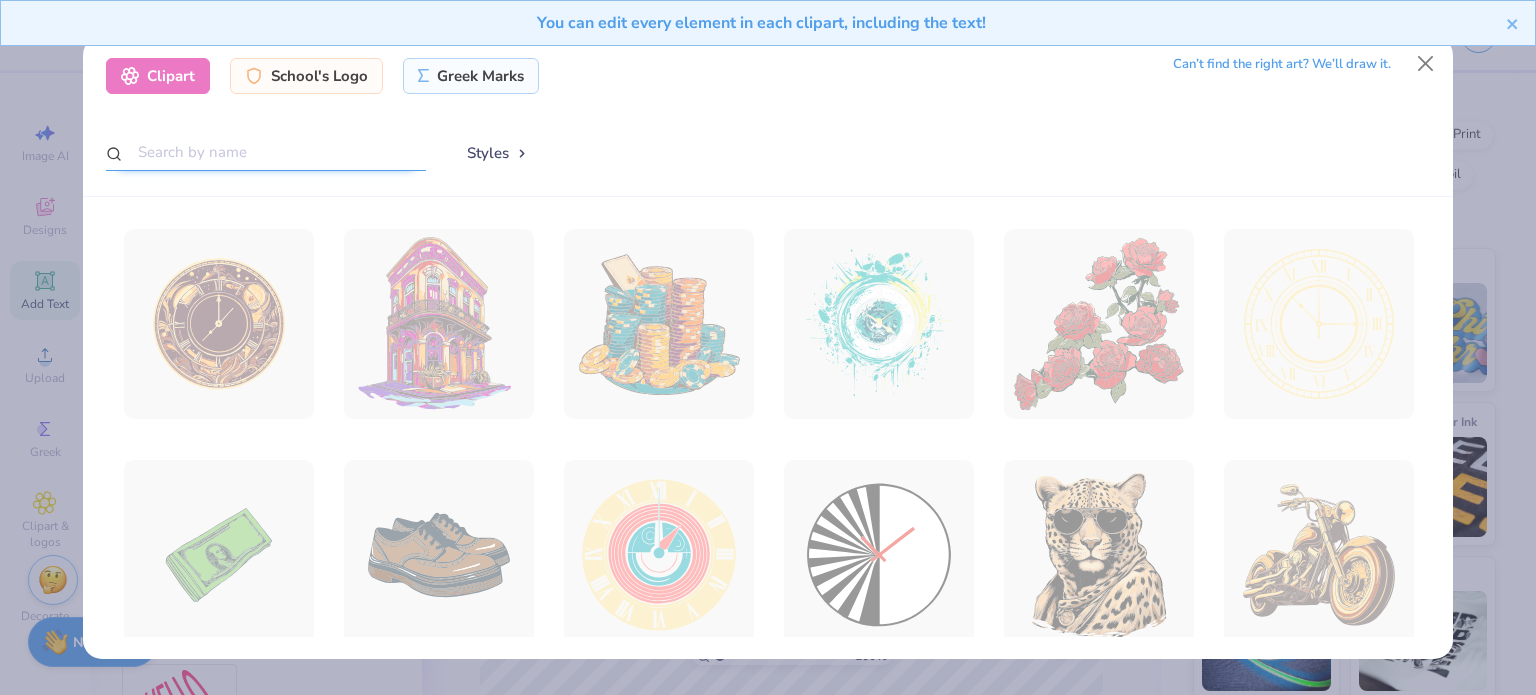 click at bounding box center [266, 152] 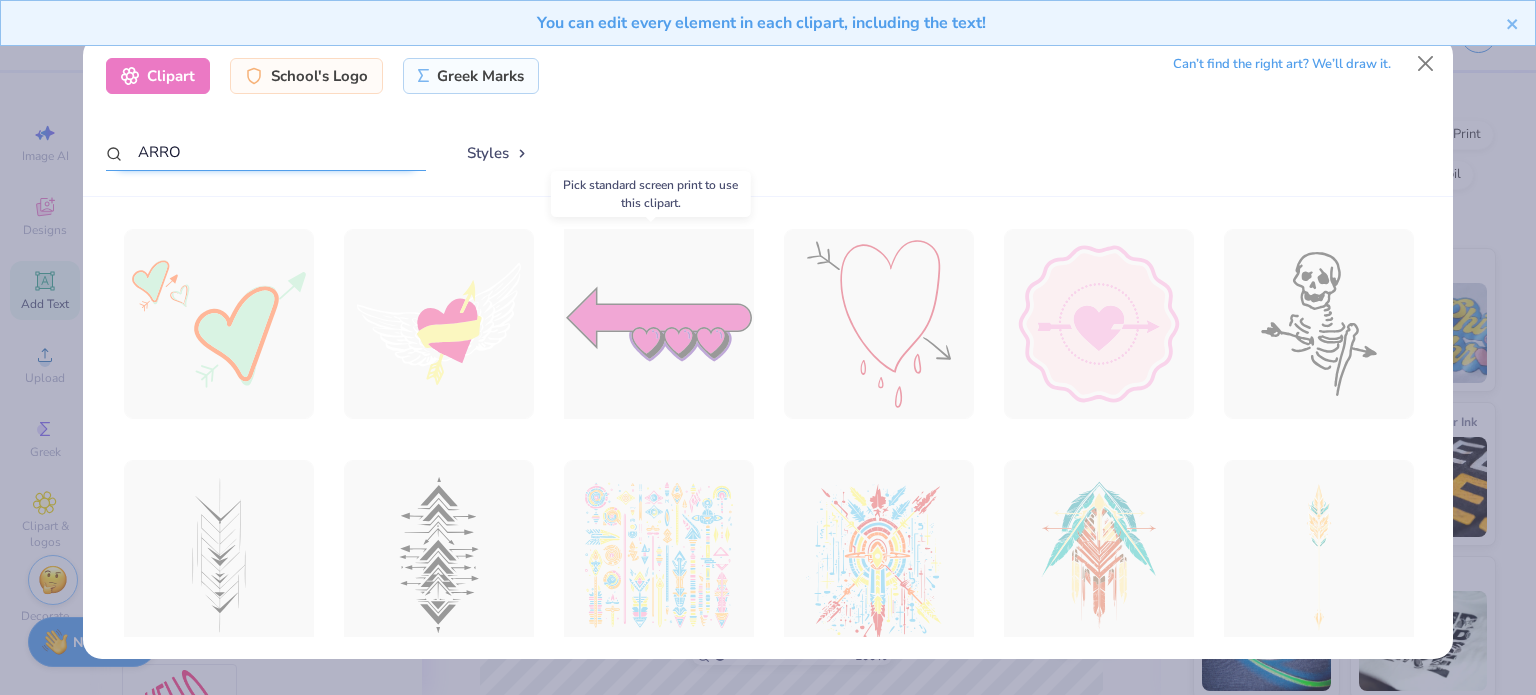 type on "ARRO" 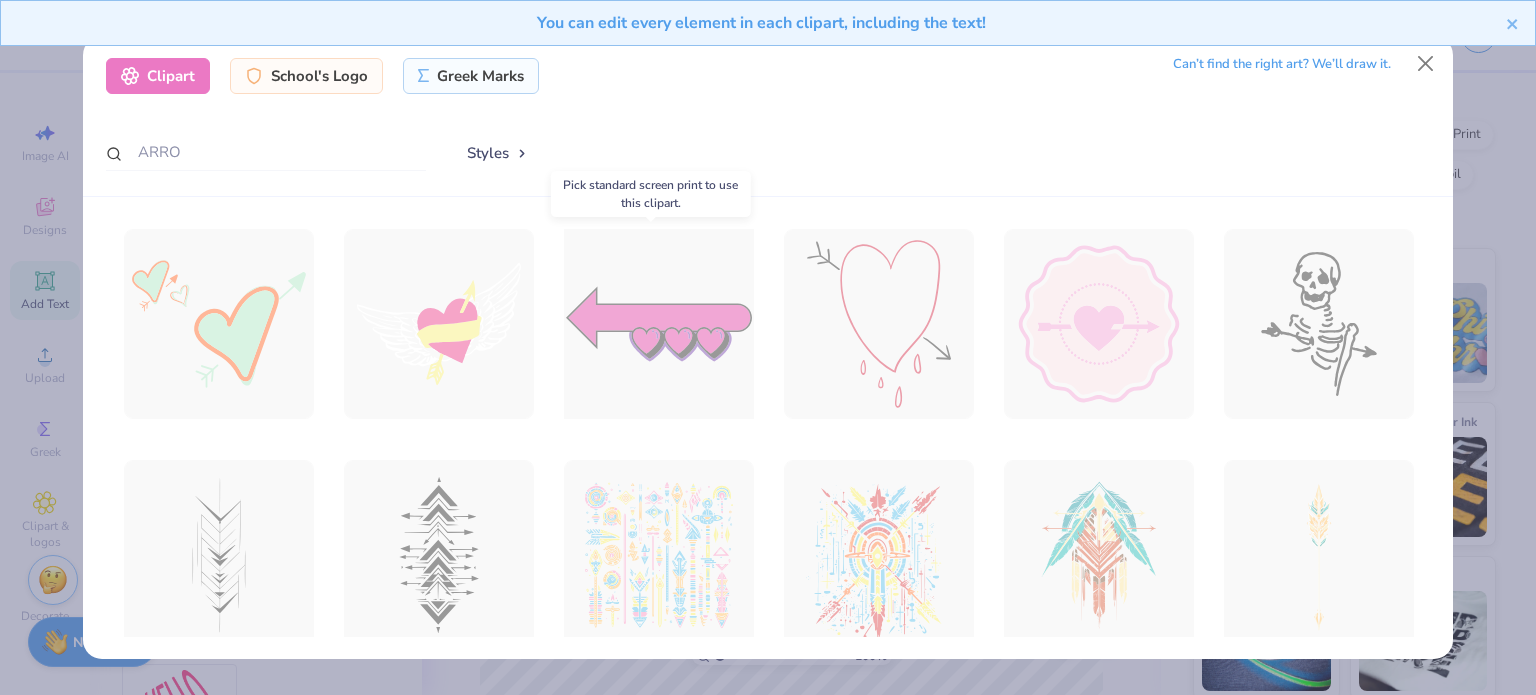 click at bounding box center [658, 324] 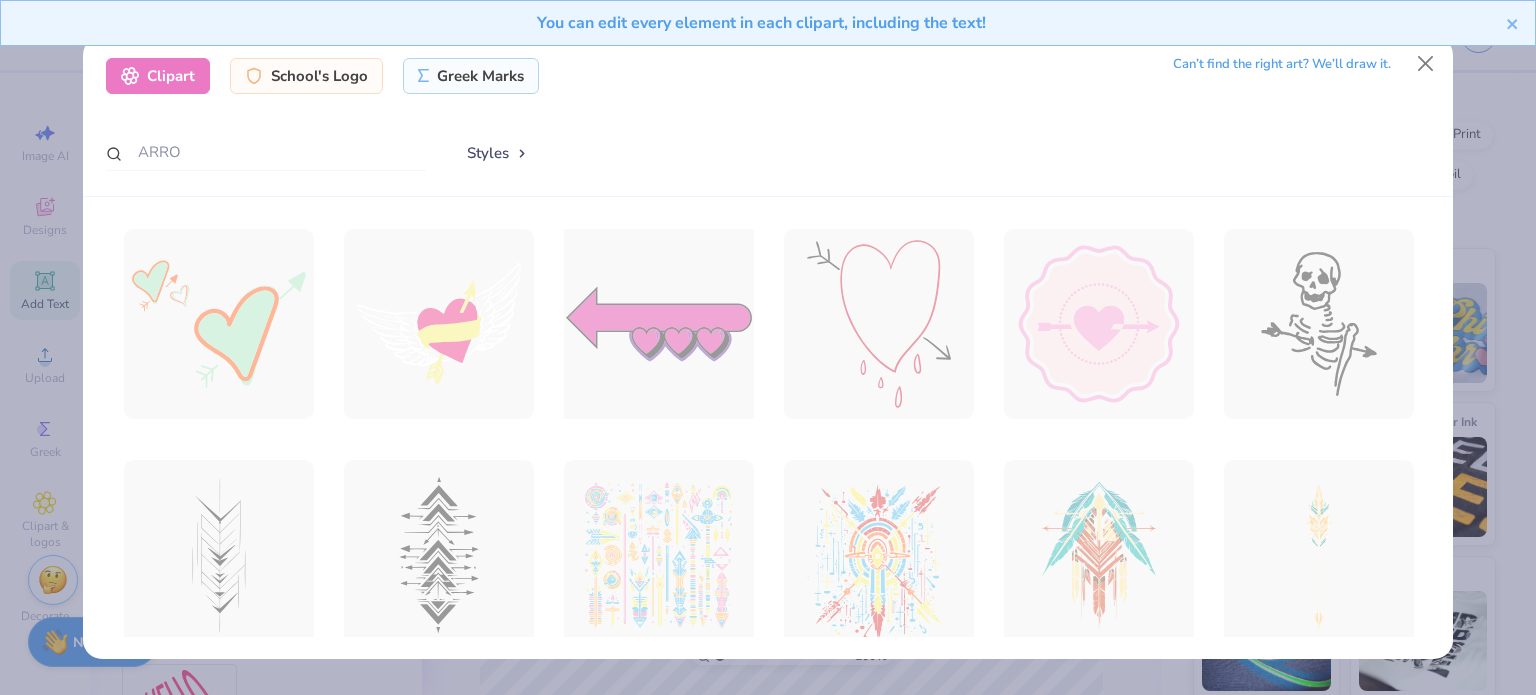 scroll, scrollTop: 0, scrollLeft: 0, axis: both 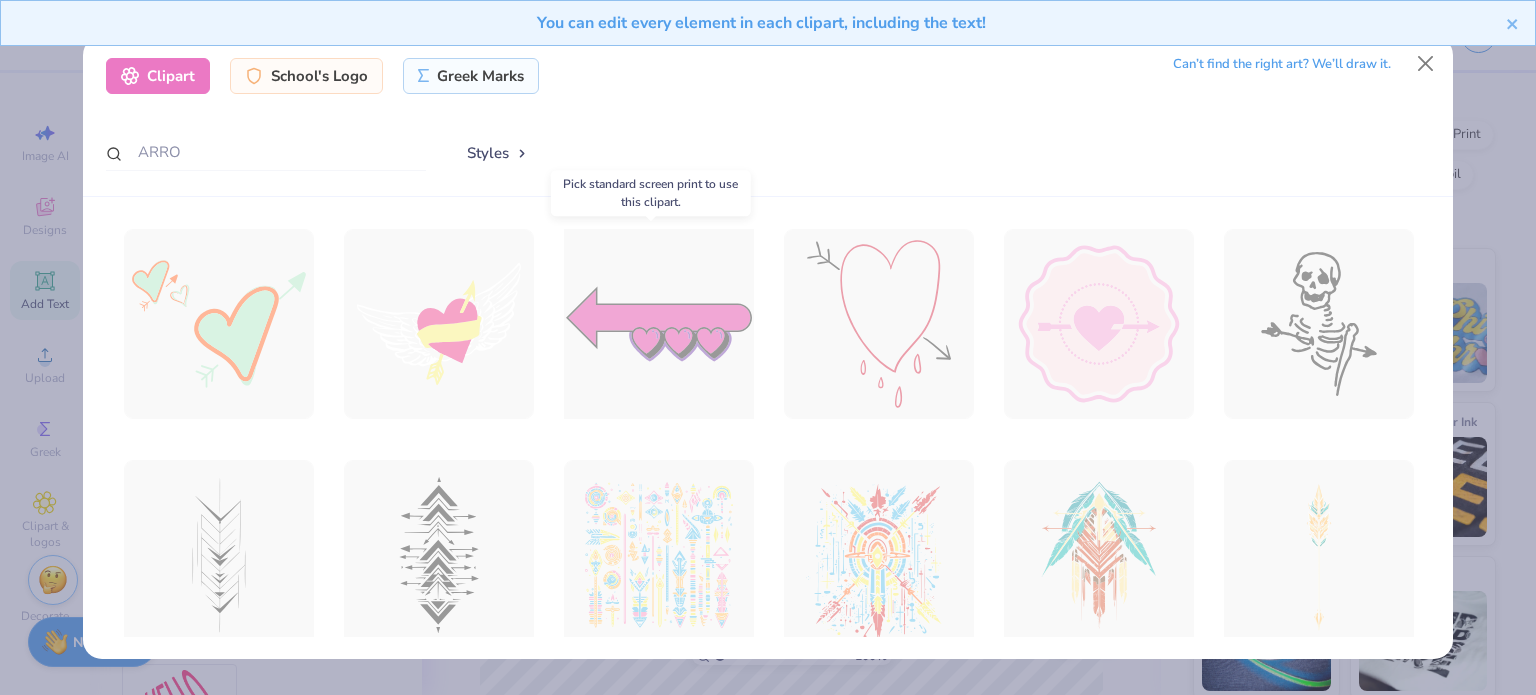 click at bounding box center (658, 324) 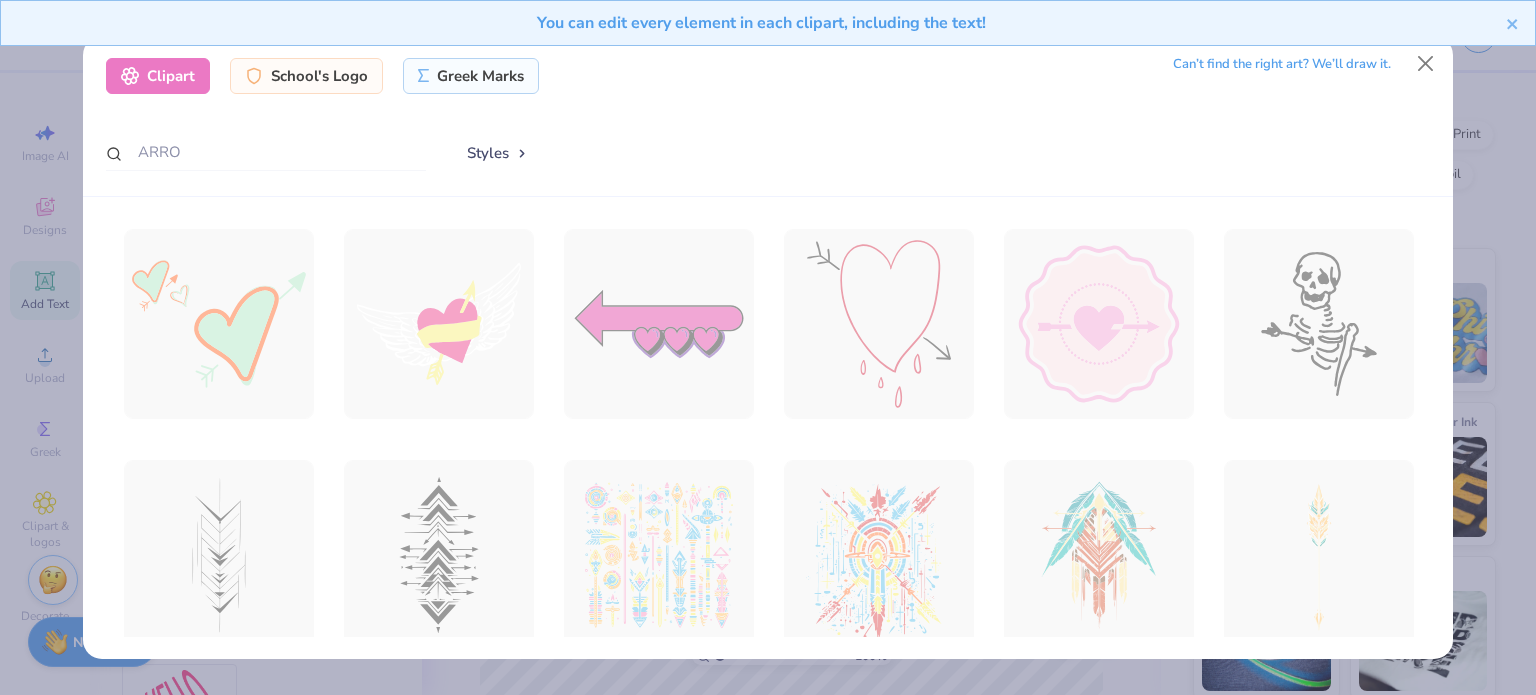 click on "Clipart School's Logo Greek Marks Can’t find the right art? We’ll draw it. ARRO Styles" at bounding box center [768, 347] 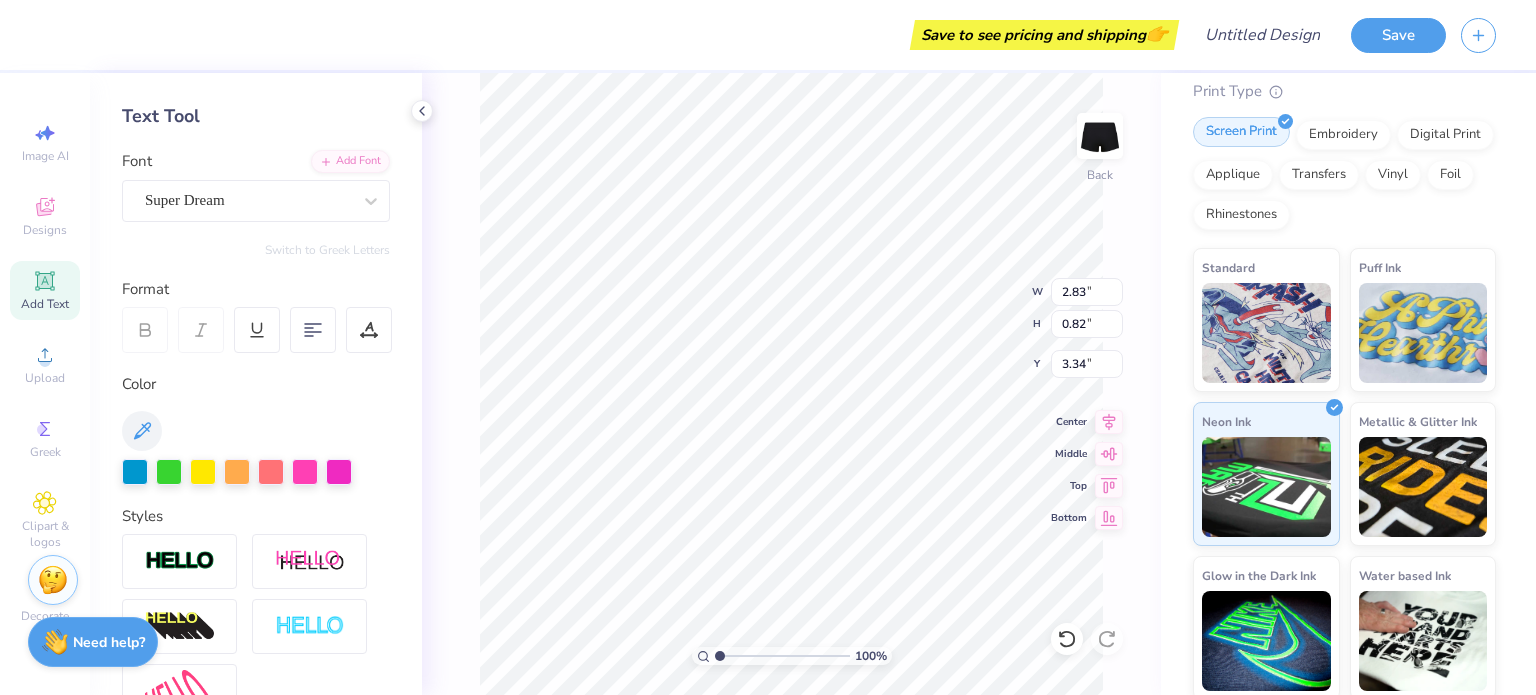 click on "Screen Print" at bounding box center (1241, 132) 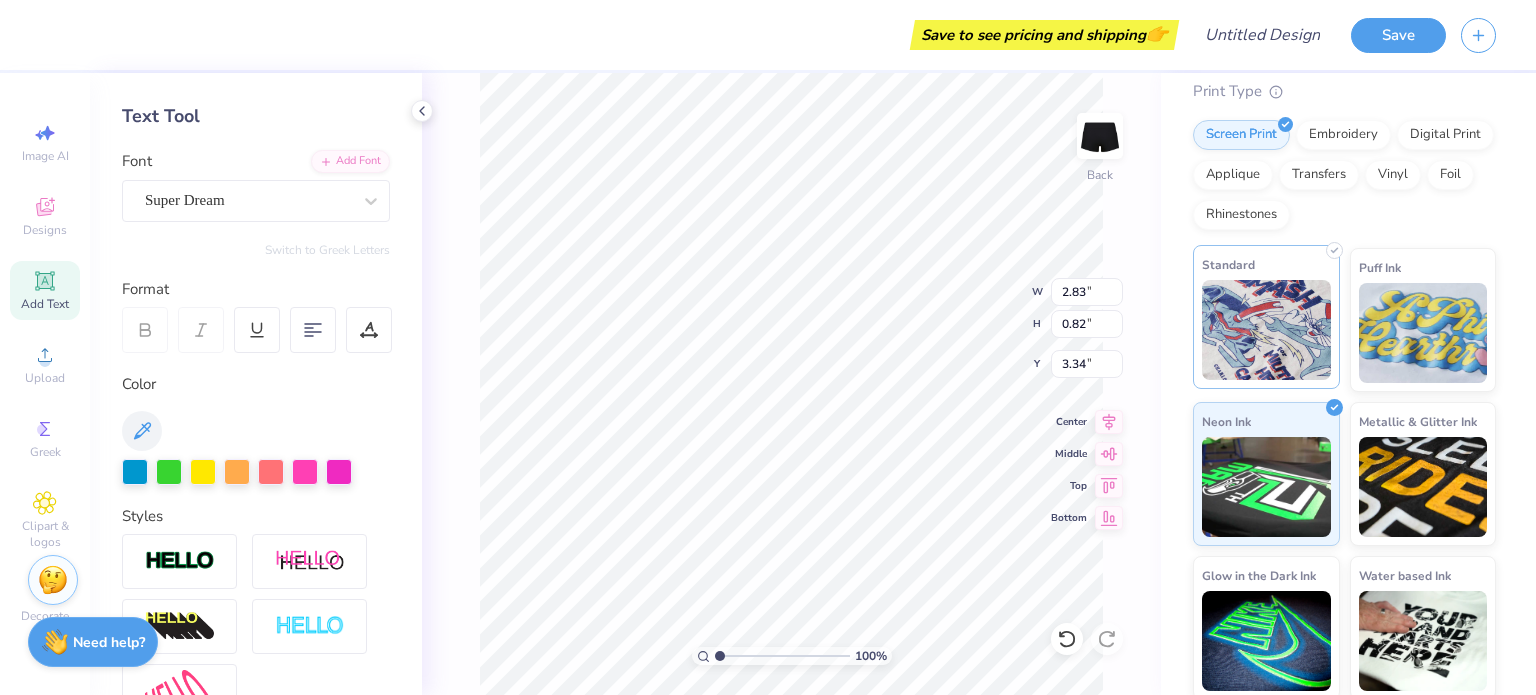 scroll, scrollTop: 224, scrollLeft: 0, axis: vertical 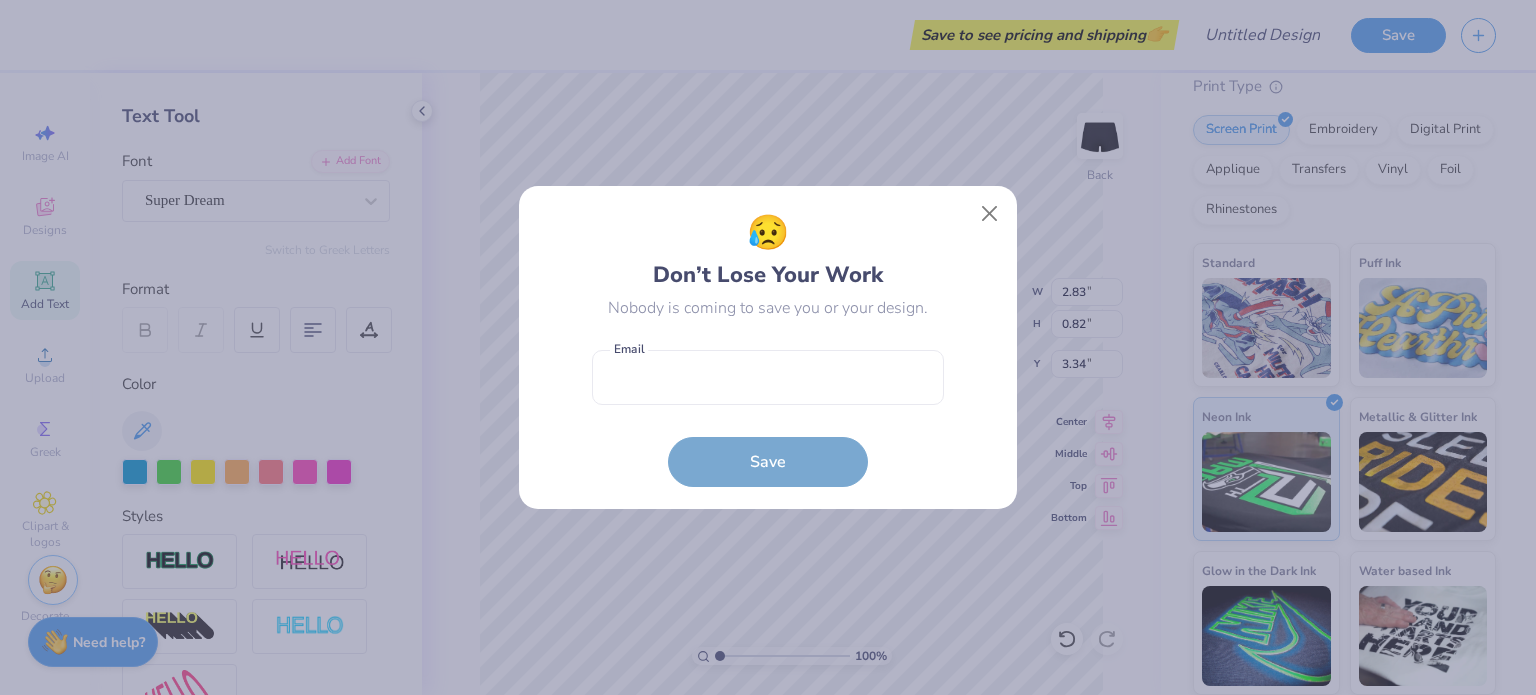 click on "😥 Don’t Lose Your Work Nobody is coming to save you or your design. Email is a required field Email Save" at bounding box center (768, 347) 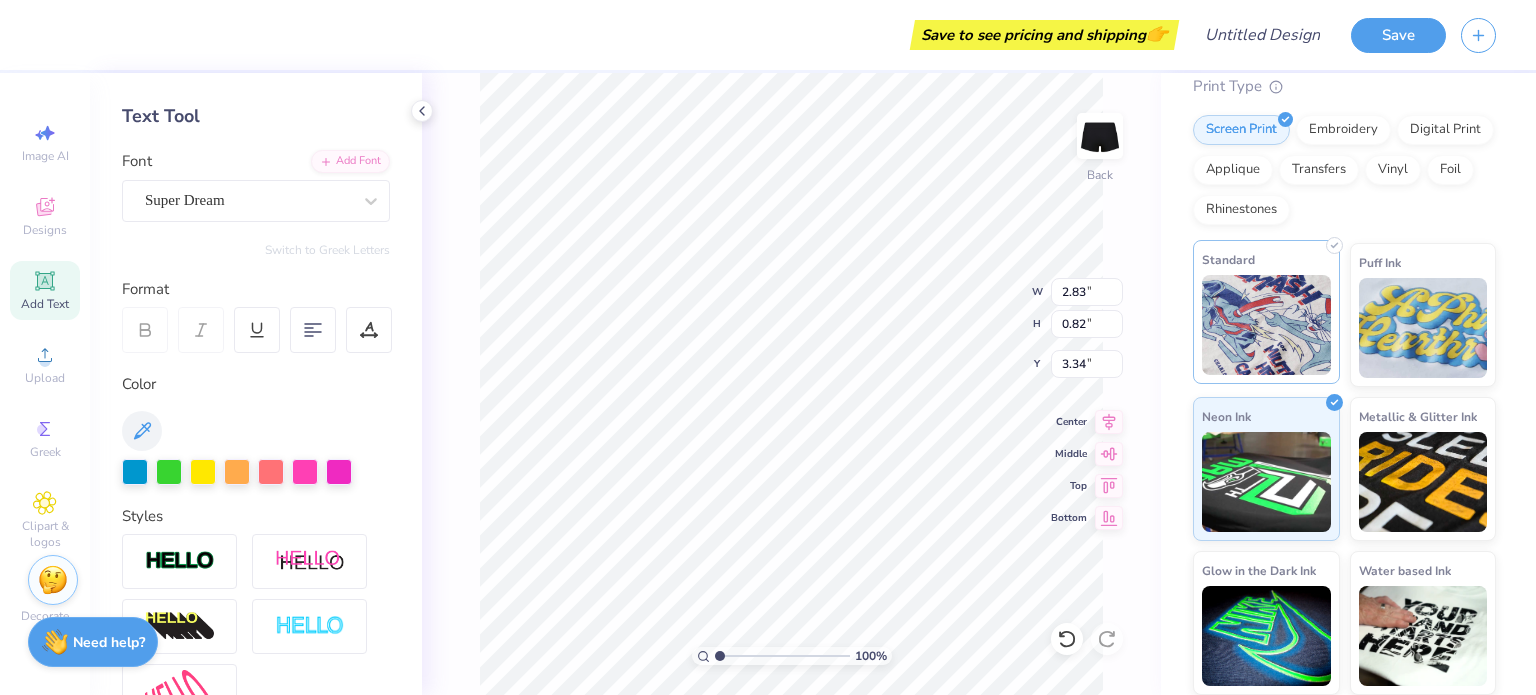 click at bounding box center (1266, 325) 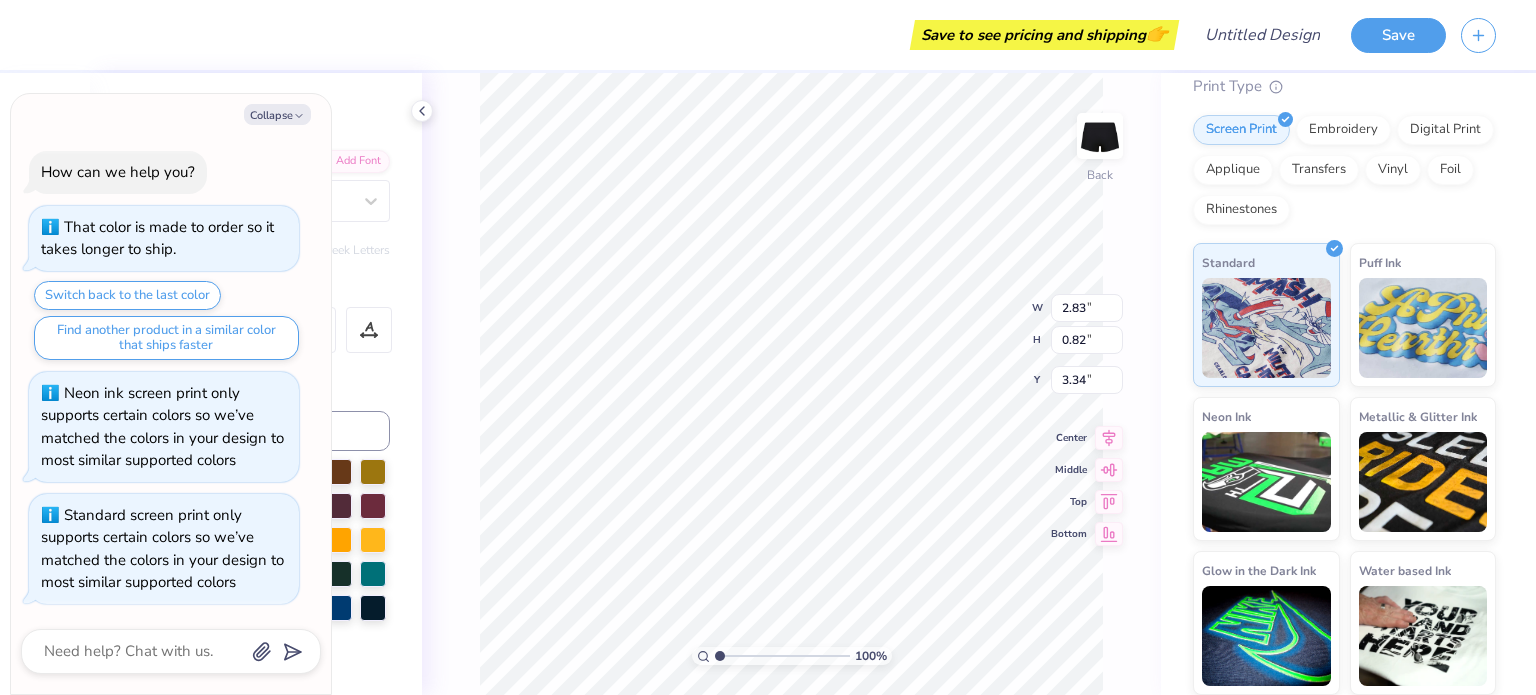 click on "Personalized Names Personalized Numbers Text Tool  Add Font Font Super Dream Switch to Greek Letters Format Color Styles Text Shape" at bounding box center (256, 384) 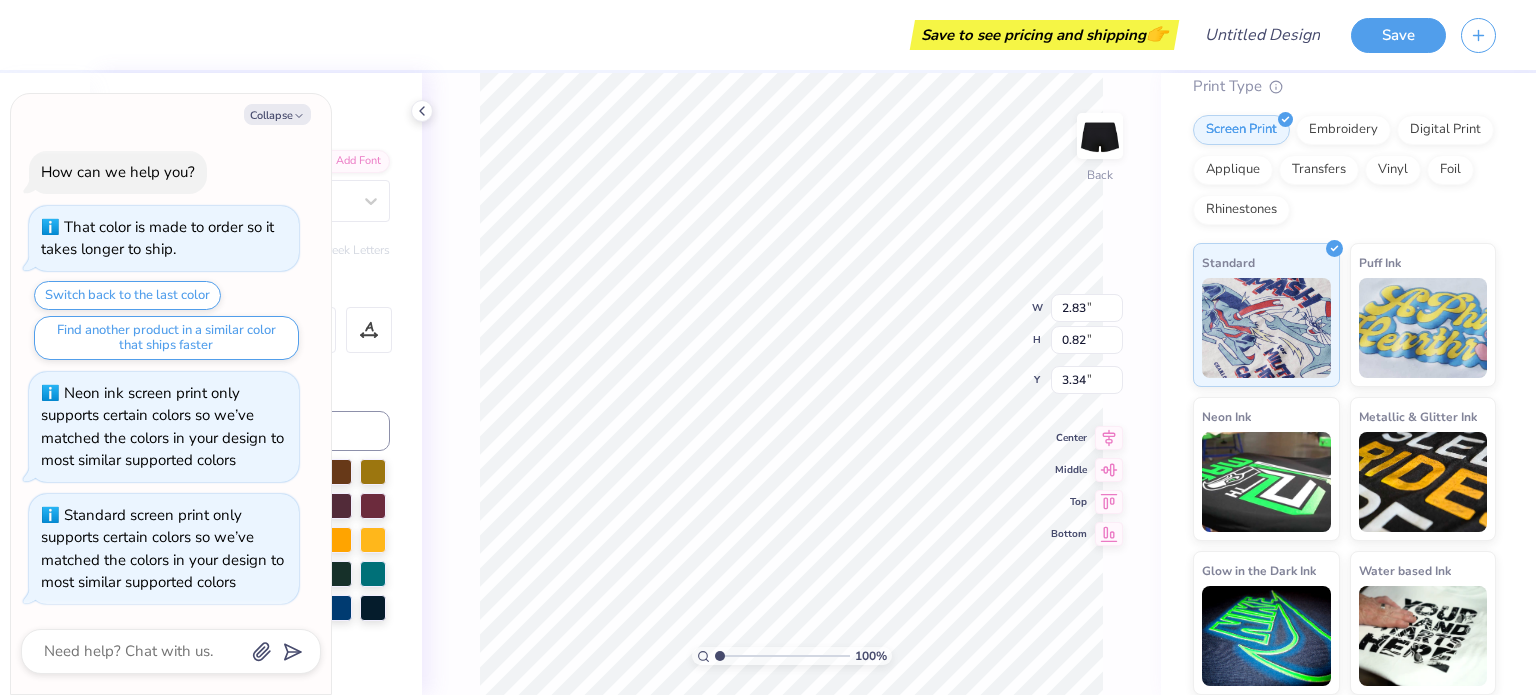 click on "Personalized Names Personalized Numbers Text Tool  Add Font Font Super Dream Switch to Greek Letters Format Color Styles Text Shape" at bounding box center [256, 384] 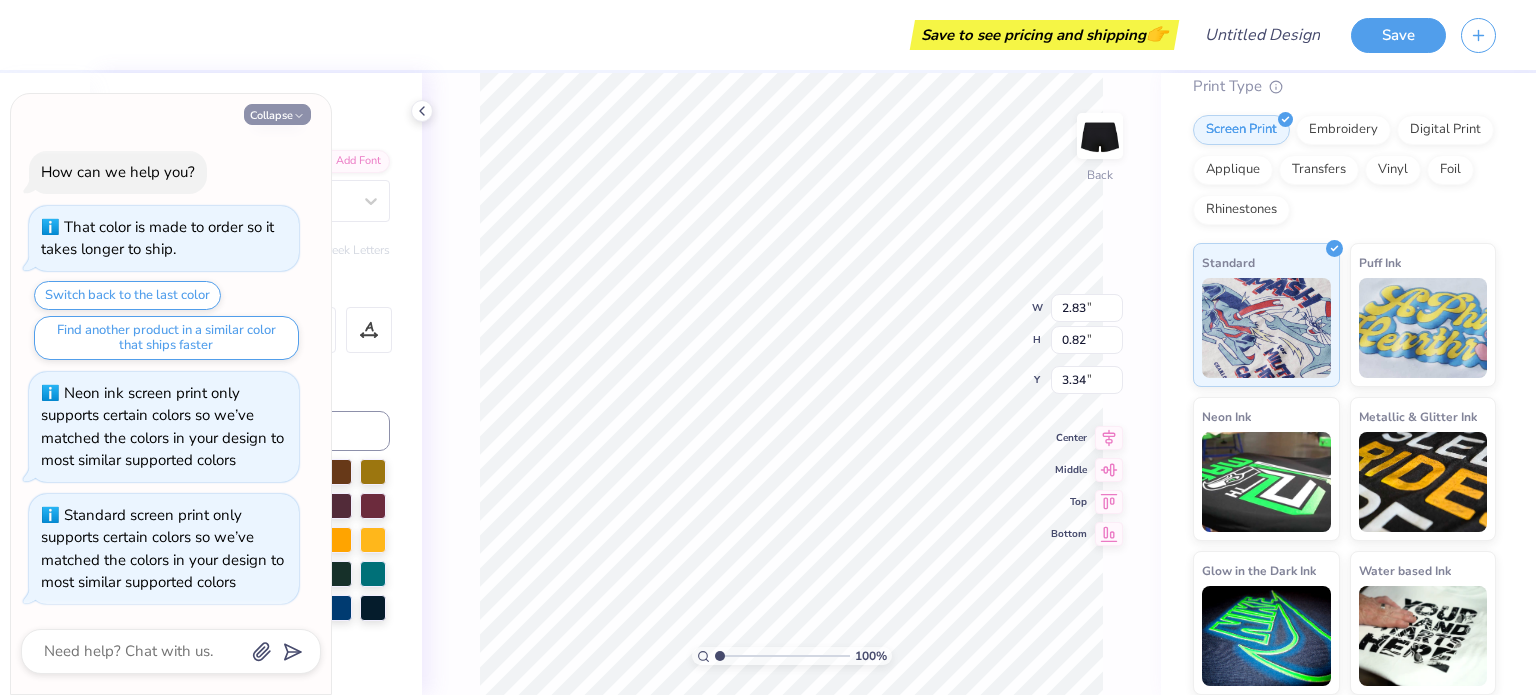 click on "Collapse" at bounding box center [277, 114] 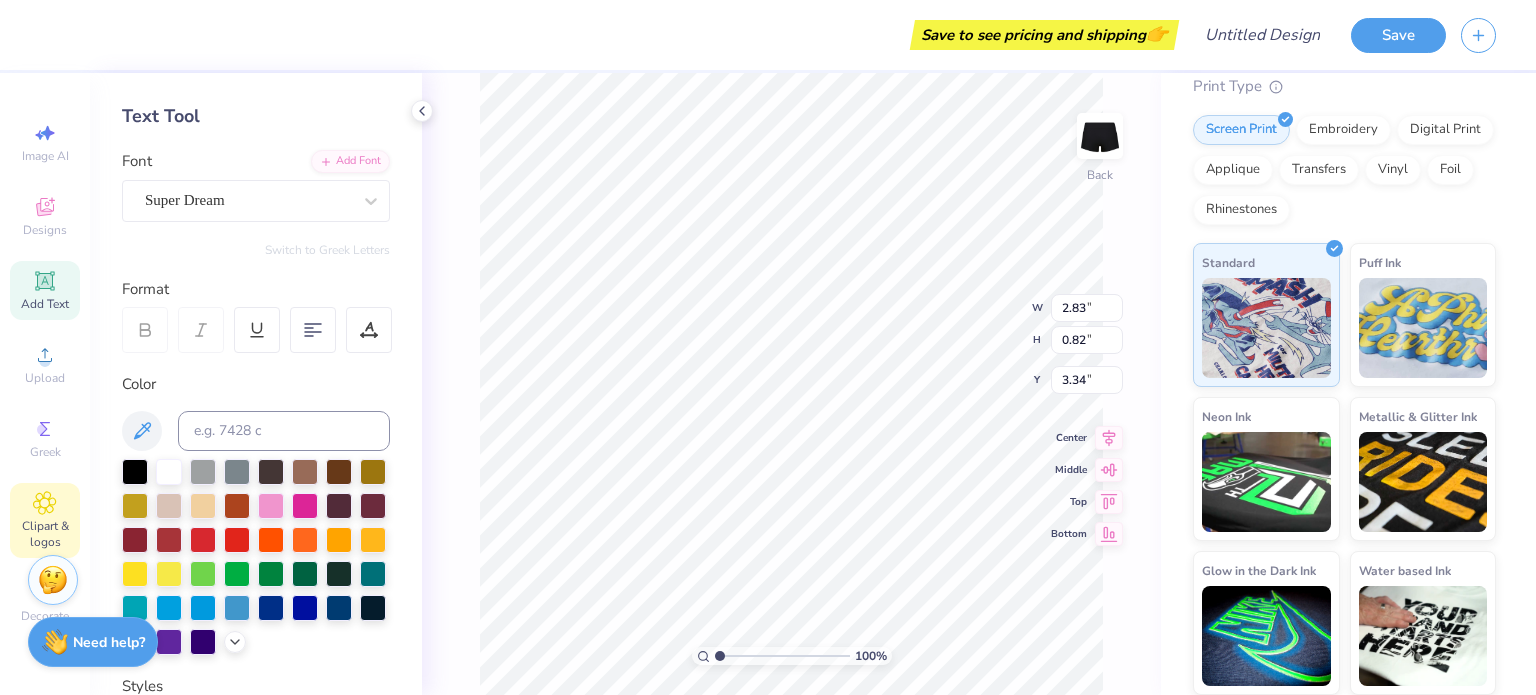 click 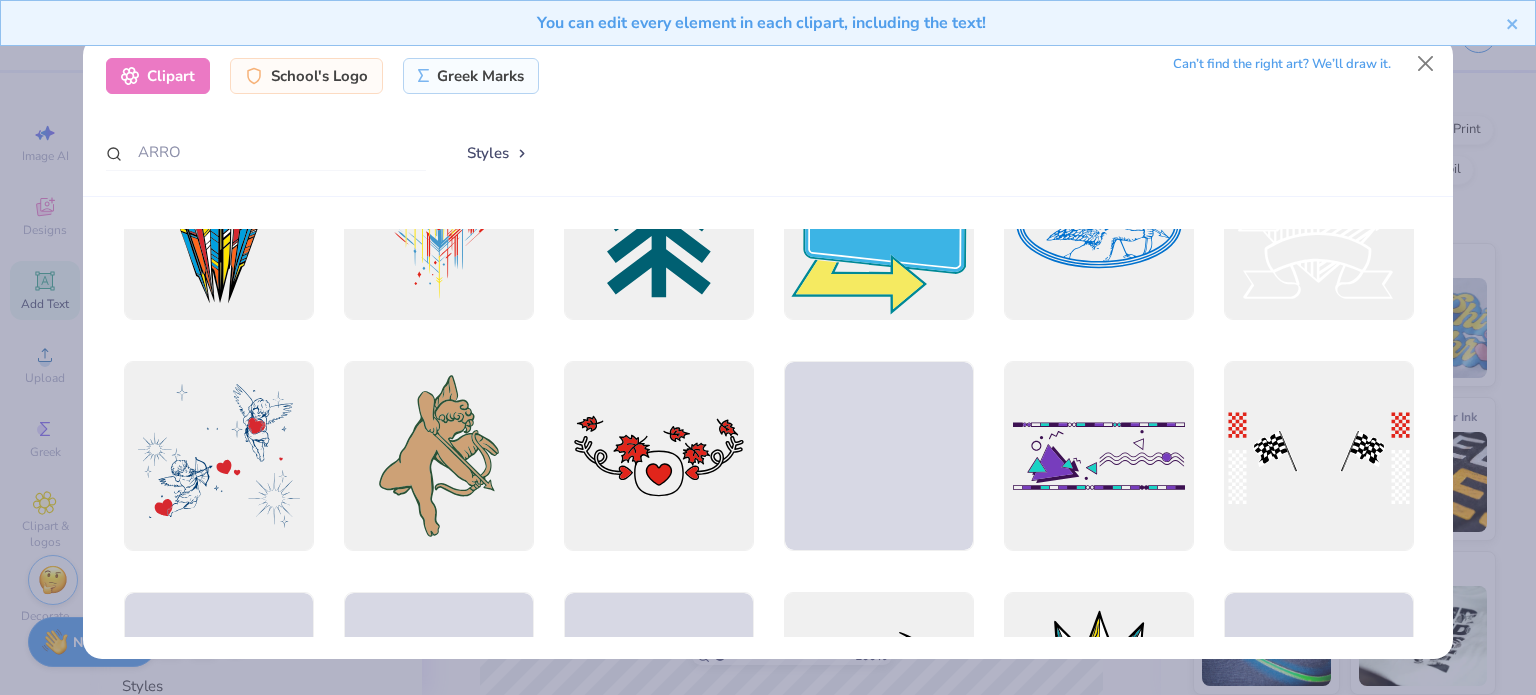 scroll, scrollTop: 824, scrollLeft: 0, axis: vertical 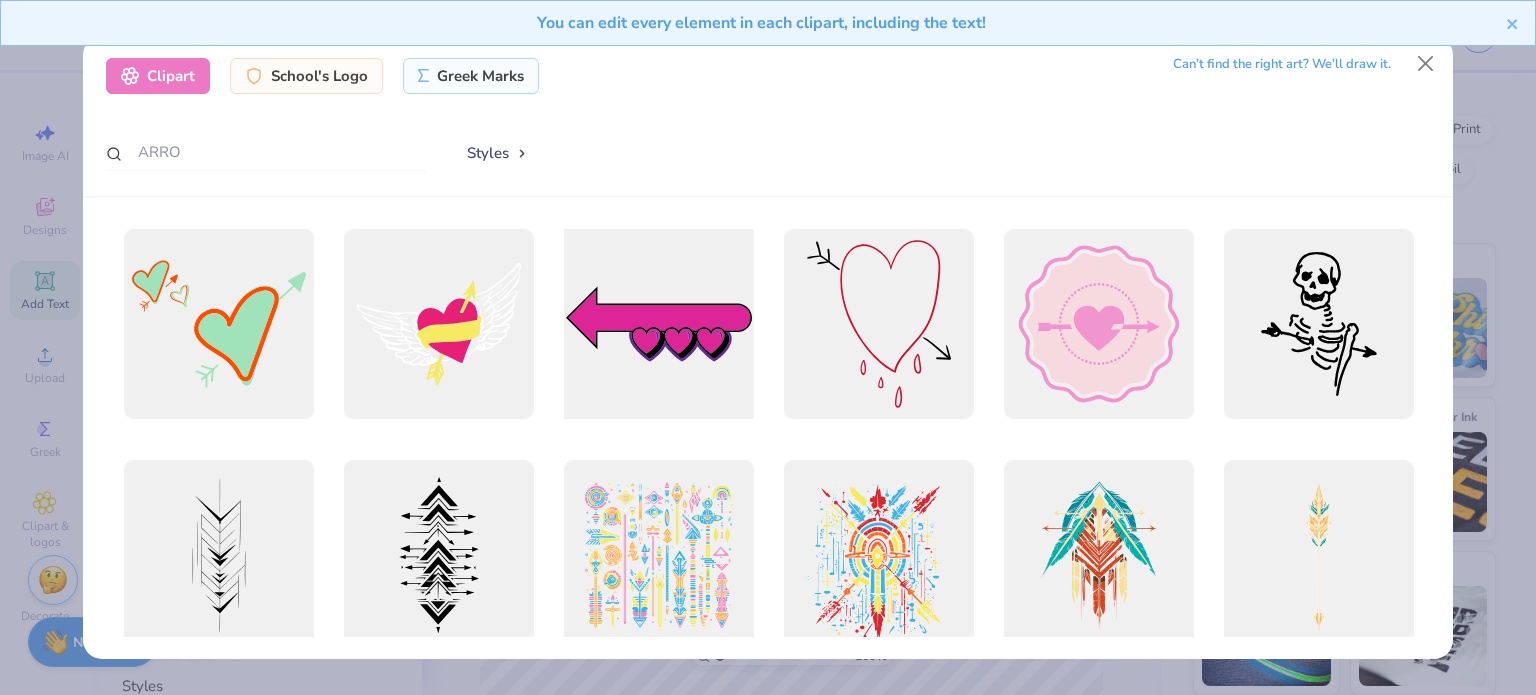 click at bounding box center [658, 324] 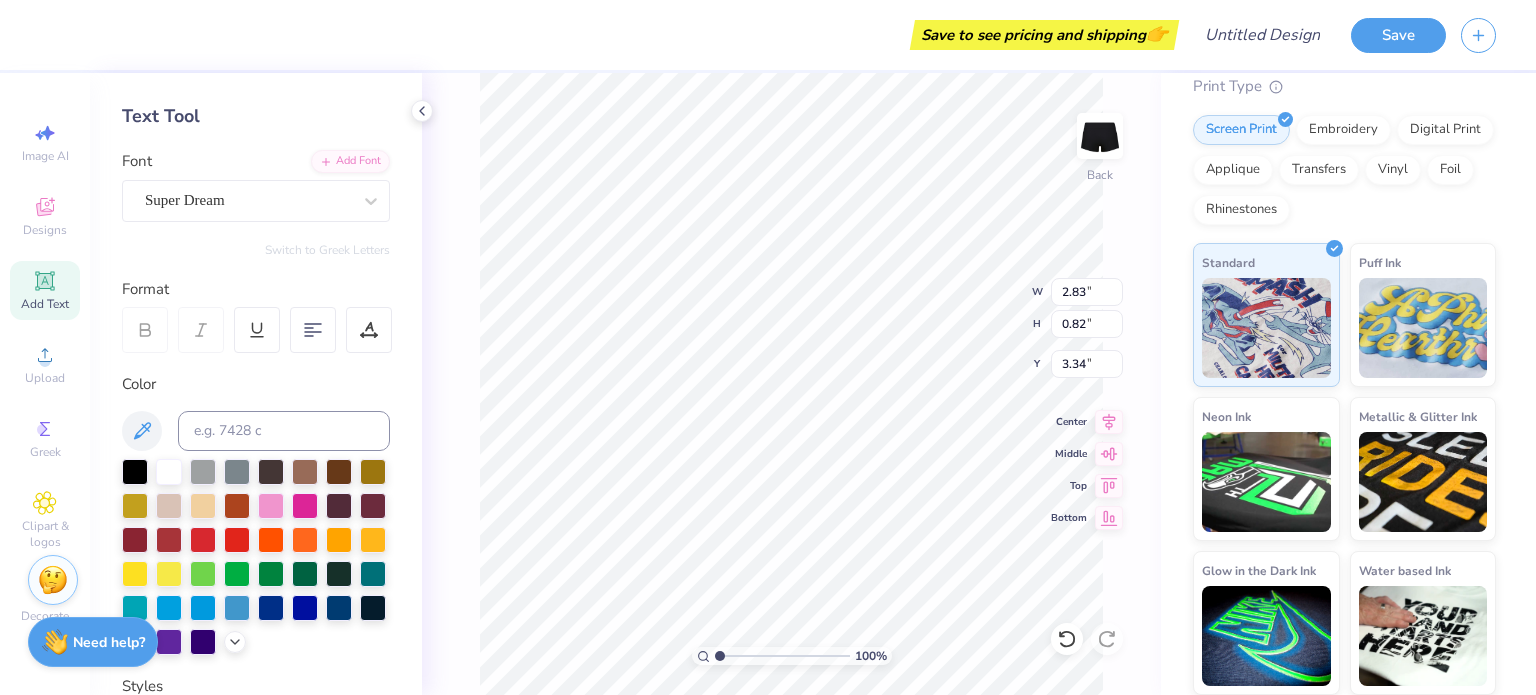 type on "6.99" 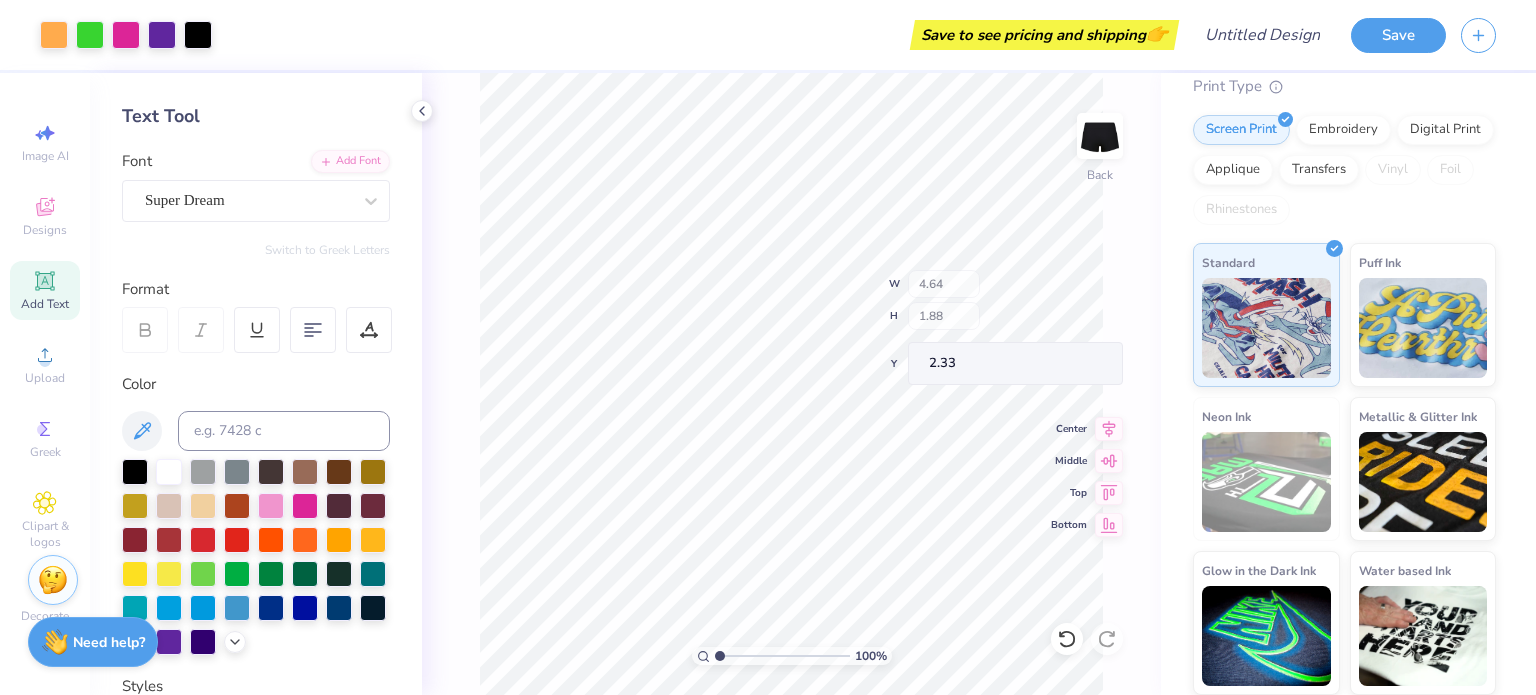 type on "4.64" 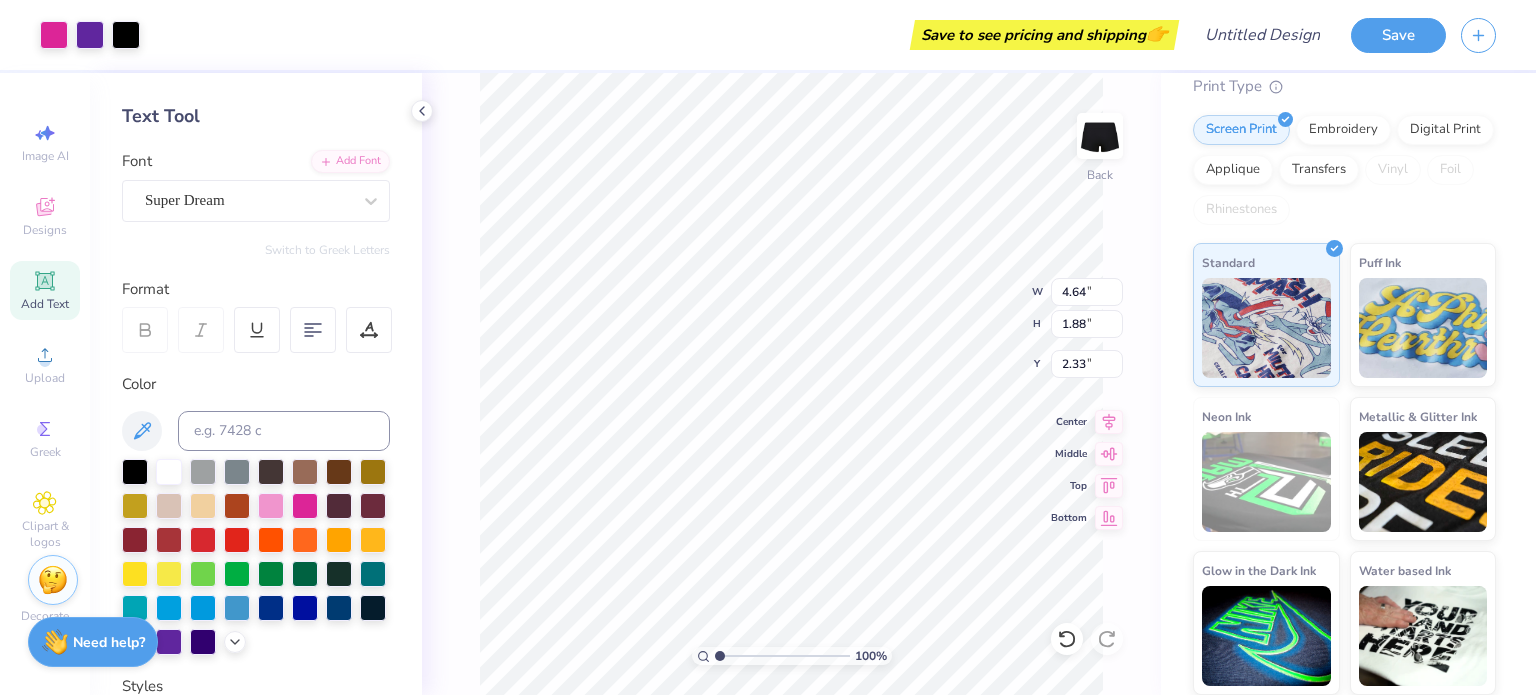 type on "2.27" 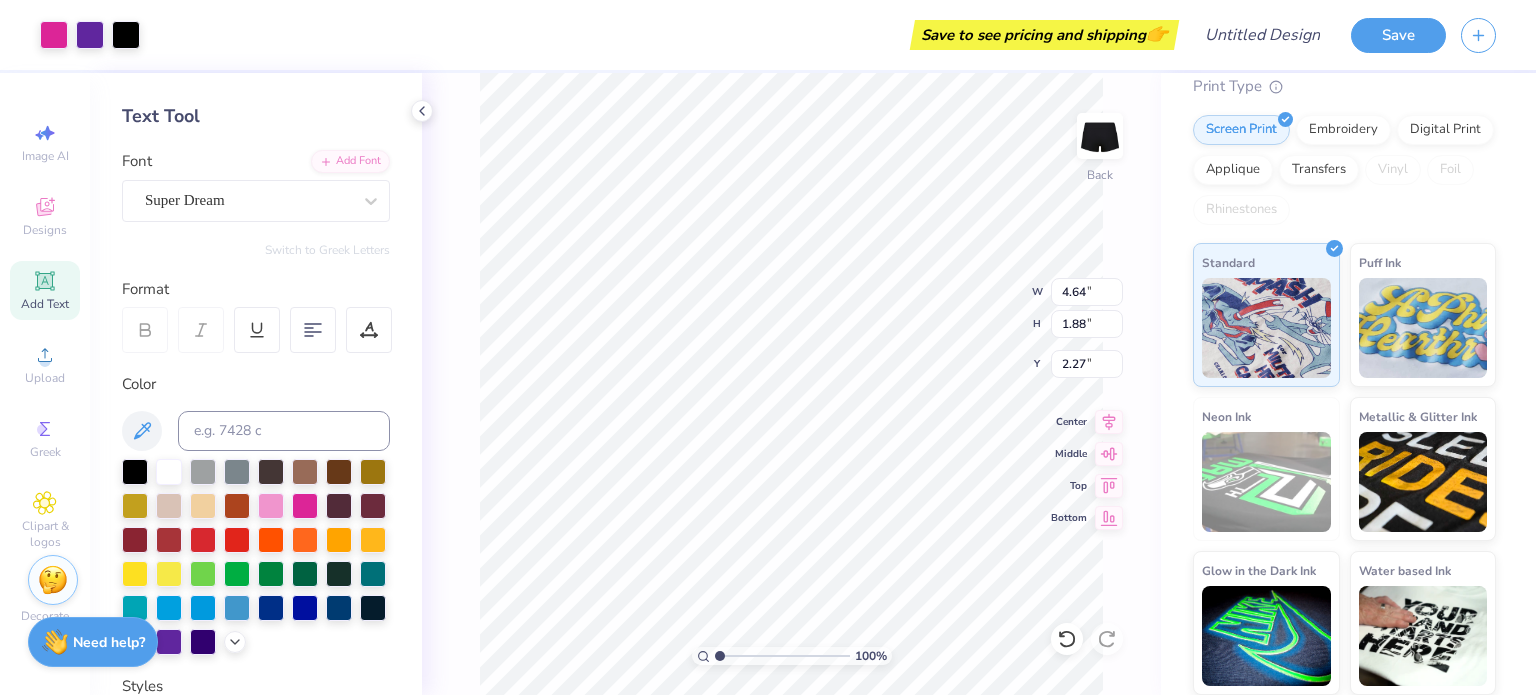 type on "0.50" 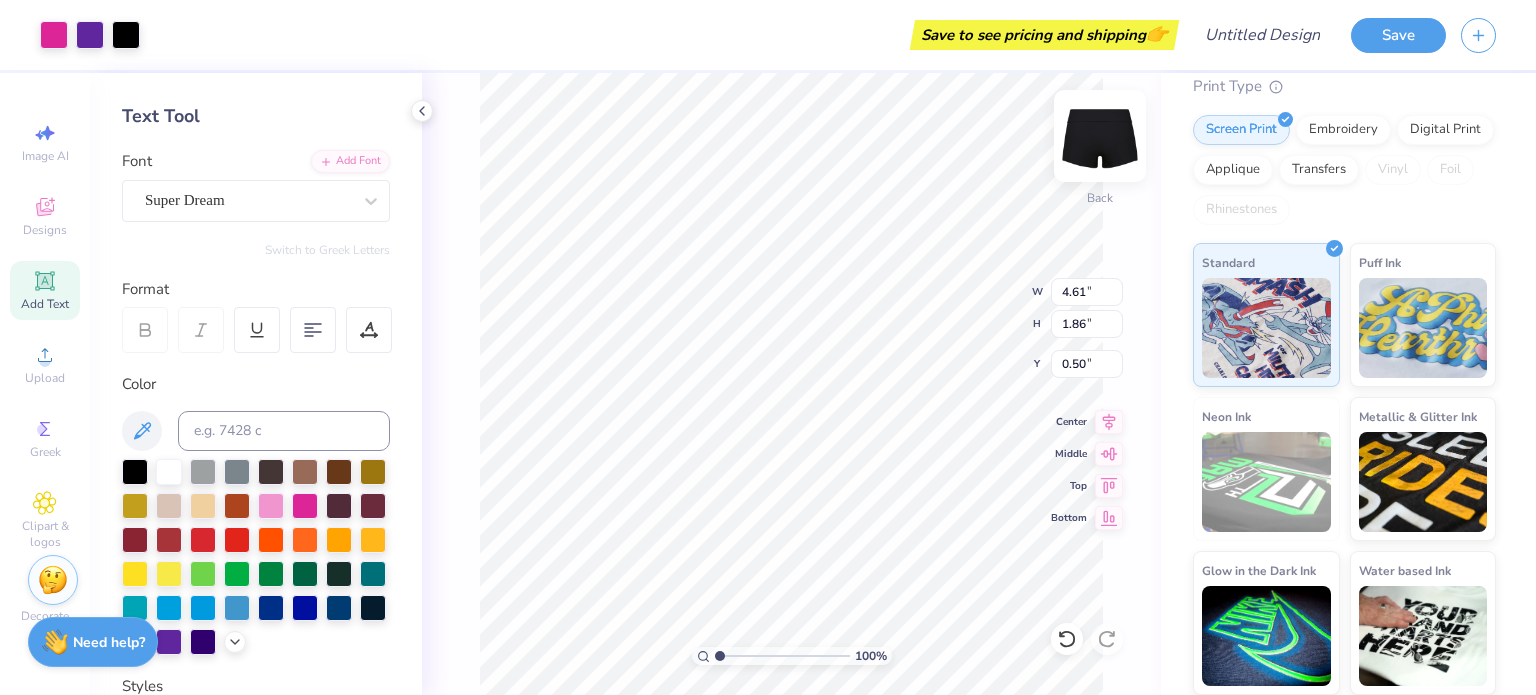 type on "4.61" 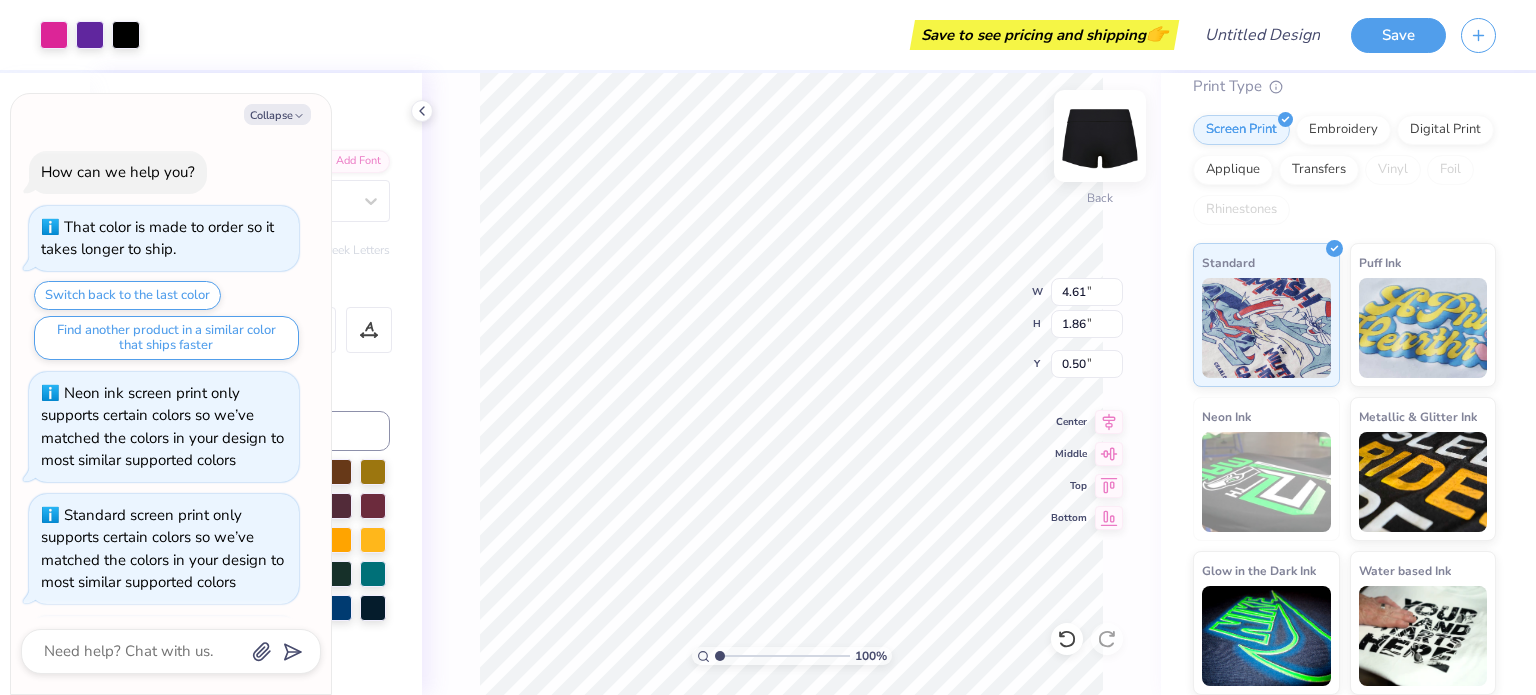 type on "1.00464665143202" 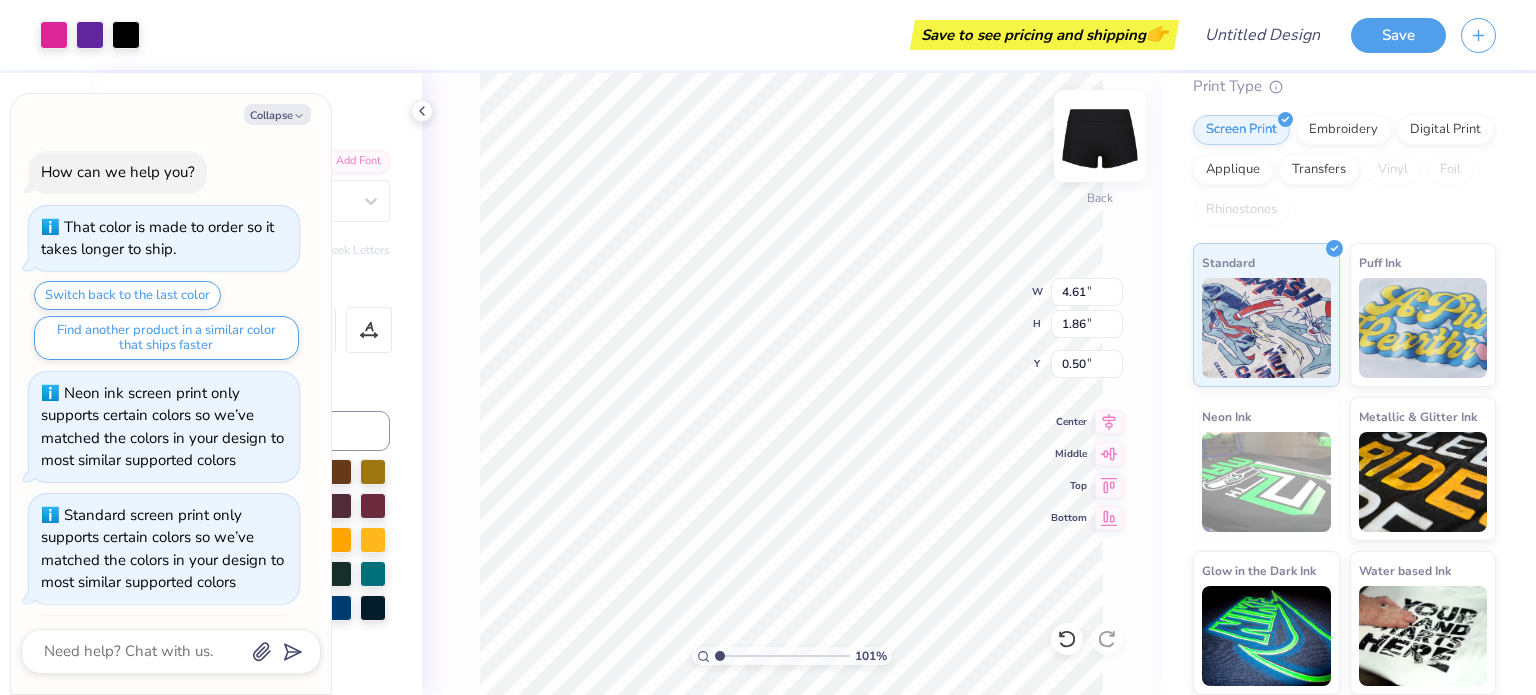 scroll, scrollTop: 120, scrollLeft: 0, axis: vertical 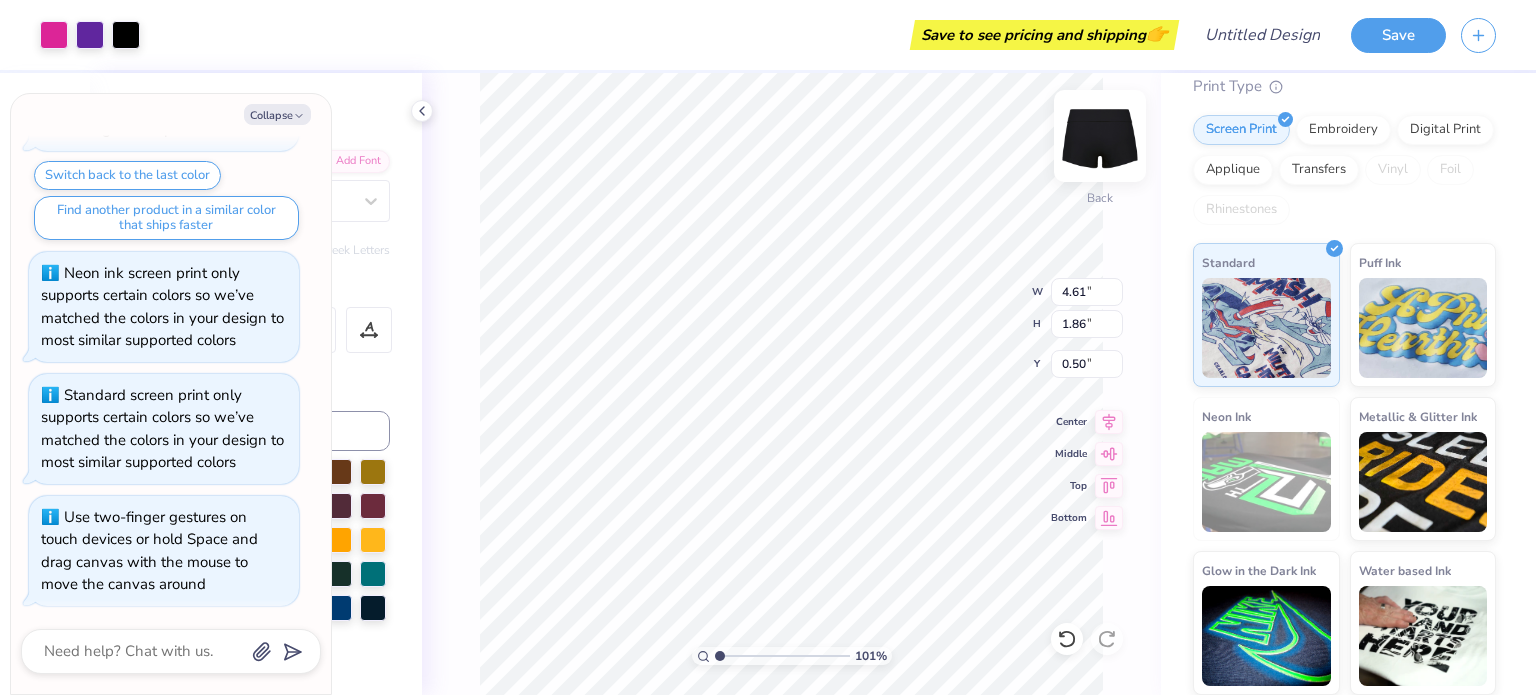 type on "1.0075415011381" 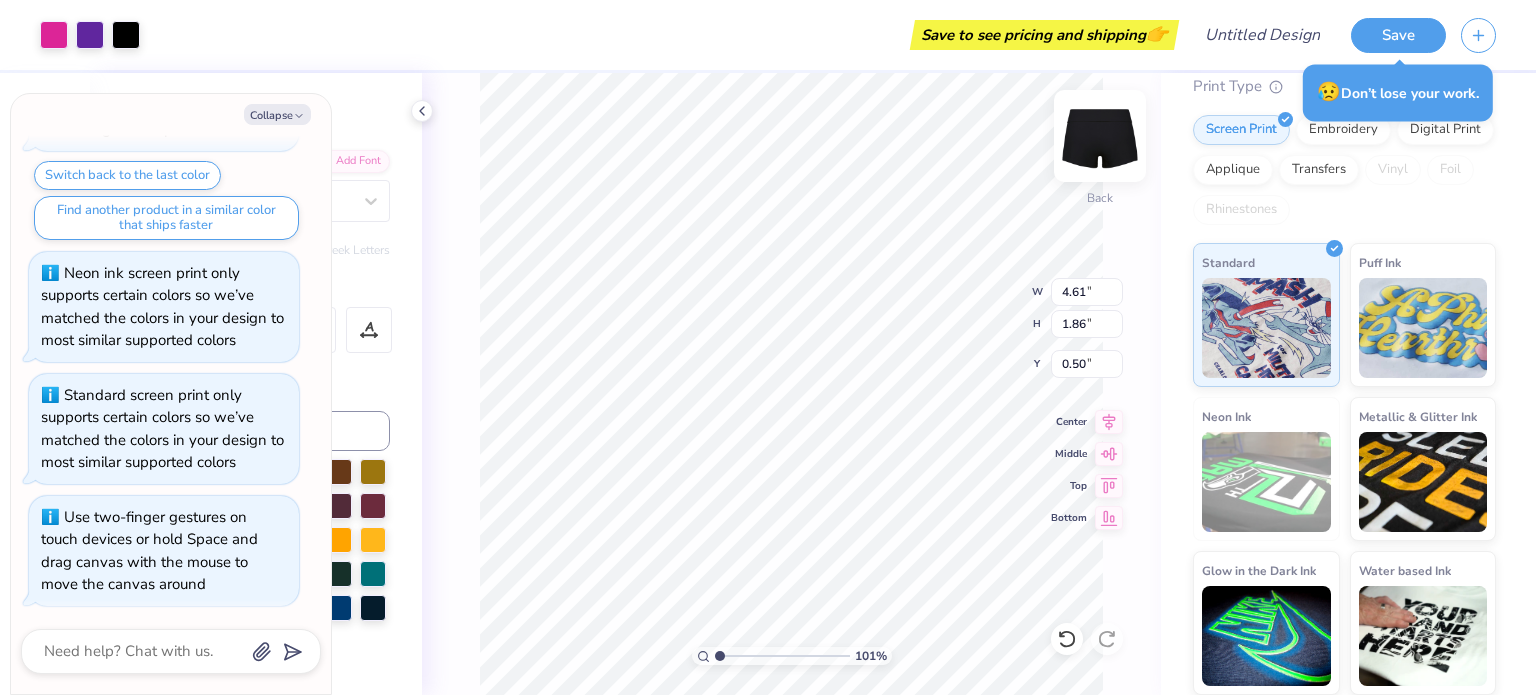type on "1" 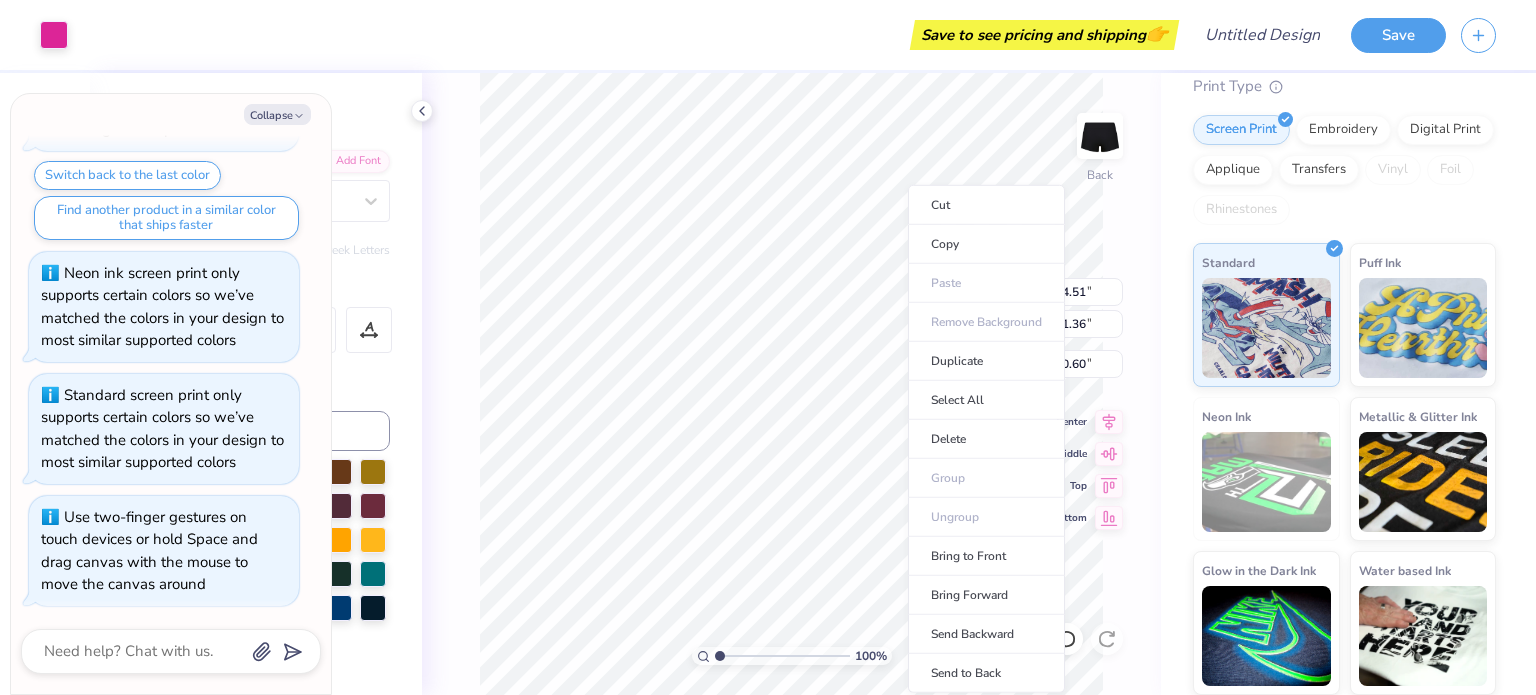 click on "Duplicate" at bounding box center [986, 361] 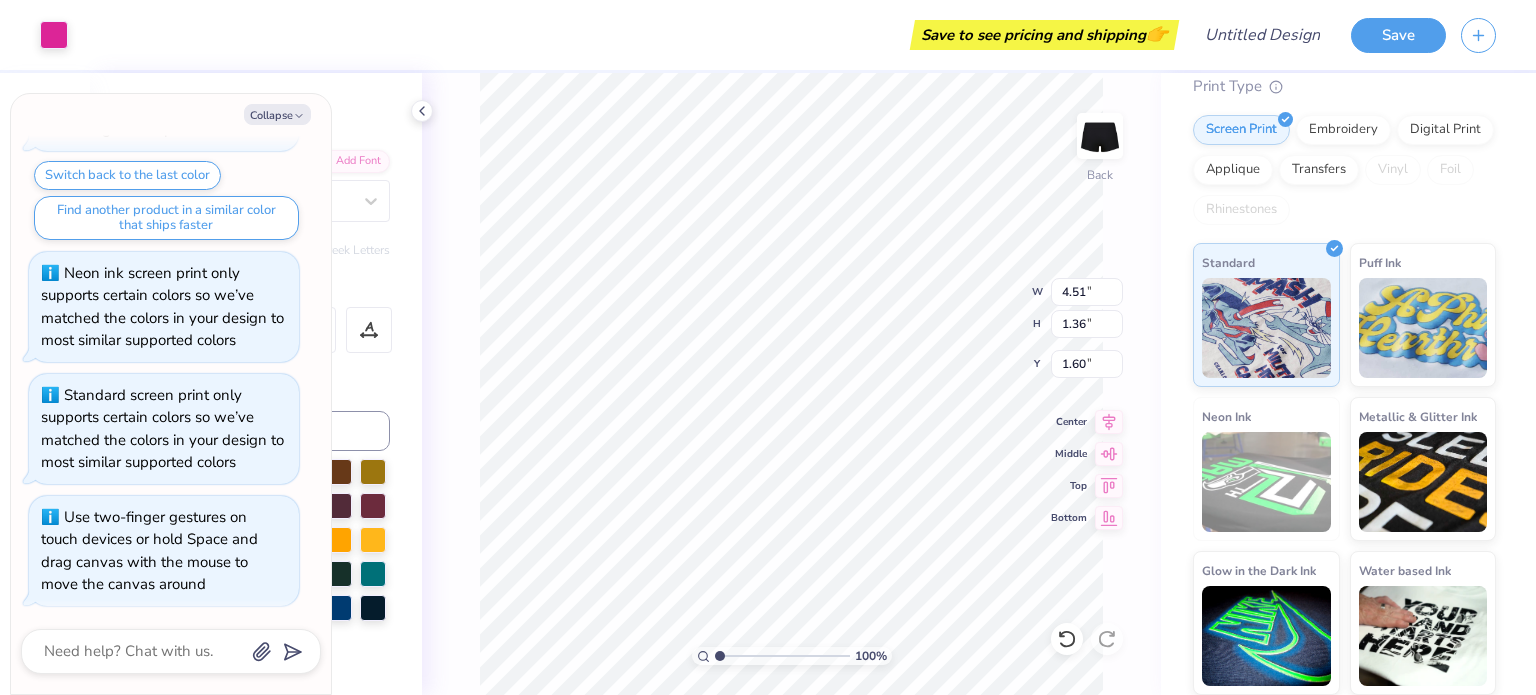 type on "x" 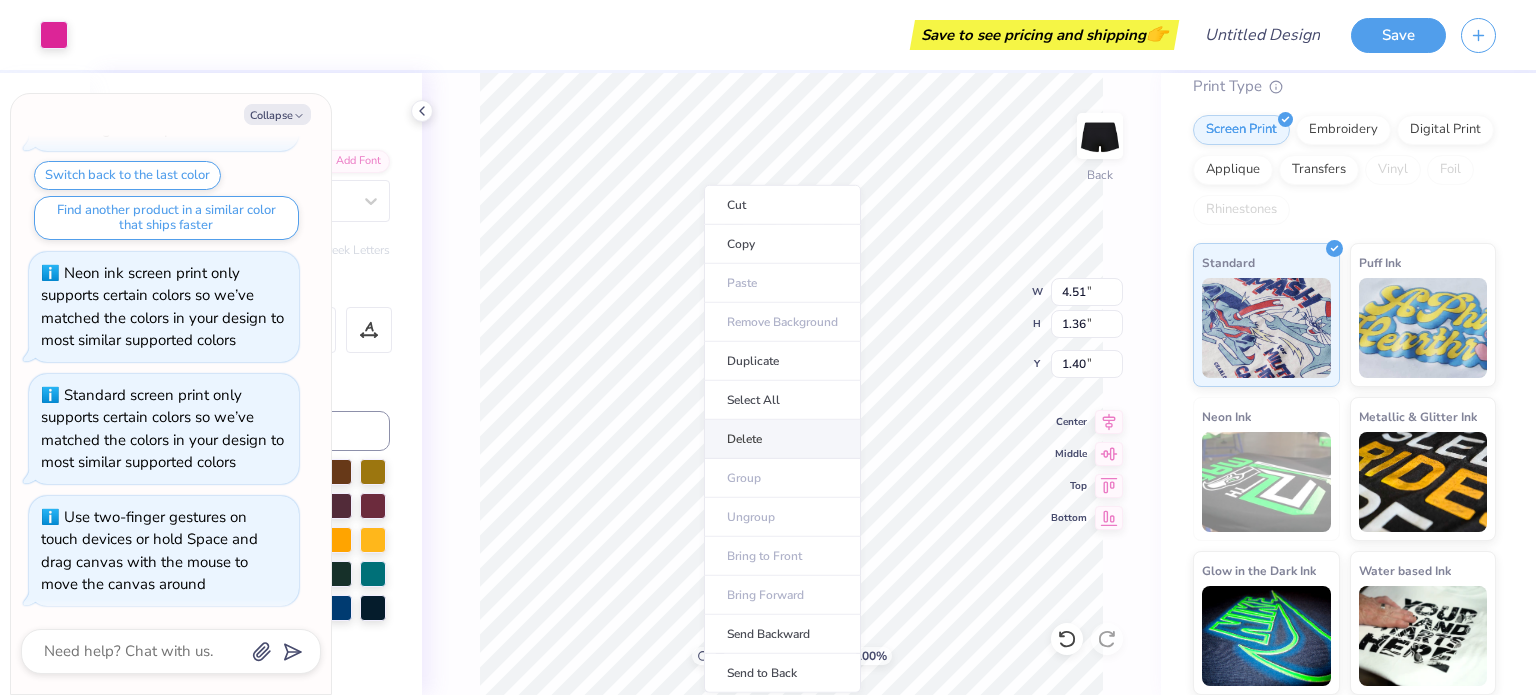 click on "Delete" at bounding box center (782, 439) 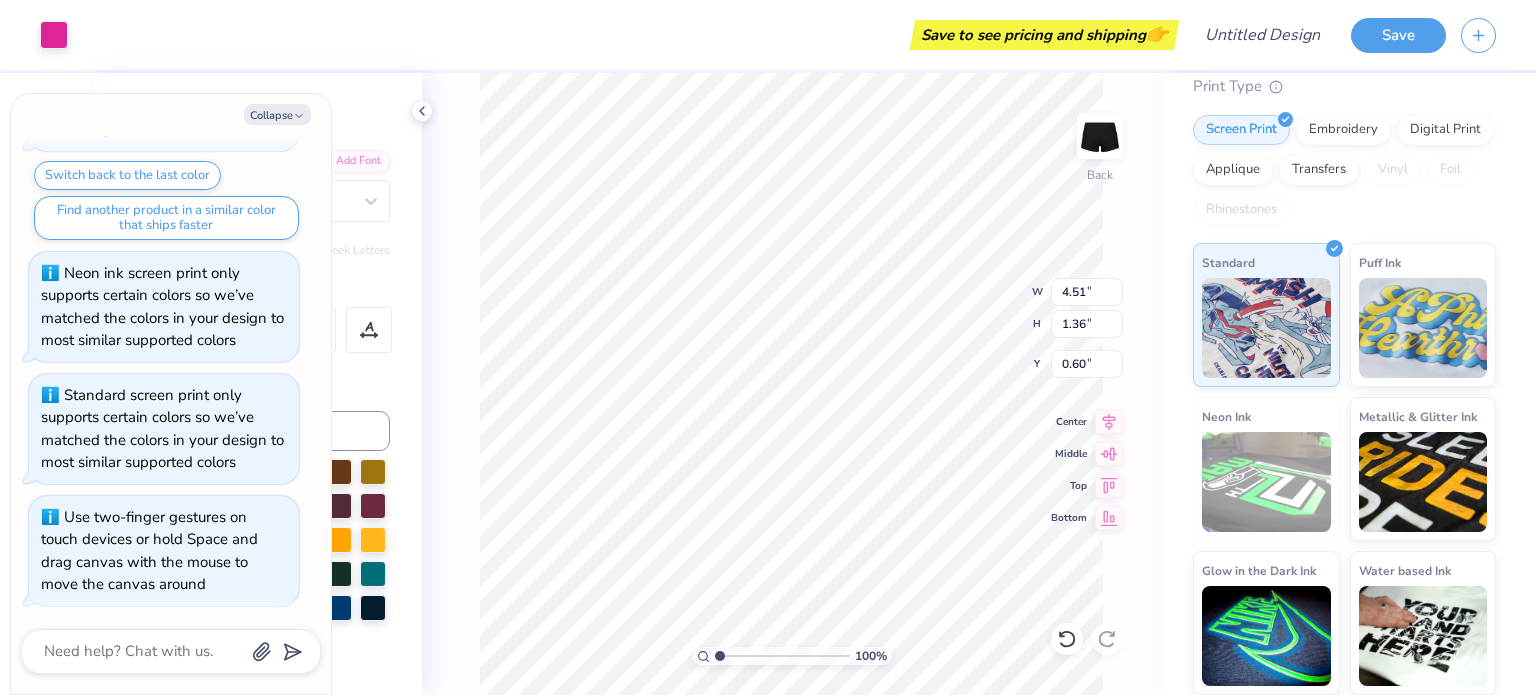 type on "x" 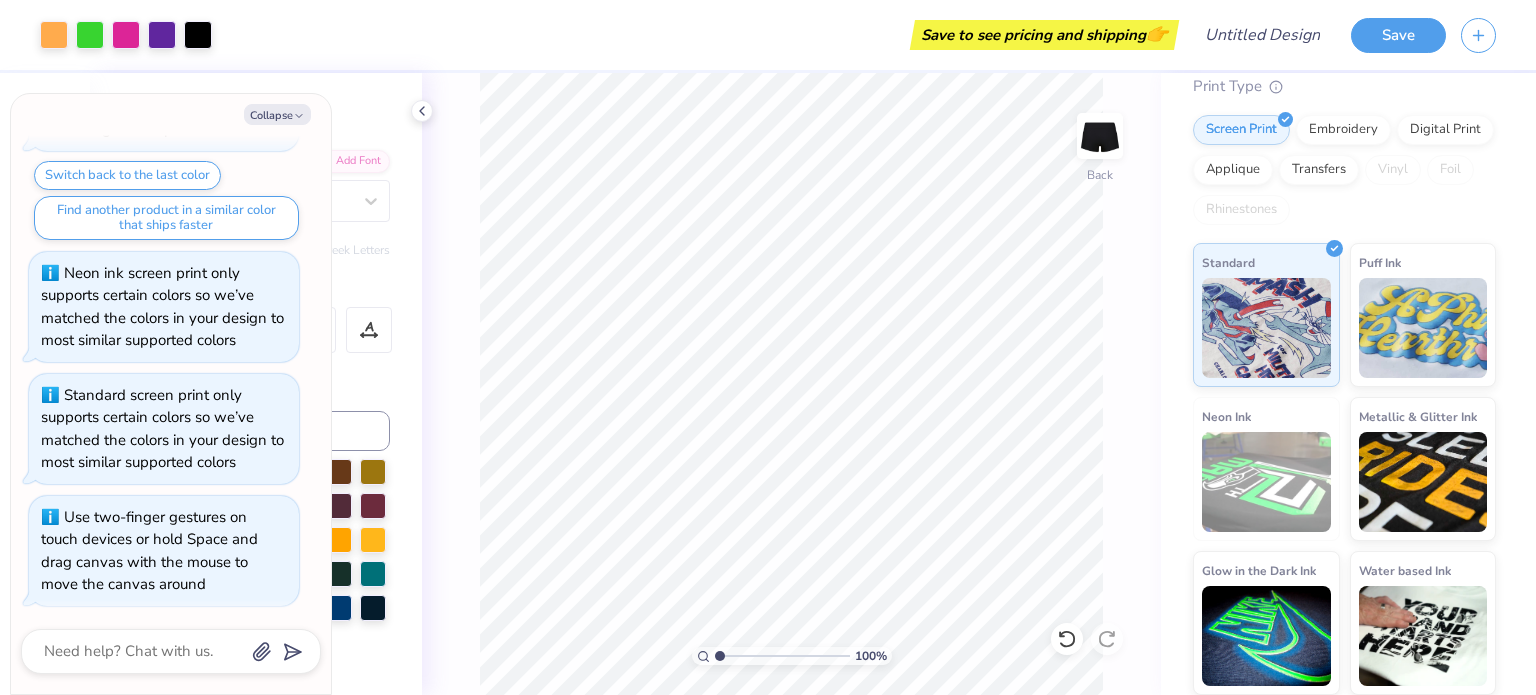 click on "Save to see pricing and shipping  👉" at bounding box center [700, 35] 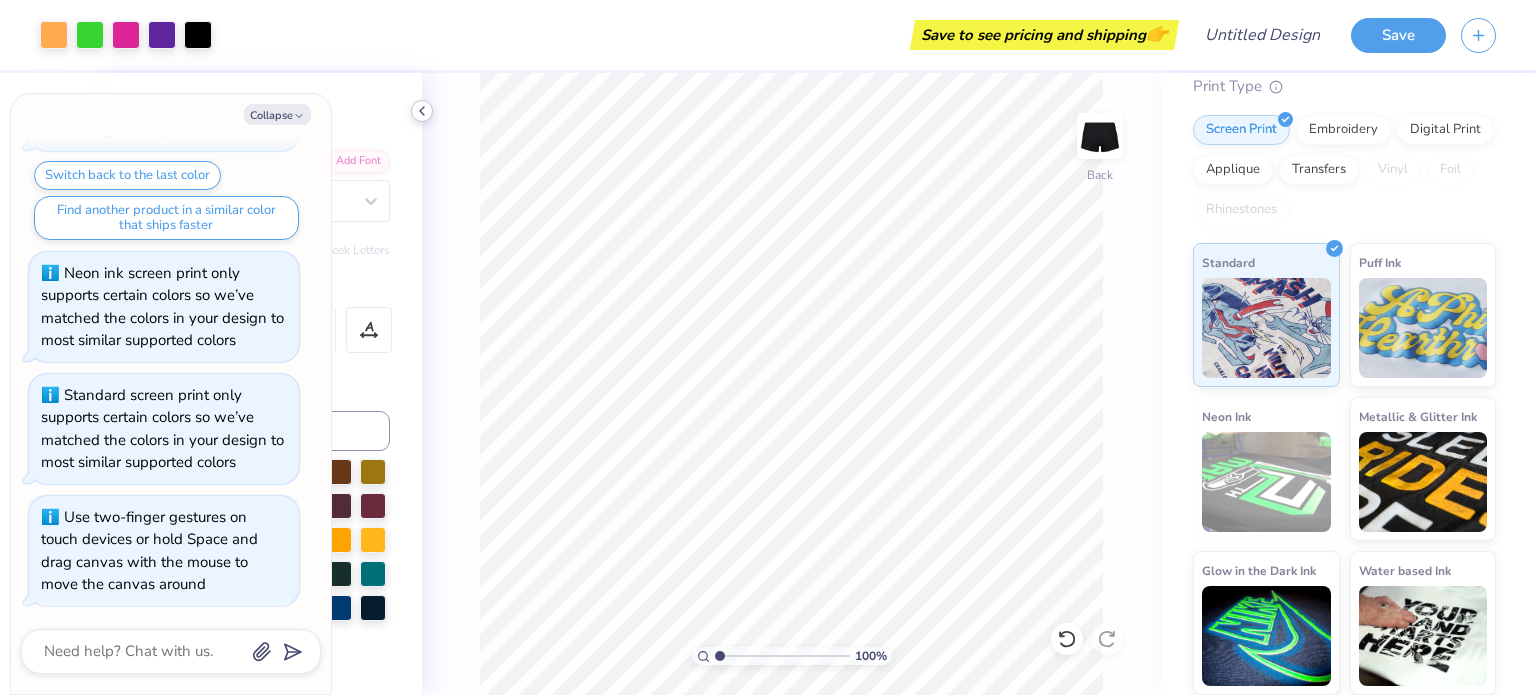 click at bounding box center (422, 111) 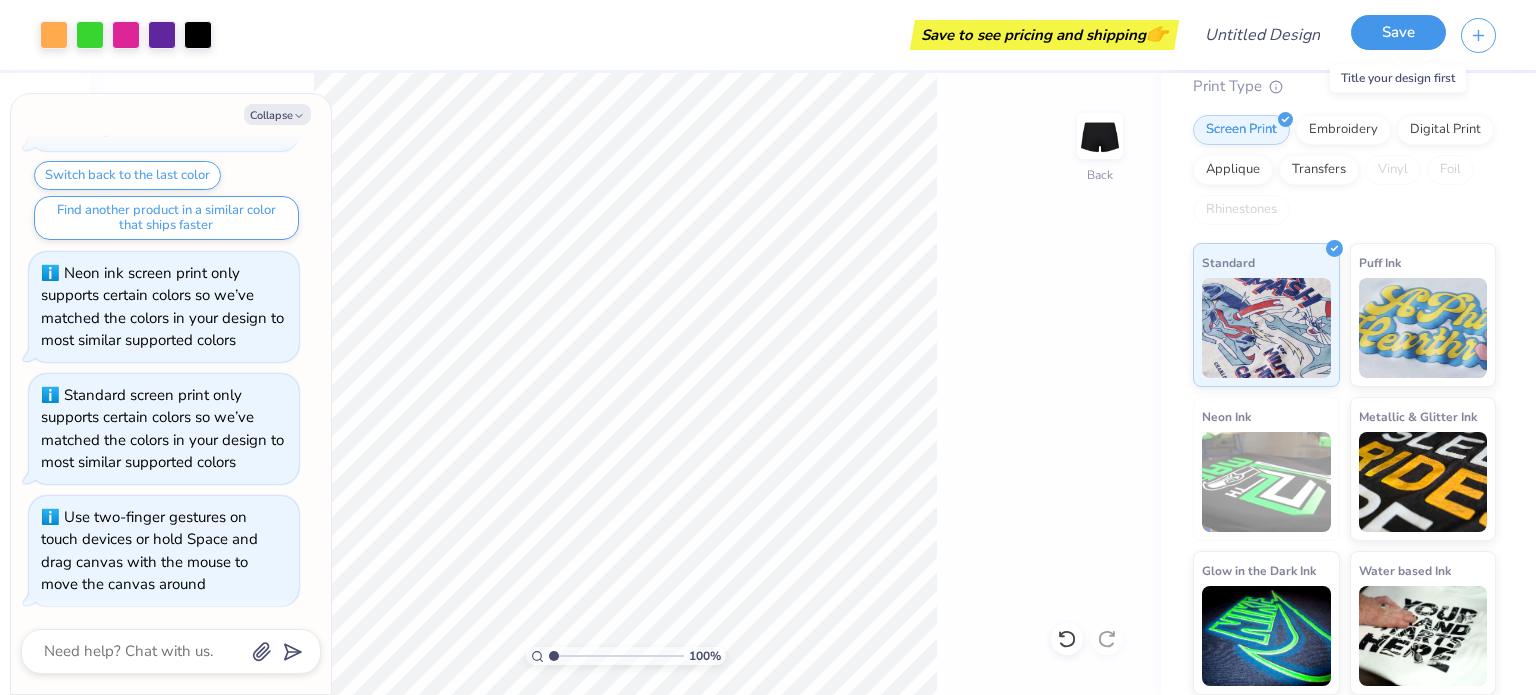 click on "Save" at bounding box center [1398, 32] 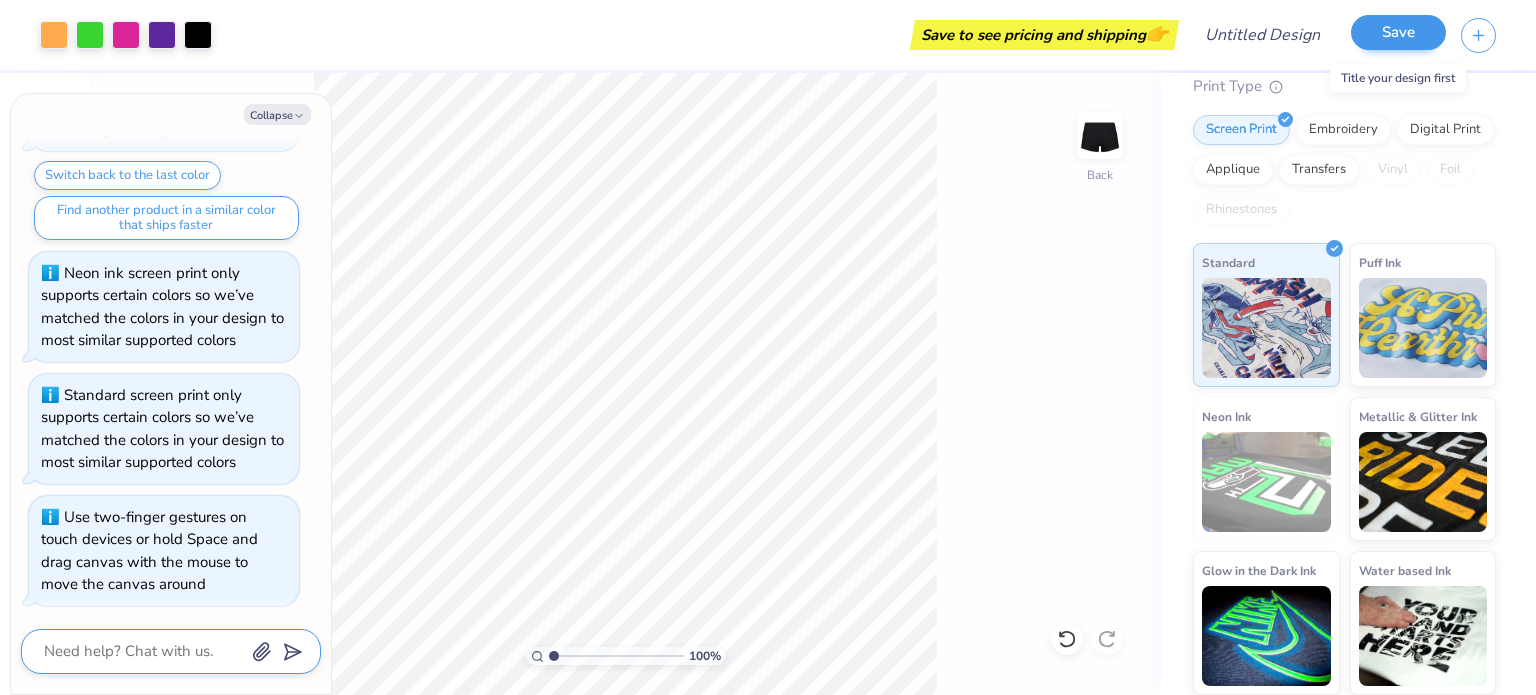 scroll, scrollTop: 175, scrollLeft: 0, axis: vertical 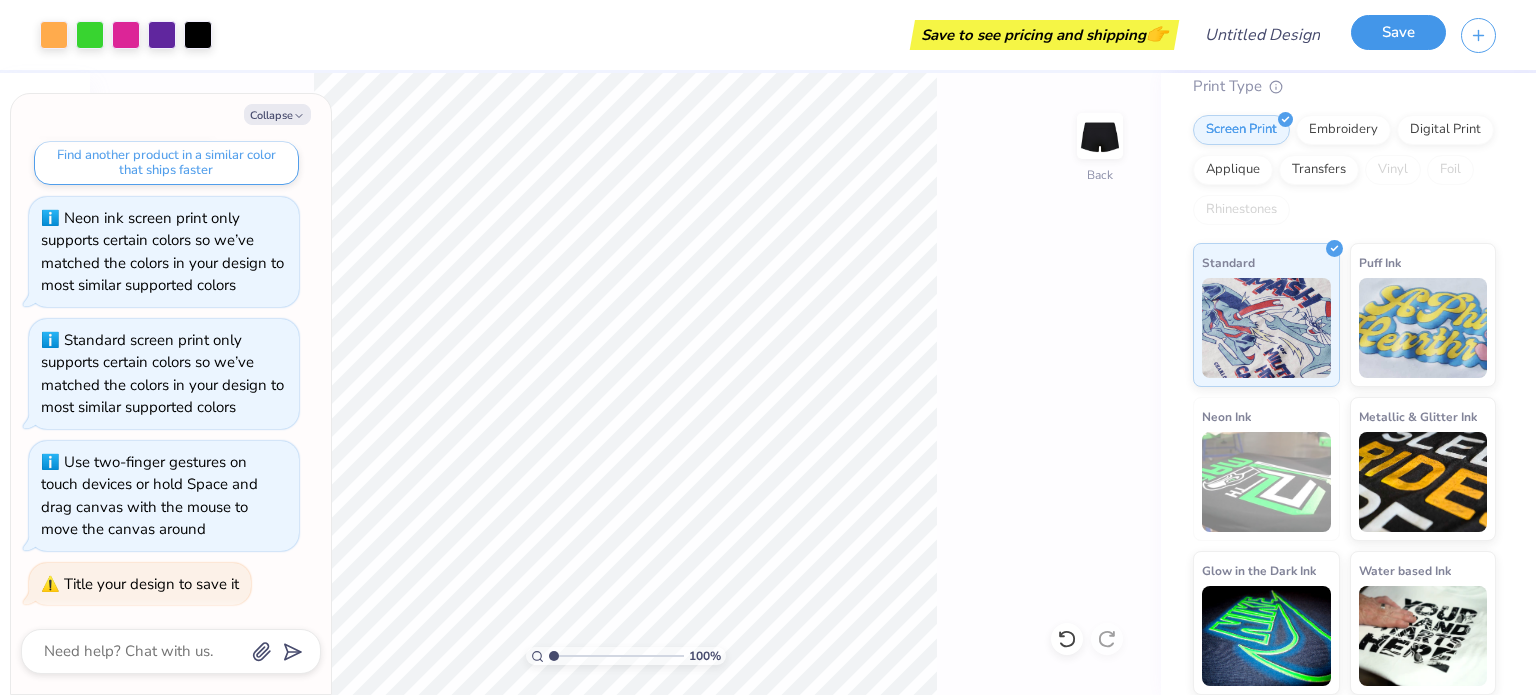 click on "Save" at bounding box center [1398, 32] 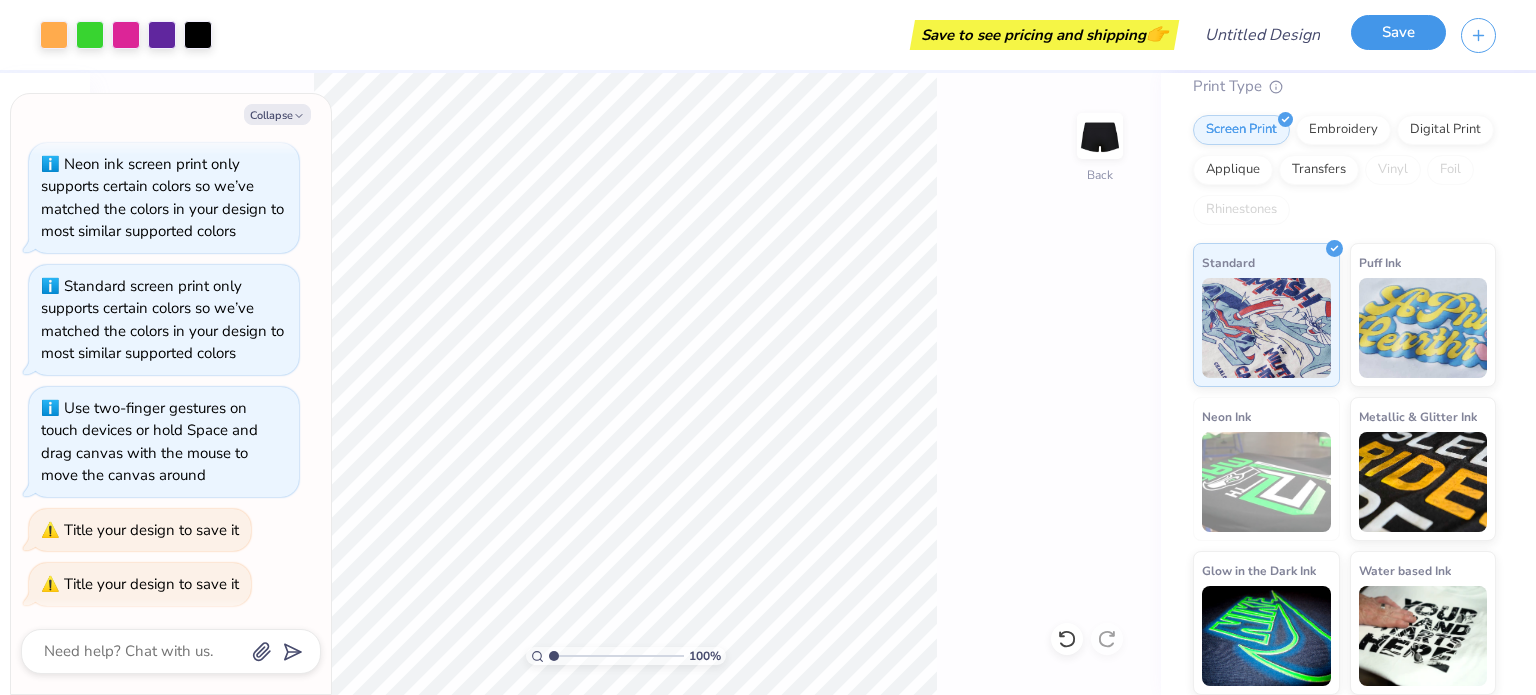 click on "Save" at bounding box center (1398, 32) 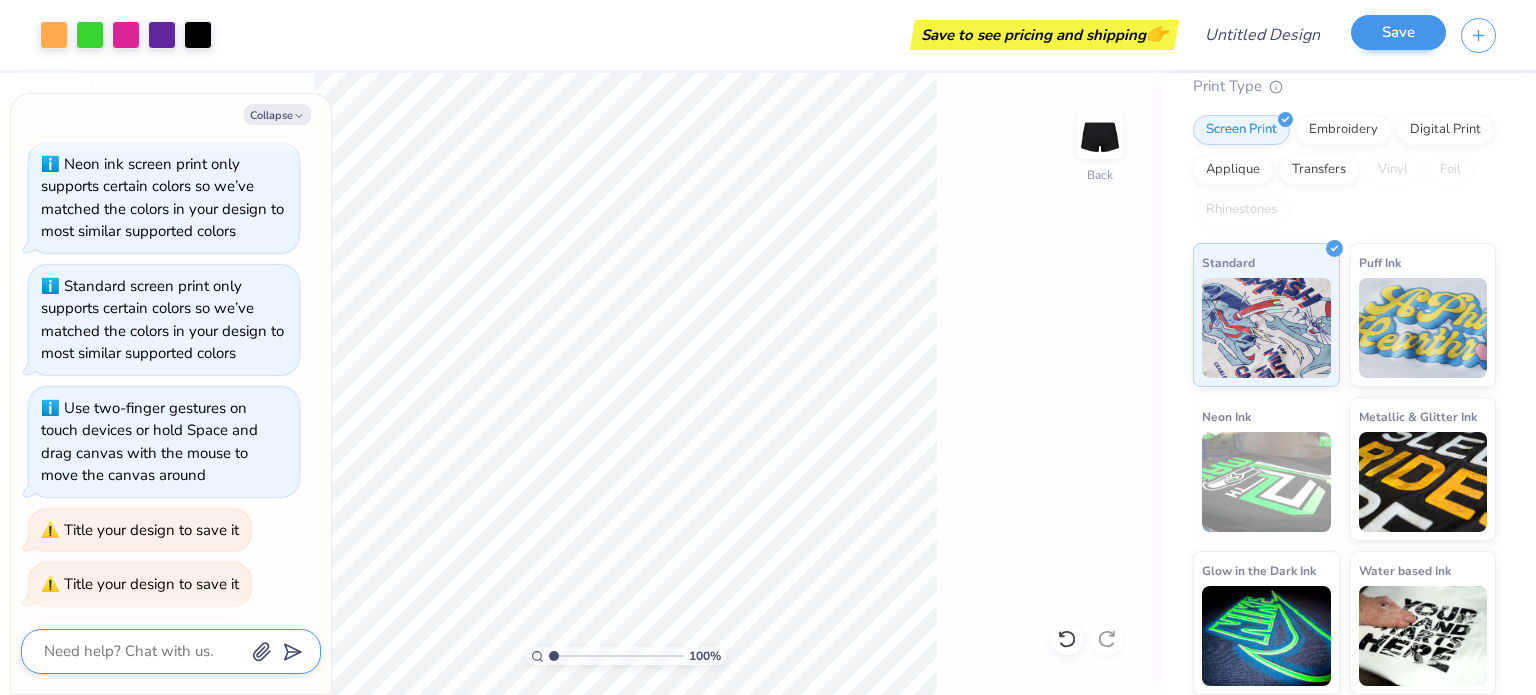 scroll, scrollTop: 284, scrollLeft: 0, axis: vertical 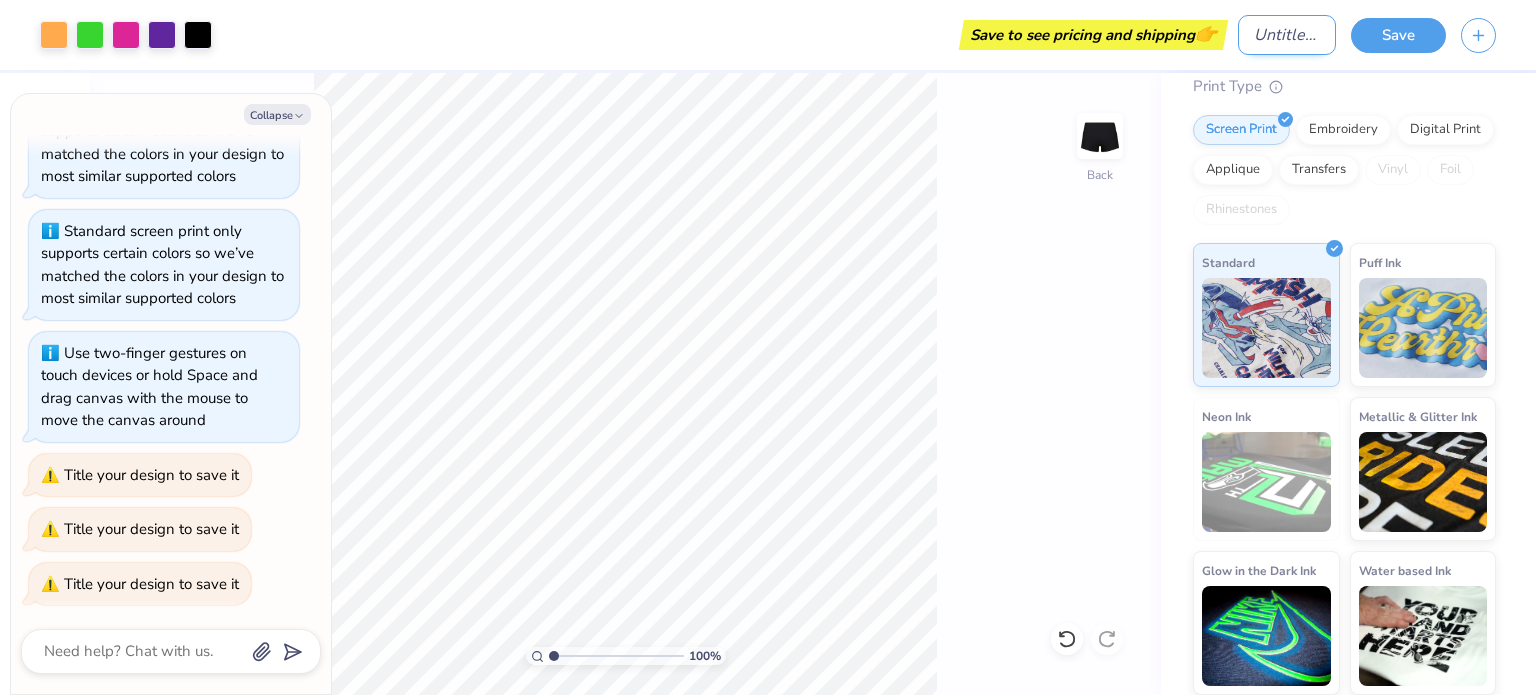 type on "x" 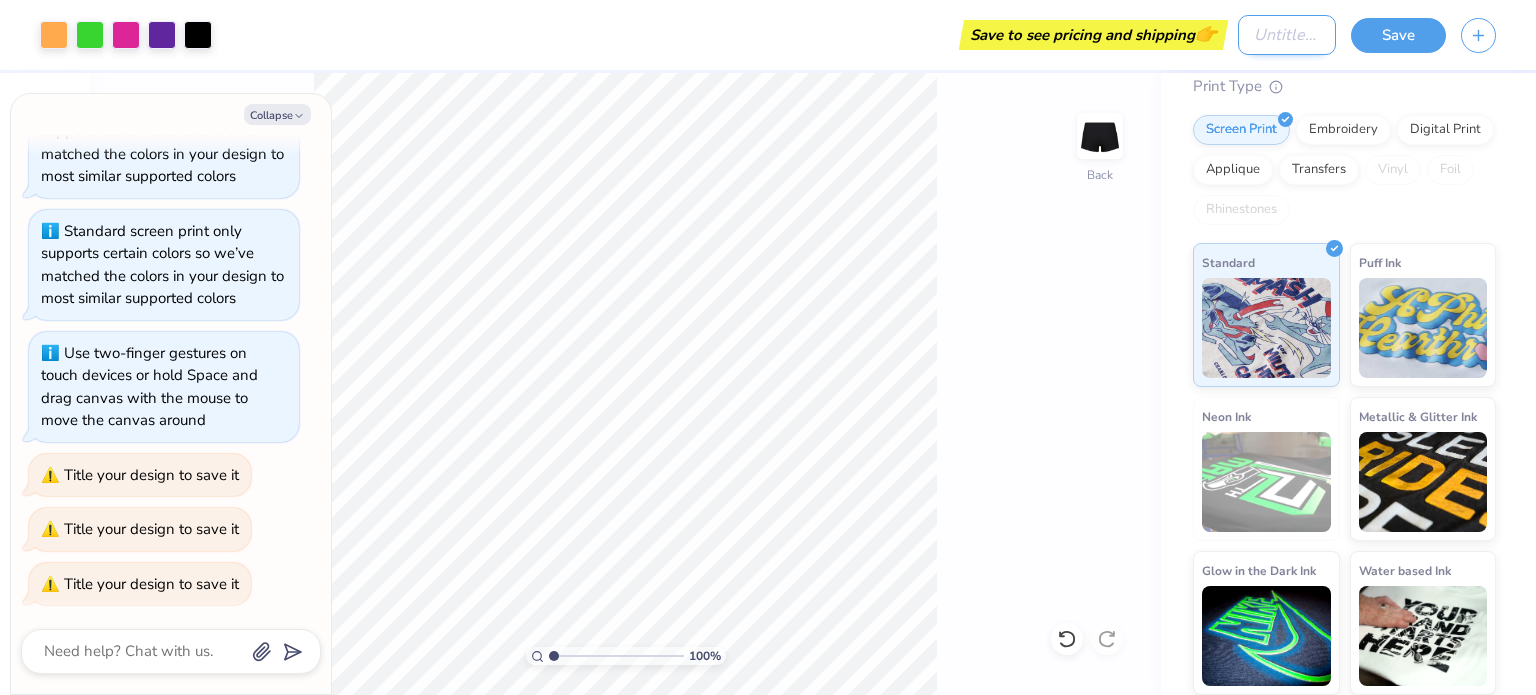 click on "Design Title" at bounding box center (1287, 35) 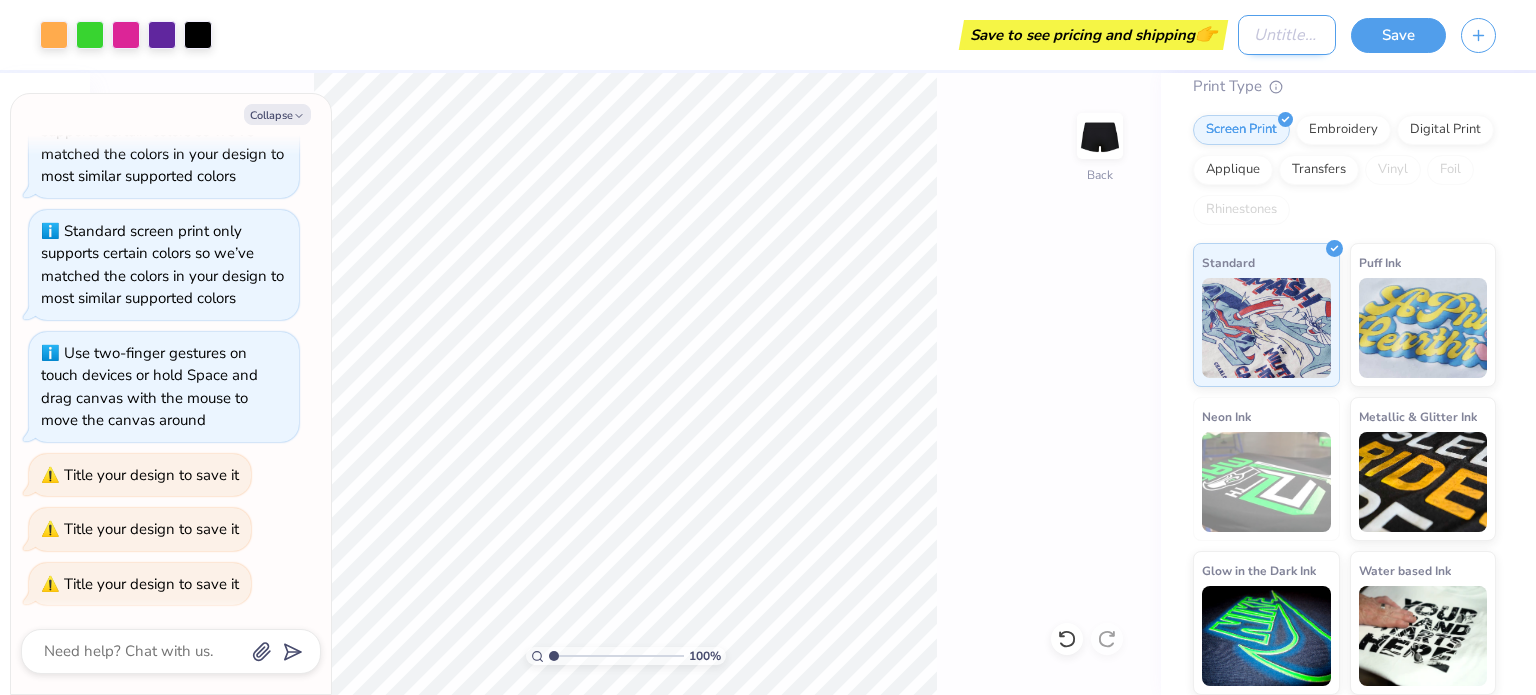 type on "G" 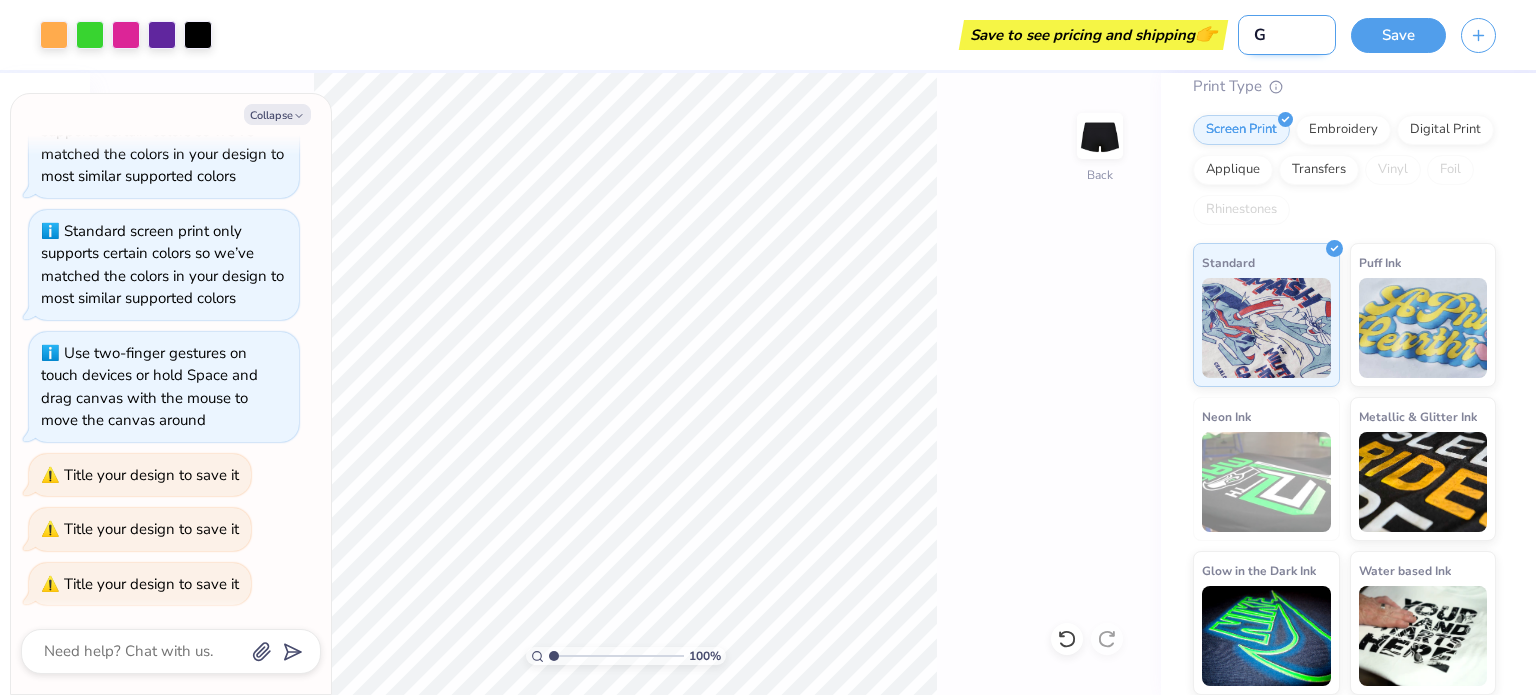 type on "GR" 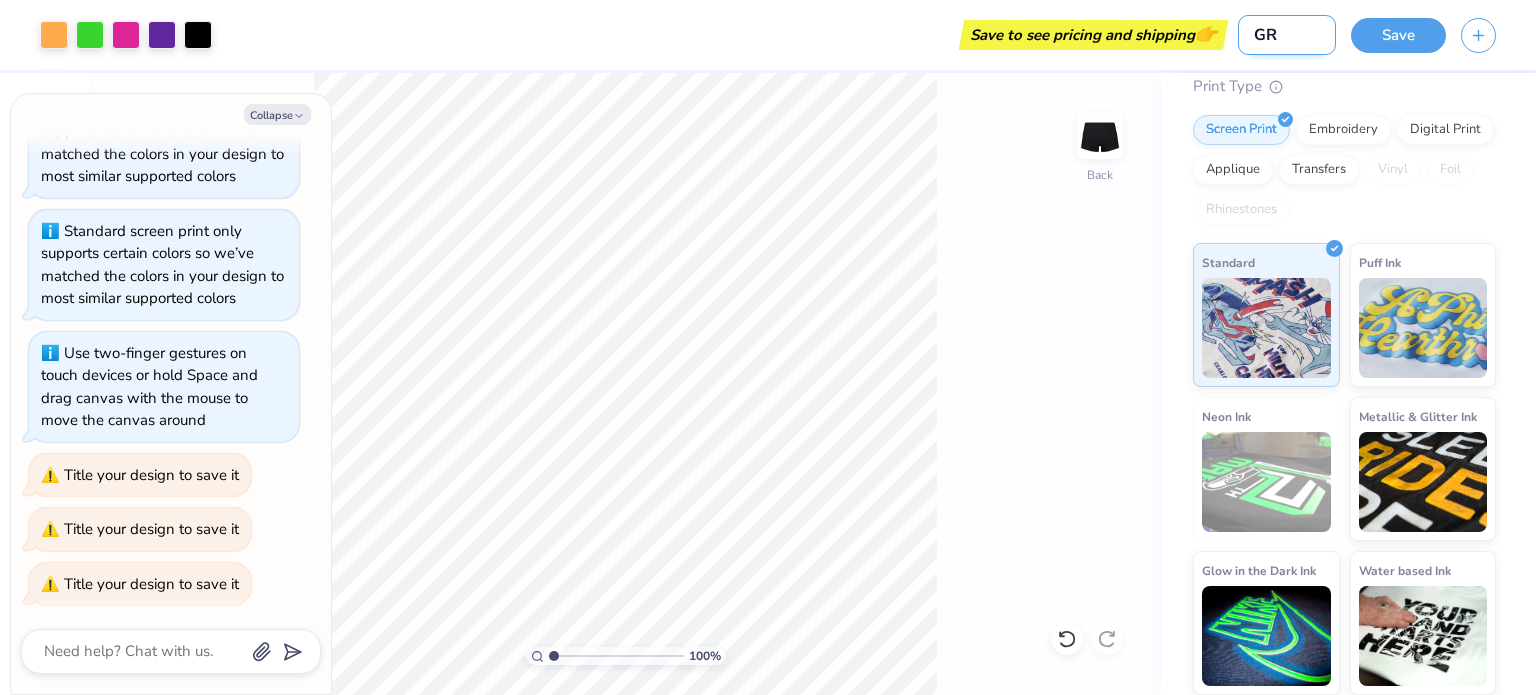 type on "GRI" 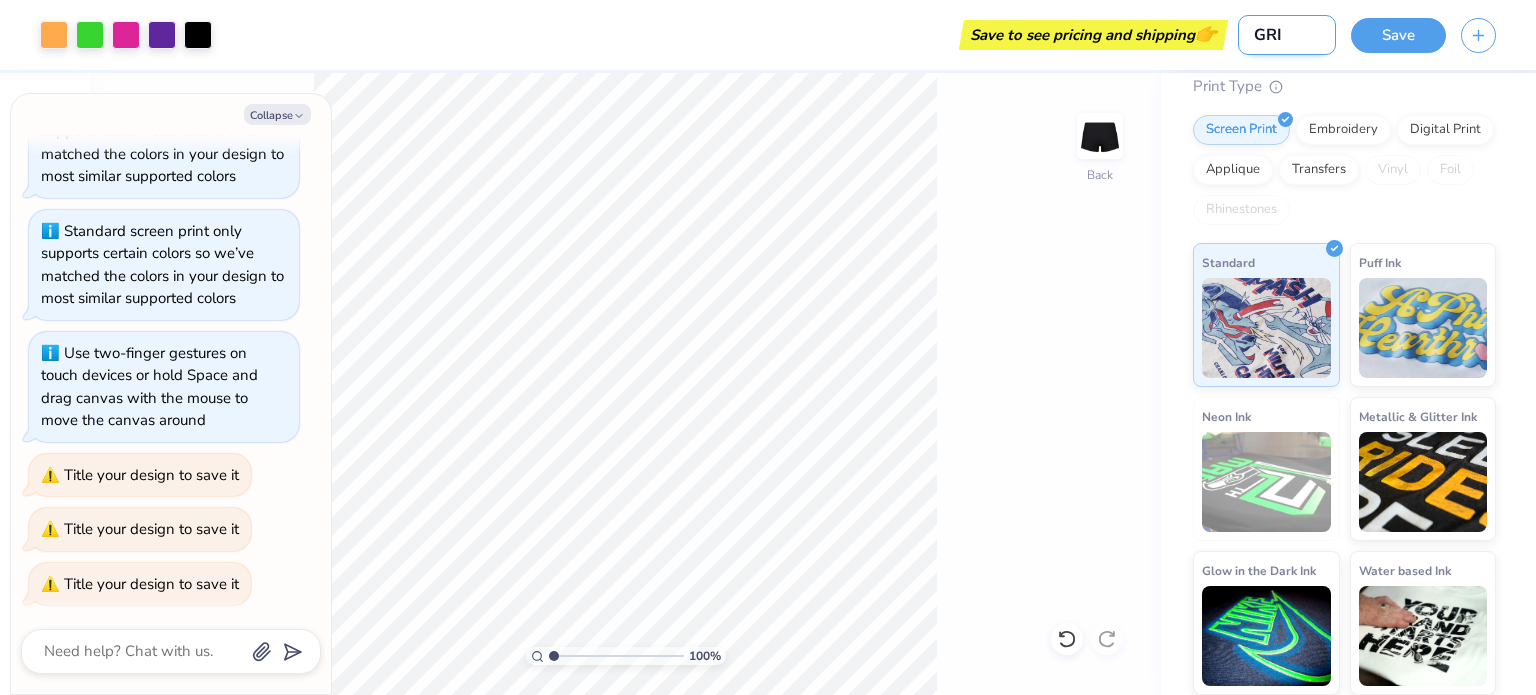 type on "GRIP" 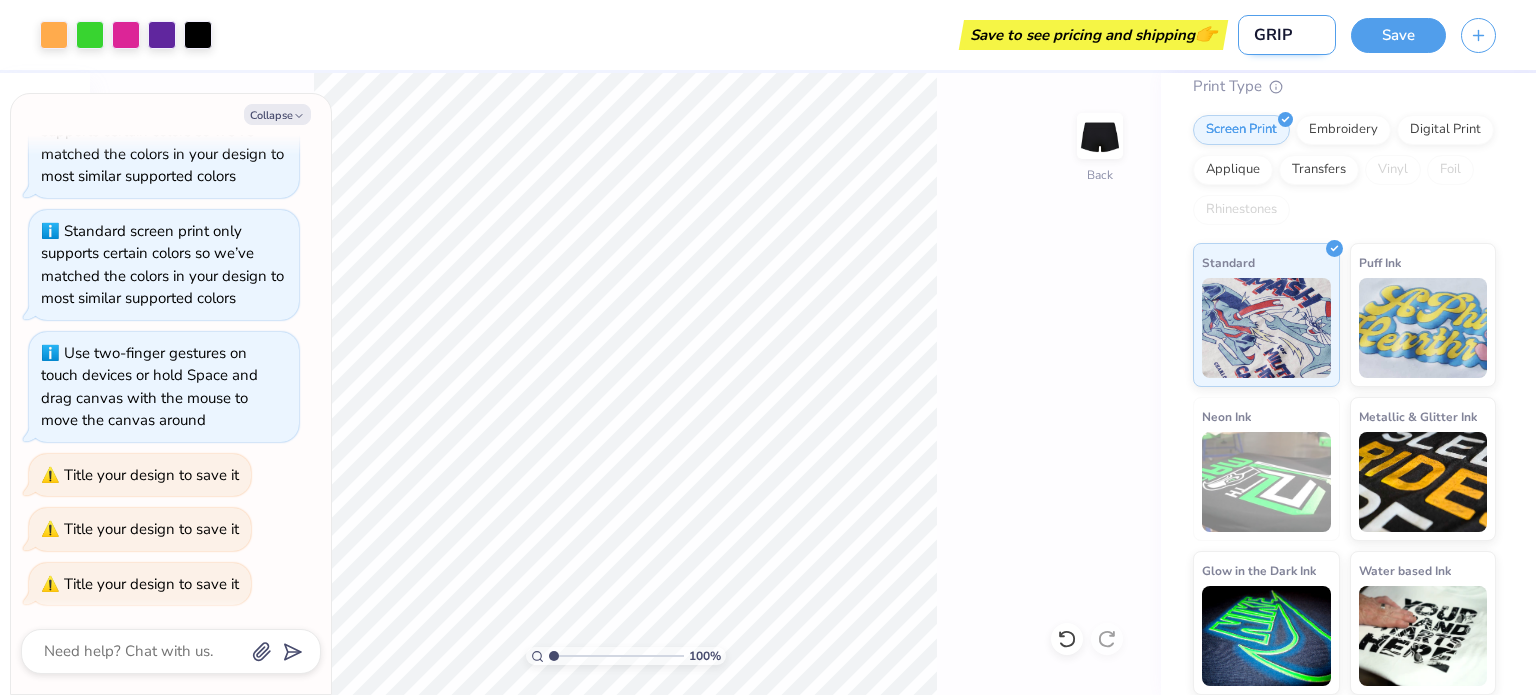 type on "GRIP" 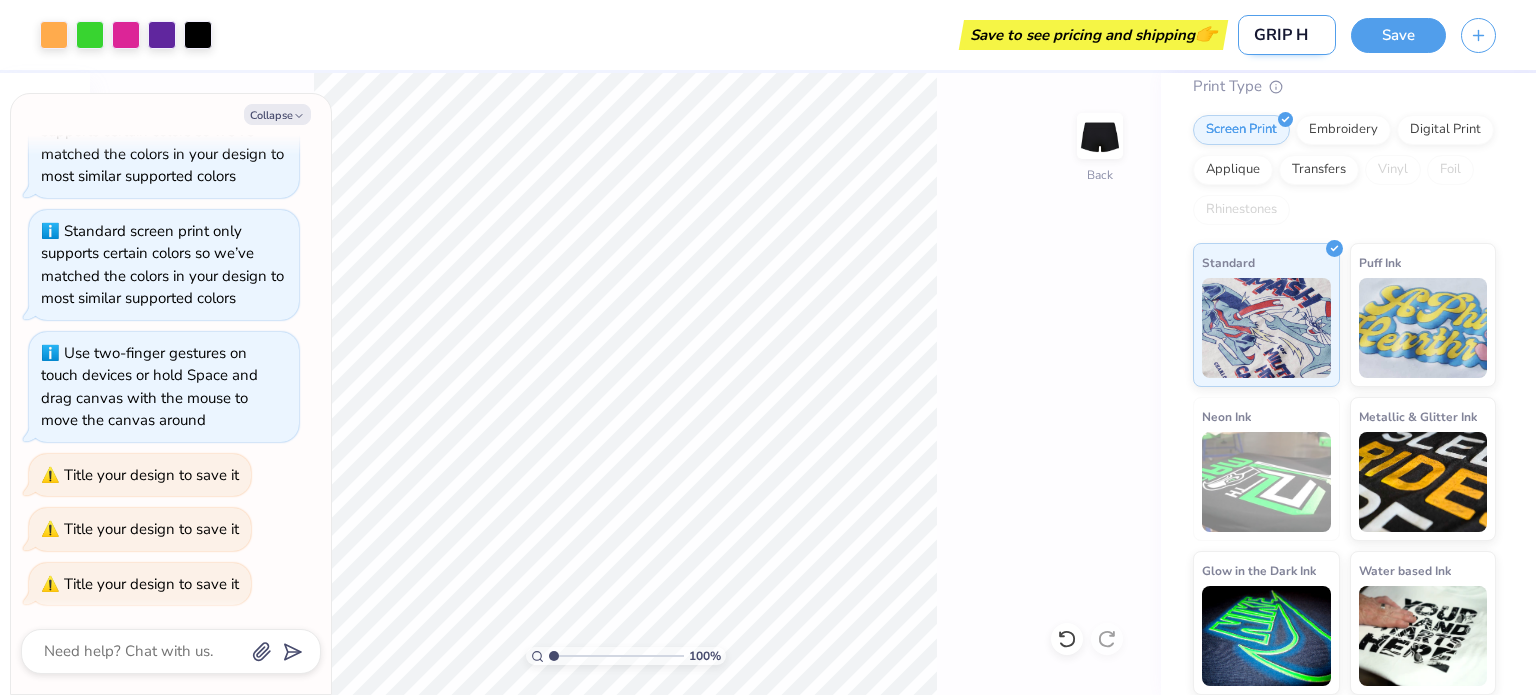 type on "GRIP HE" 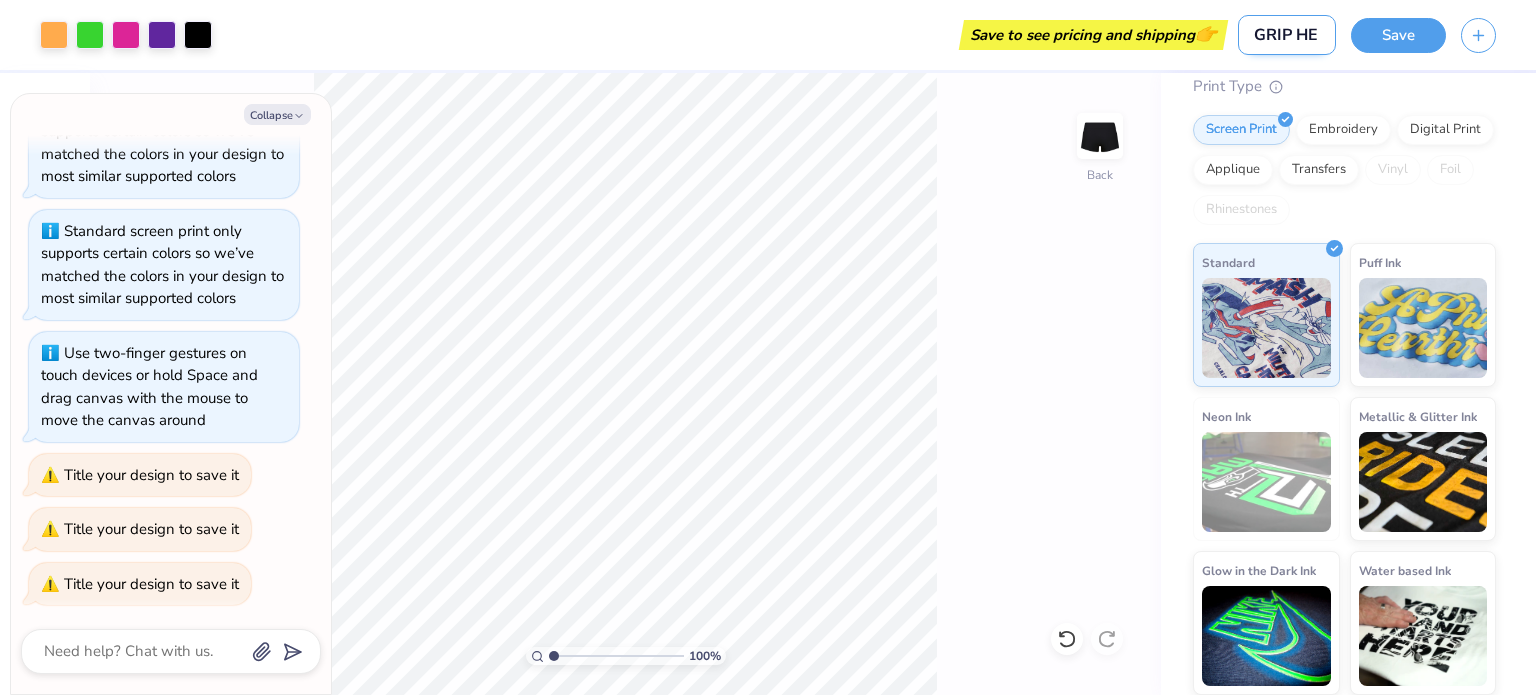 type on "GRIP HER" 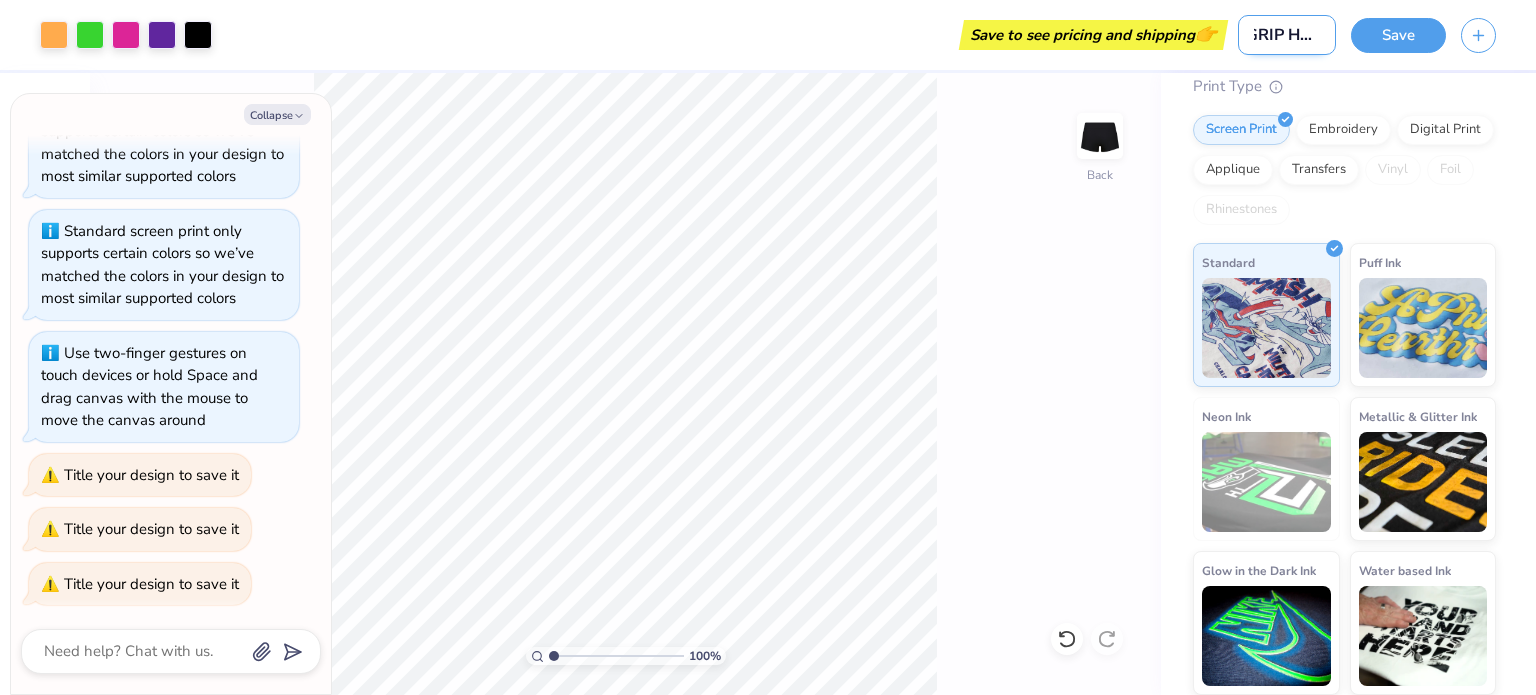type on "GRIP HERE" 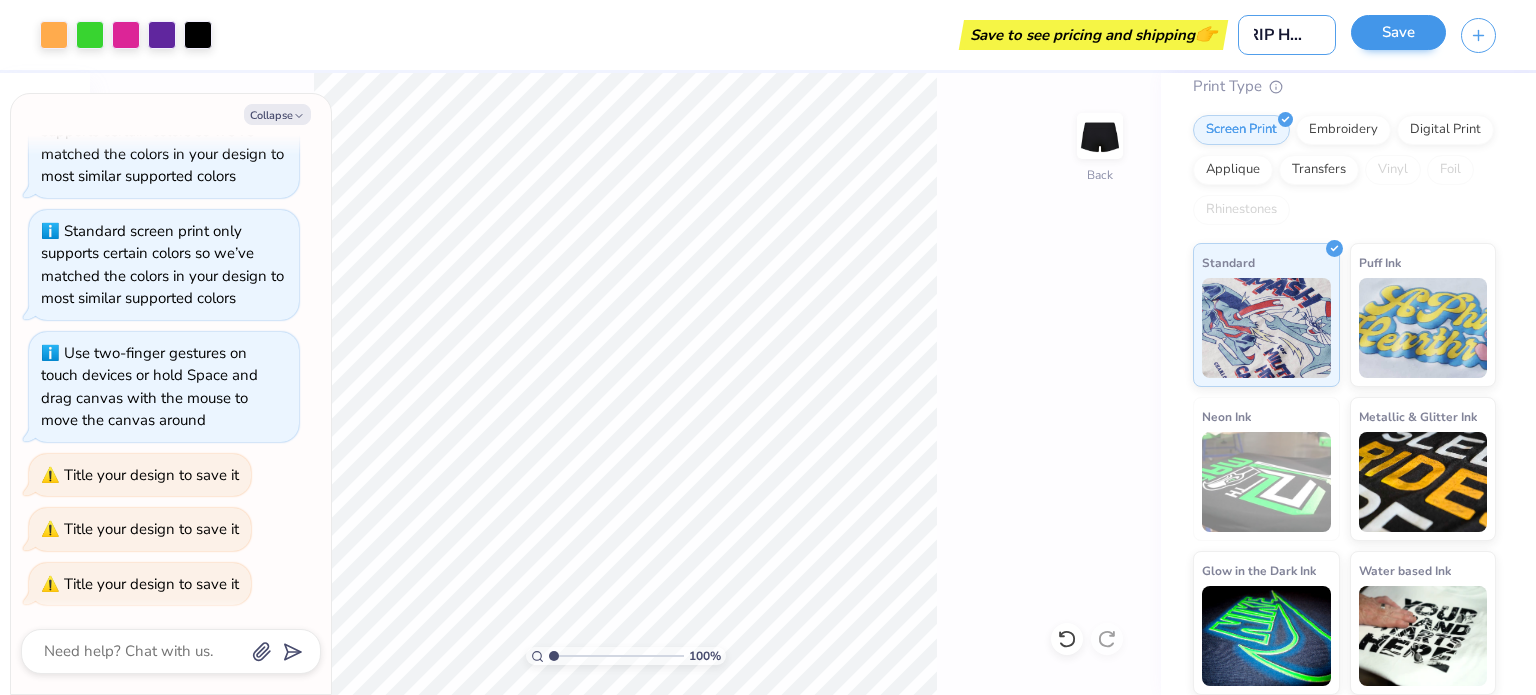 type on "GRIP HERE" 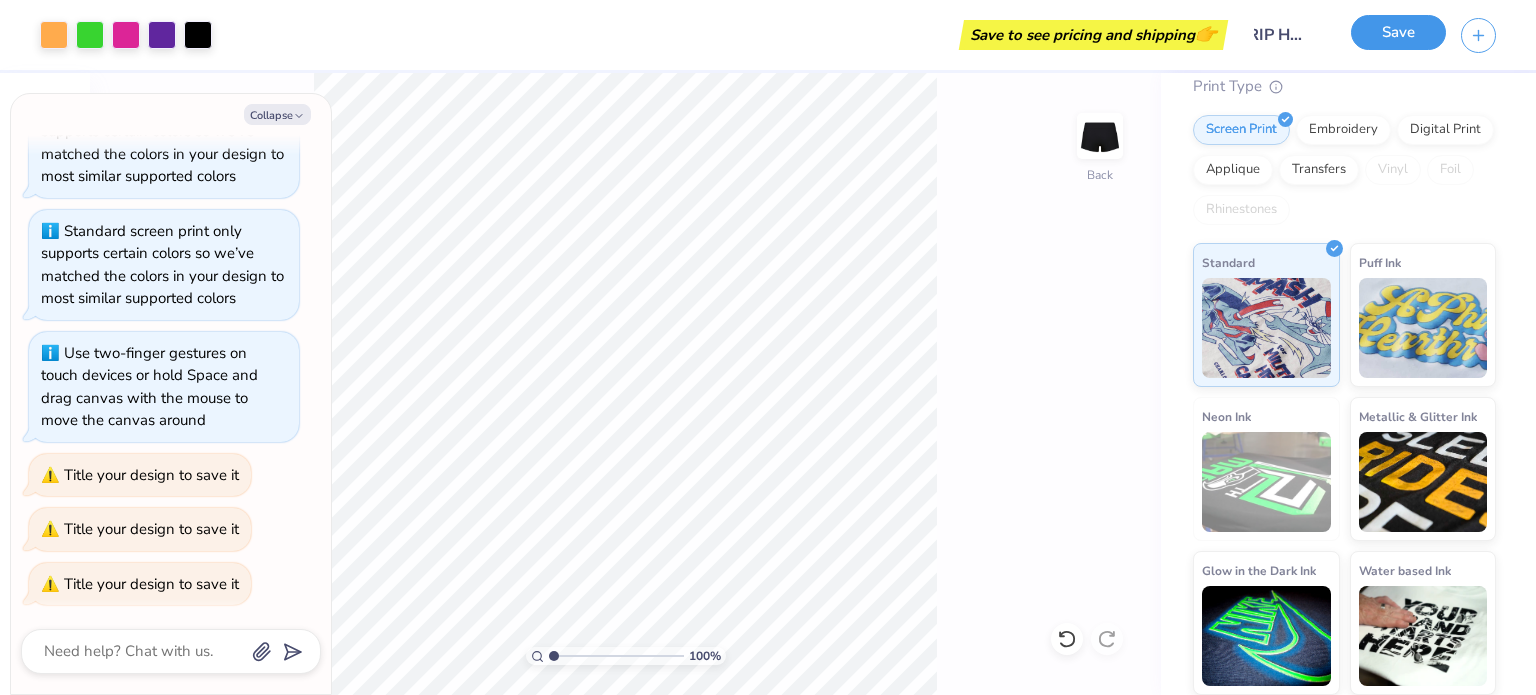 scroll, scrollTop: 0, scrollLeft: 0, axis: both 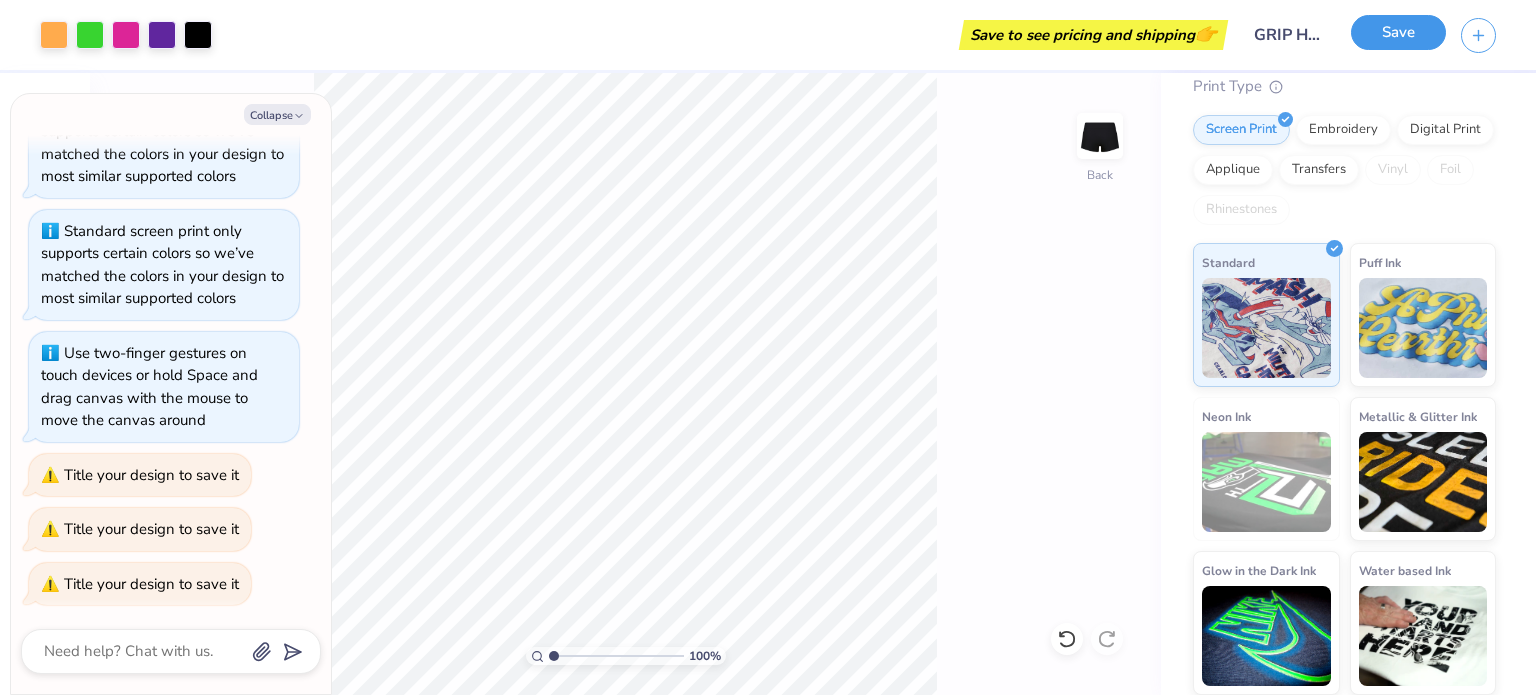click on "Save" at bounding box center (1398, 32) 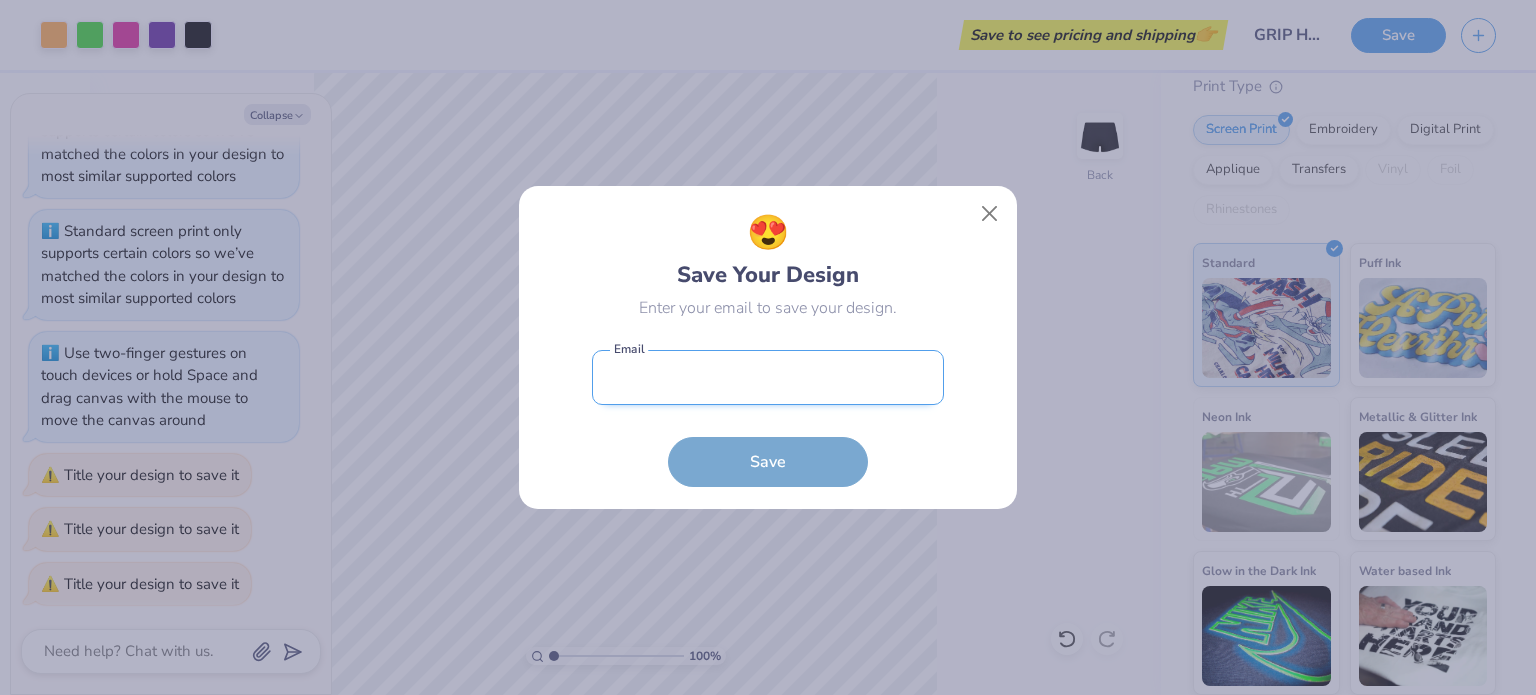 click at bounding box center (768, 377) 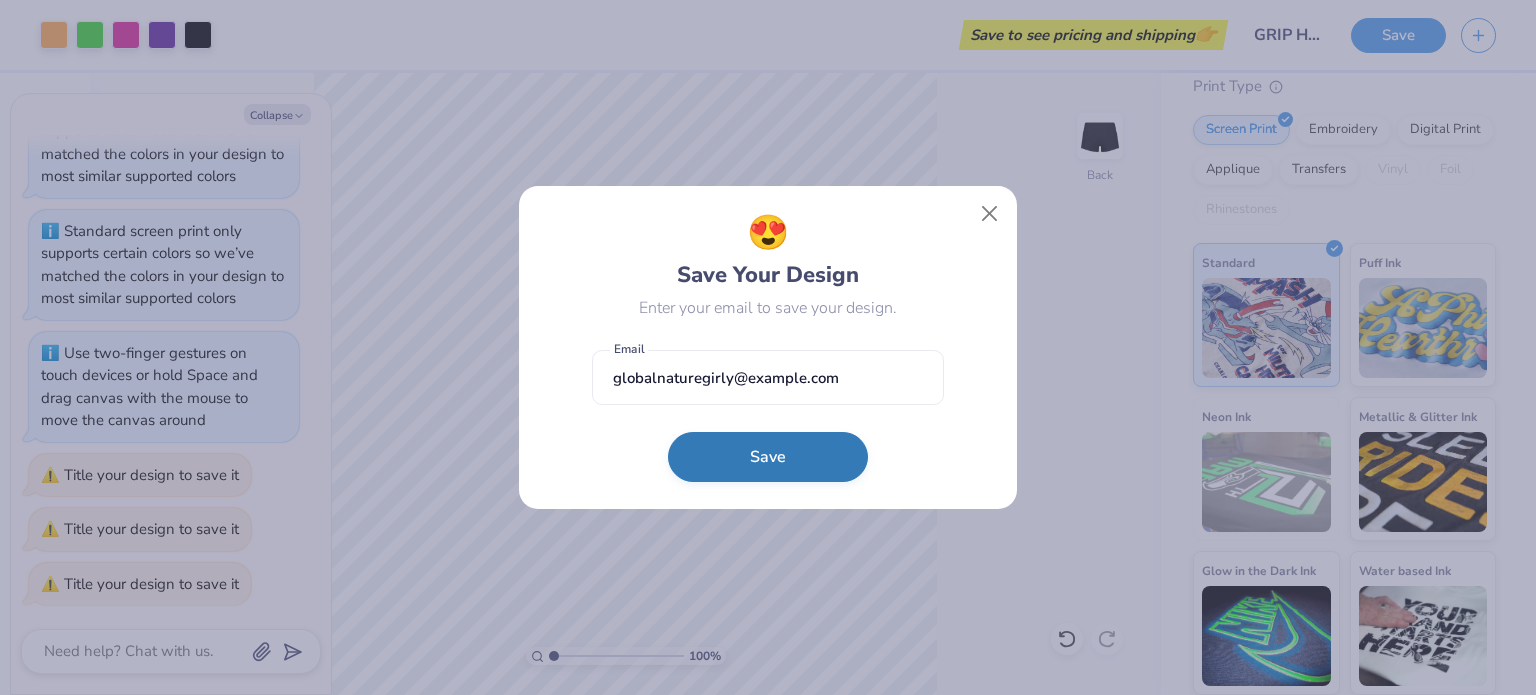 click on "Save" at bounding box center (768, 457) 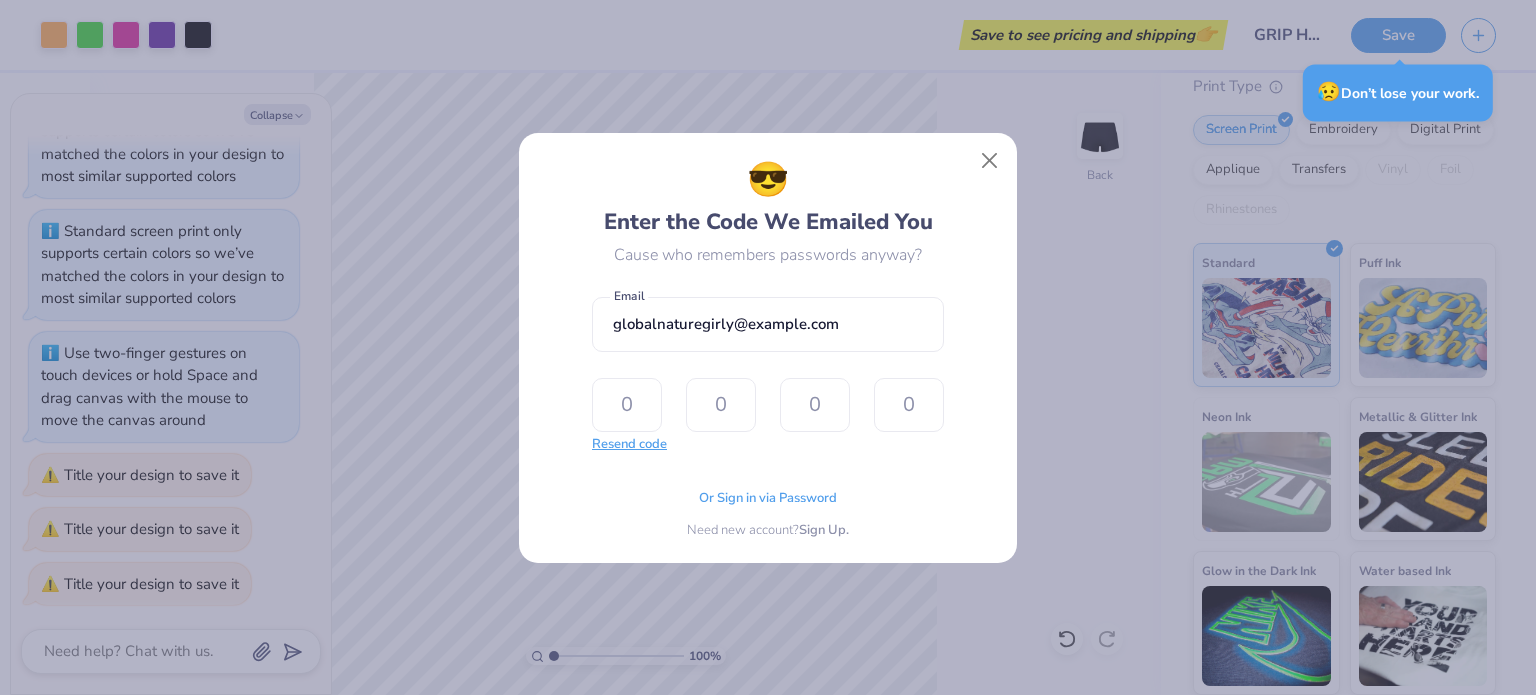 click on "Resend code" at bounding box center [629, 445] 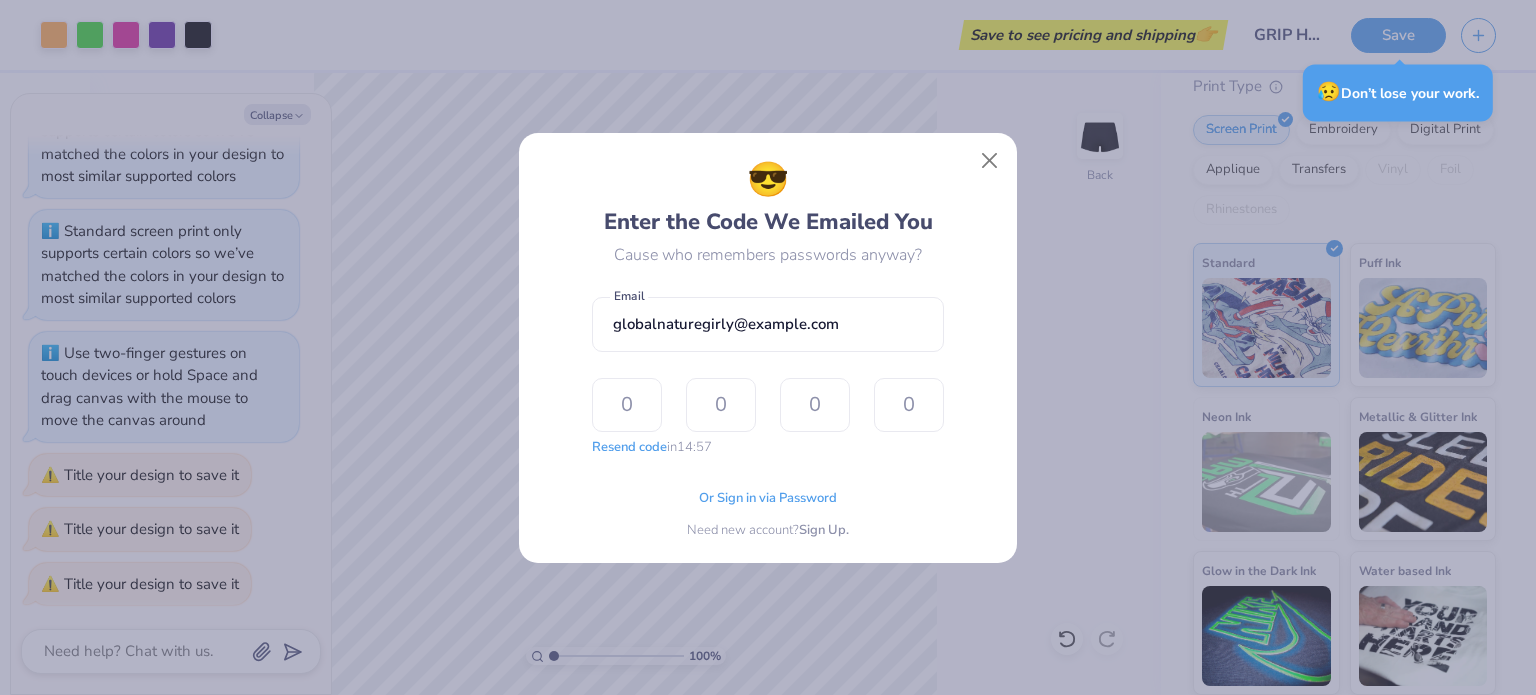 type on "x" 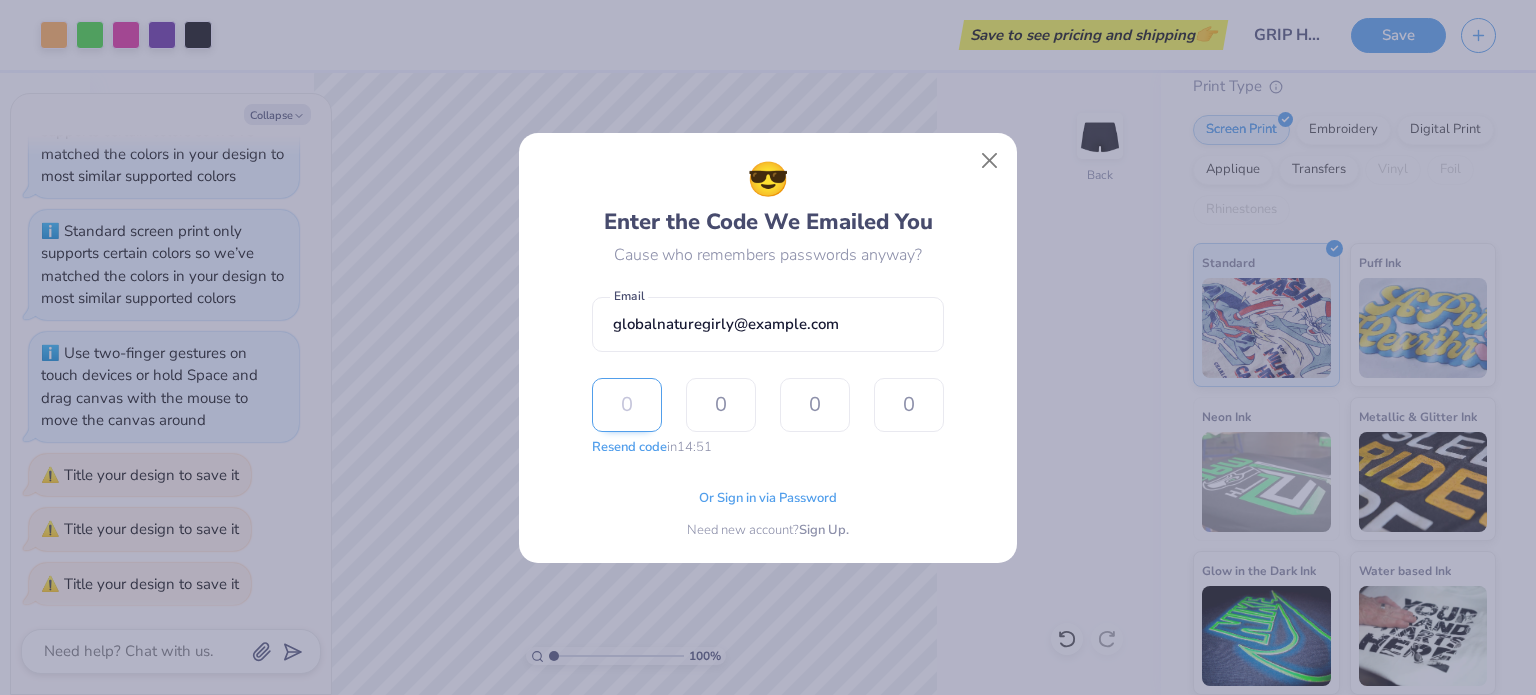 click at bounding box center [627, 405] 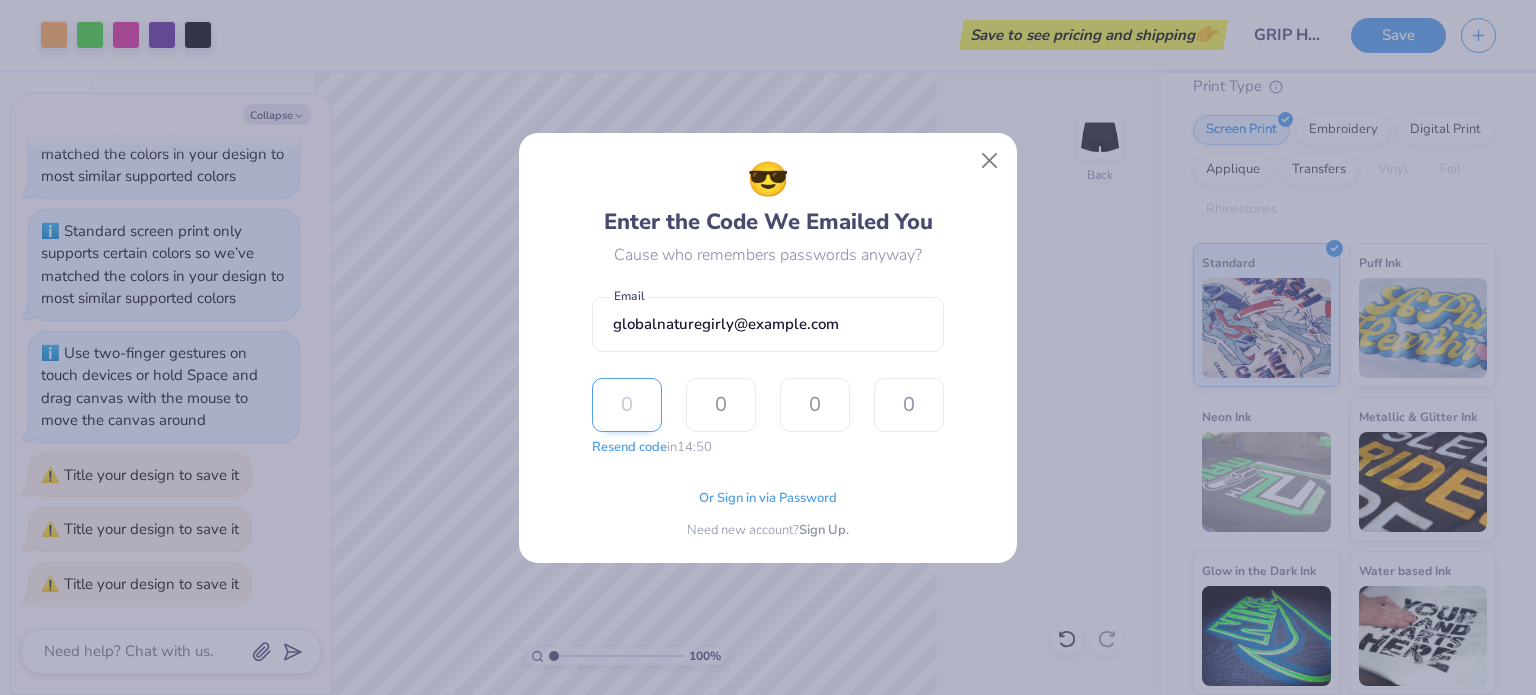 type on "8" 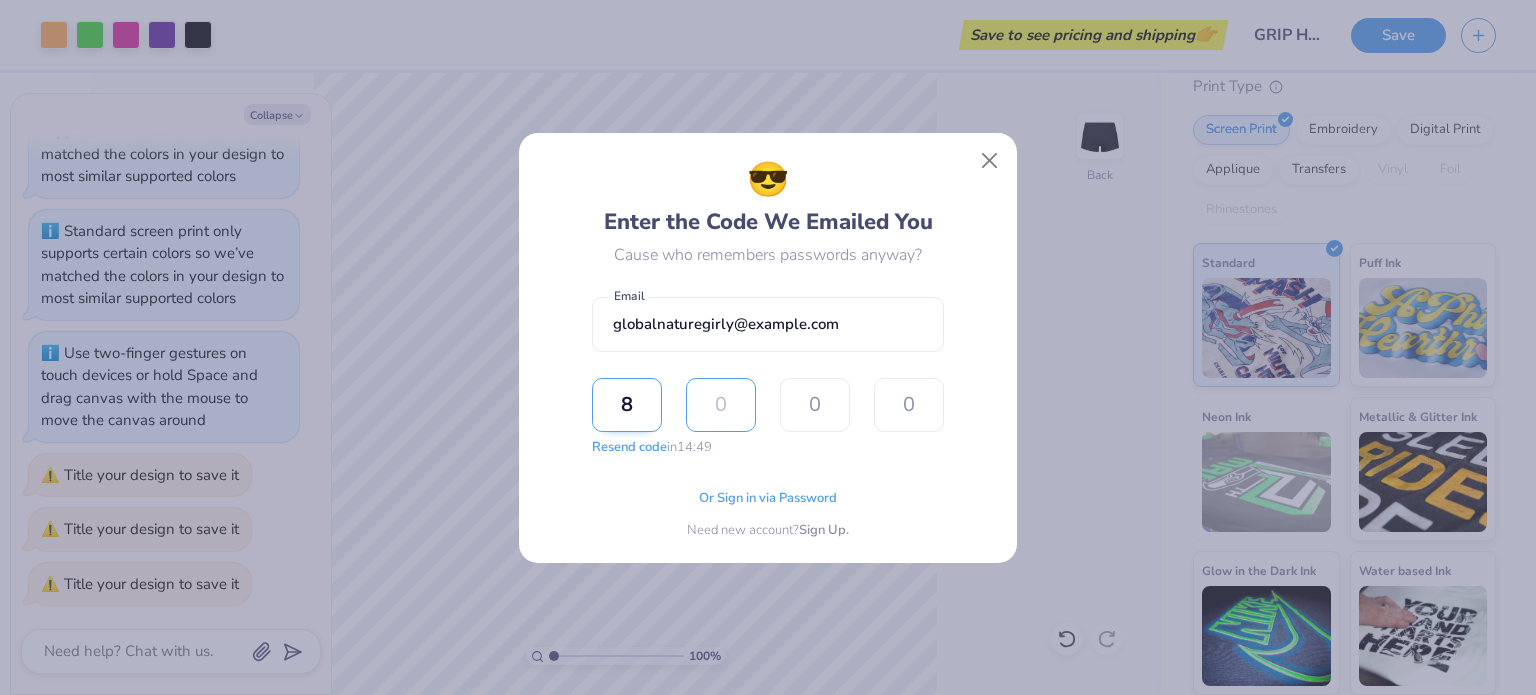 type on "6" 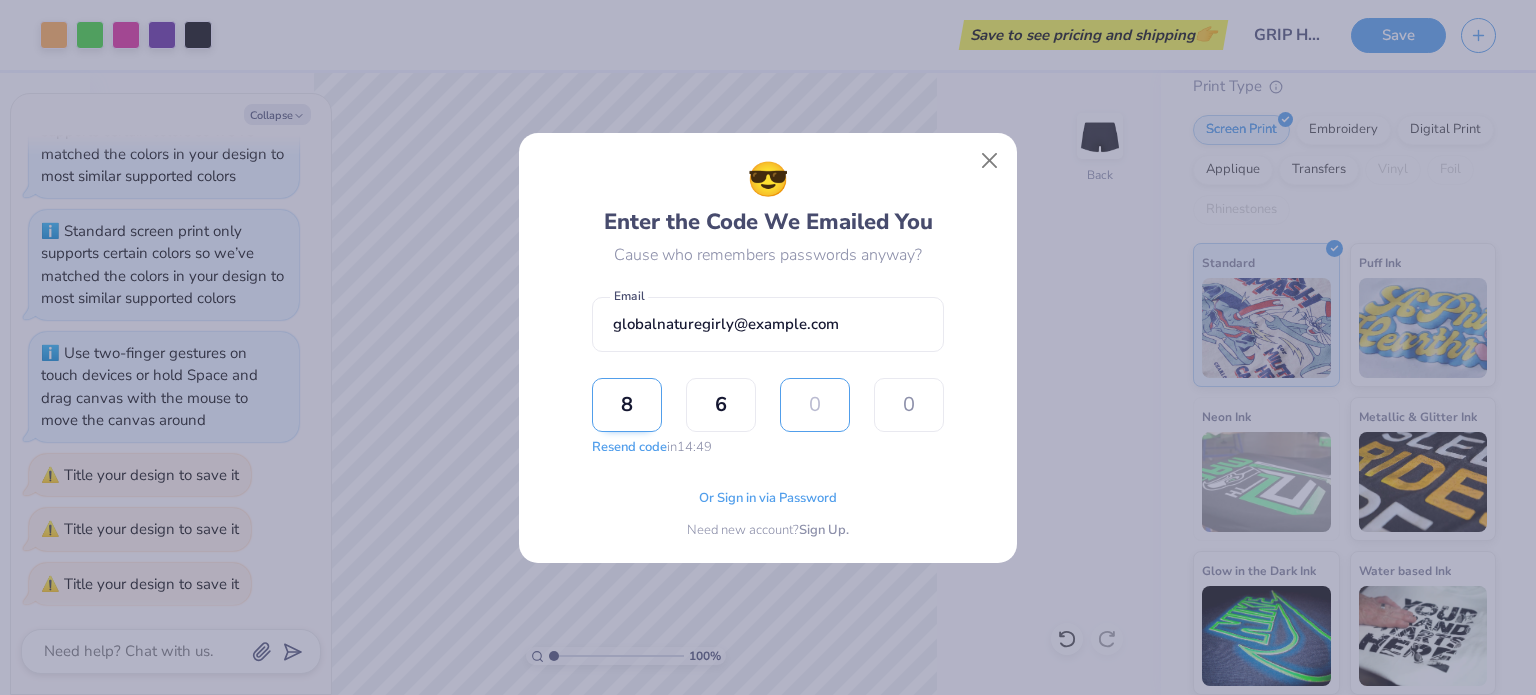 type on "5" 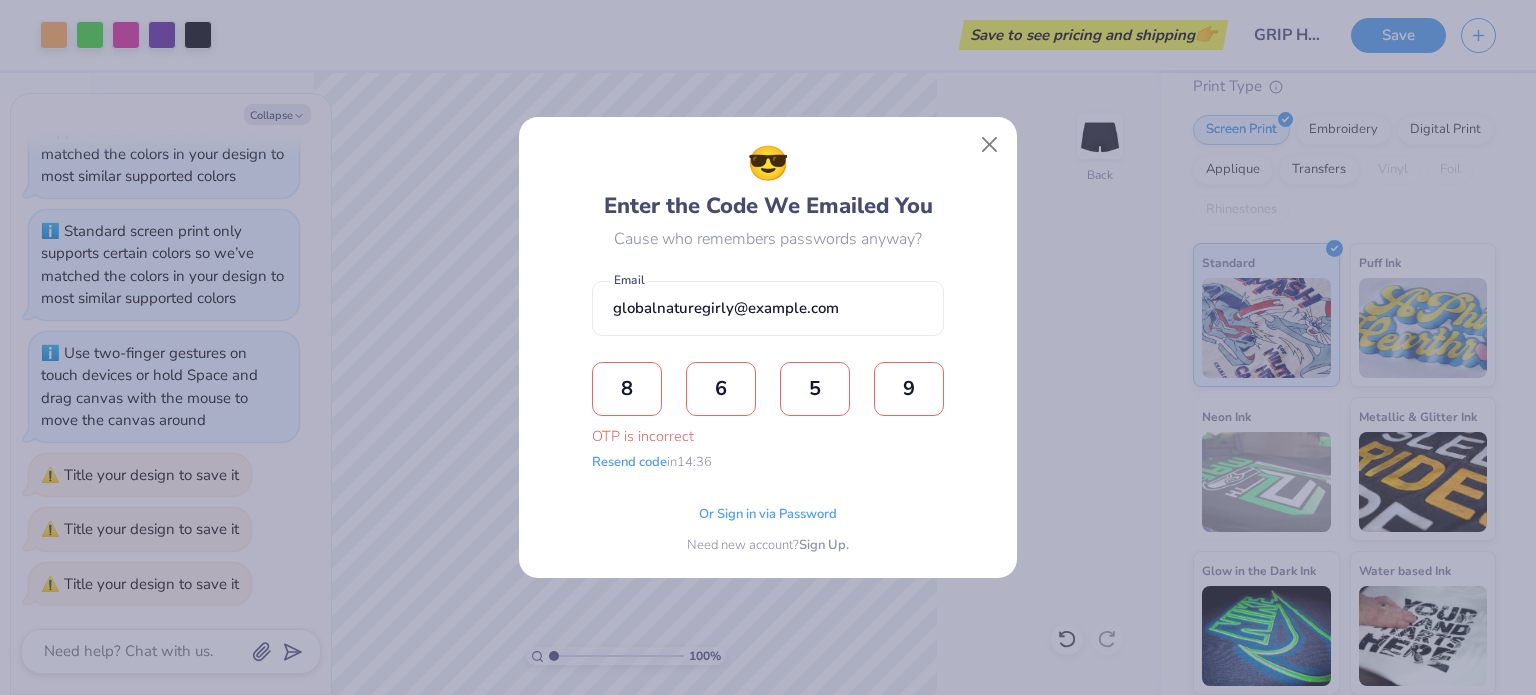 type on "9" 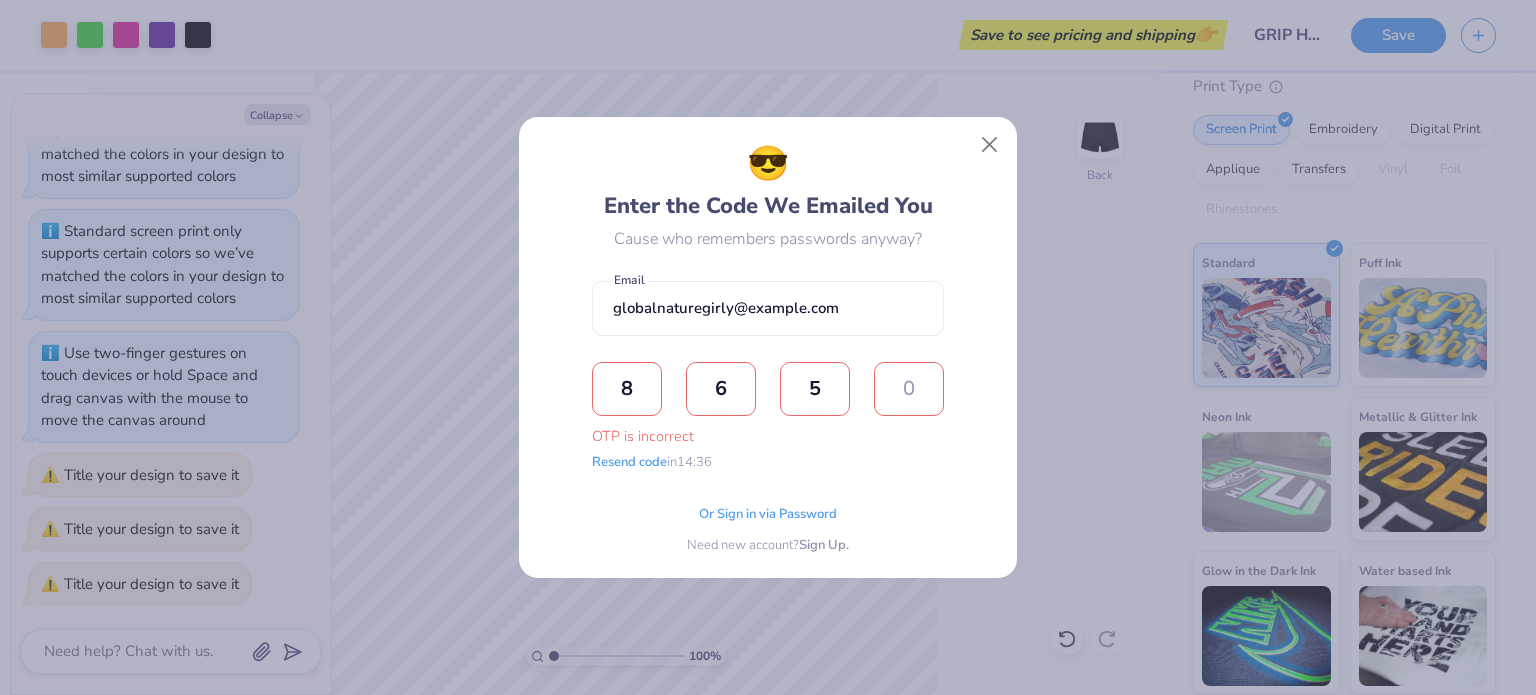 type 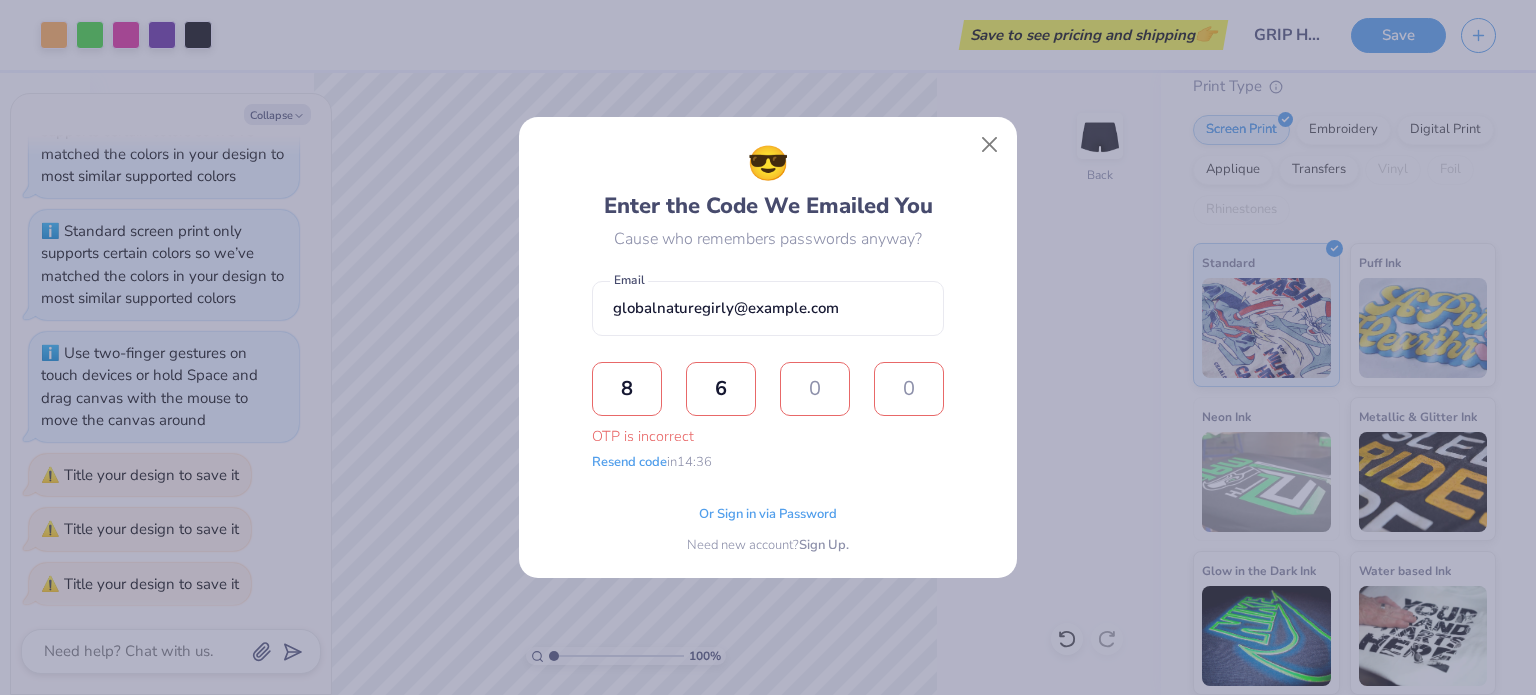 type 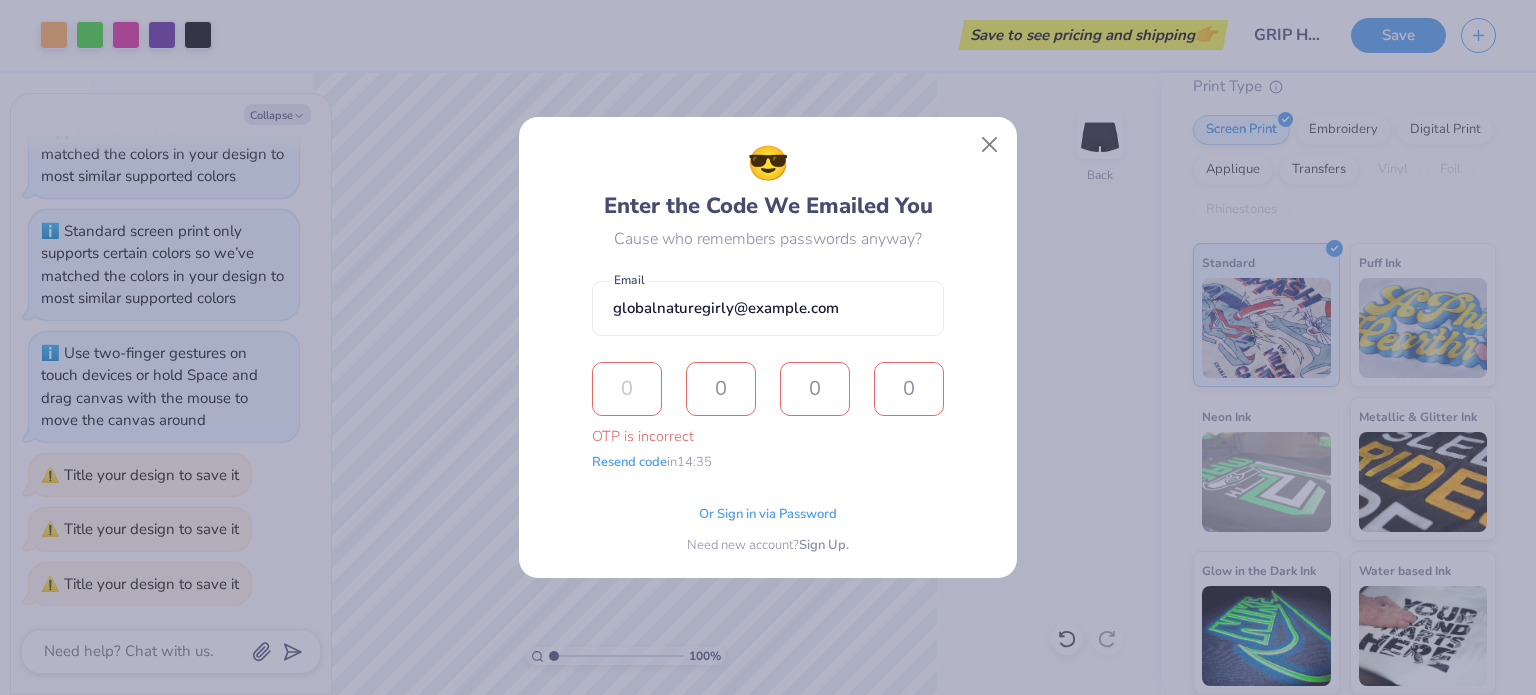 type on "1" 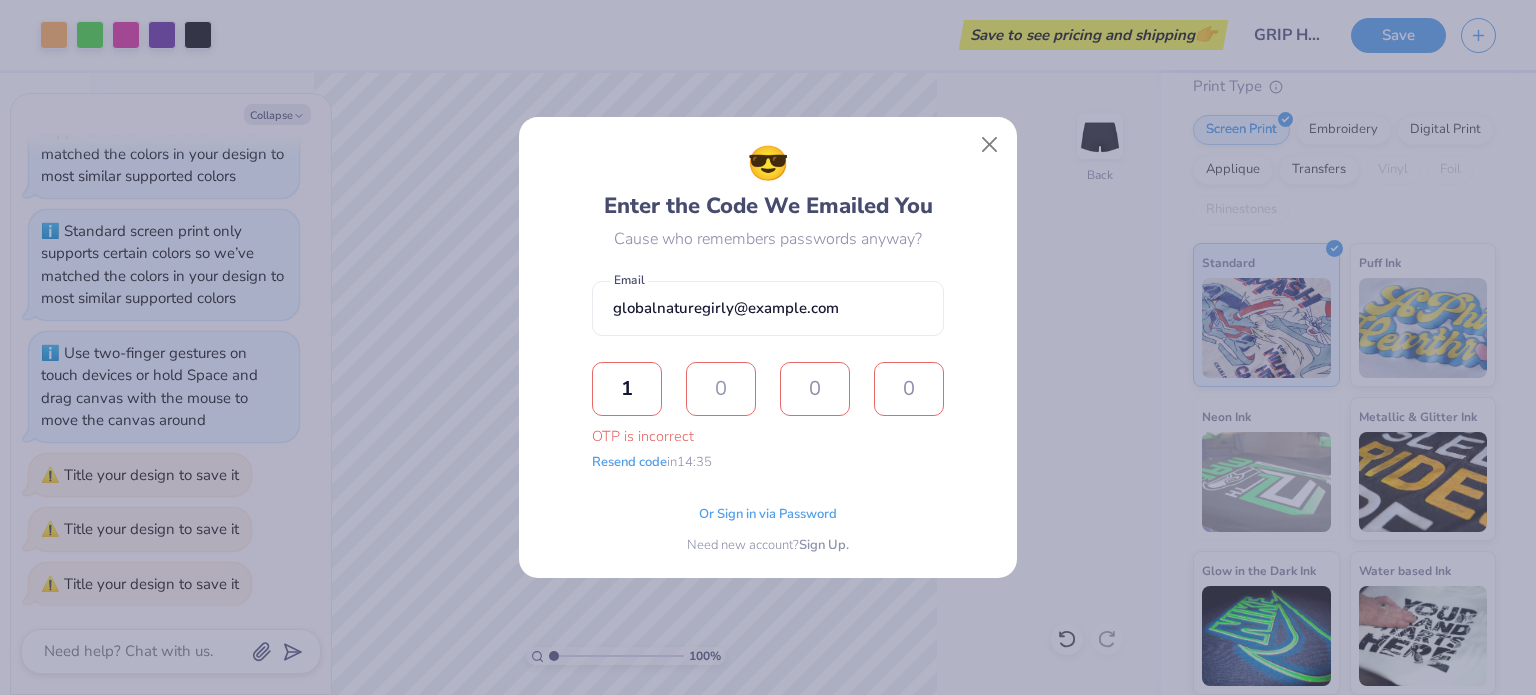 type on "5" 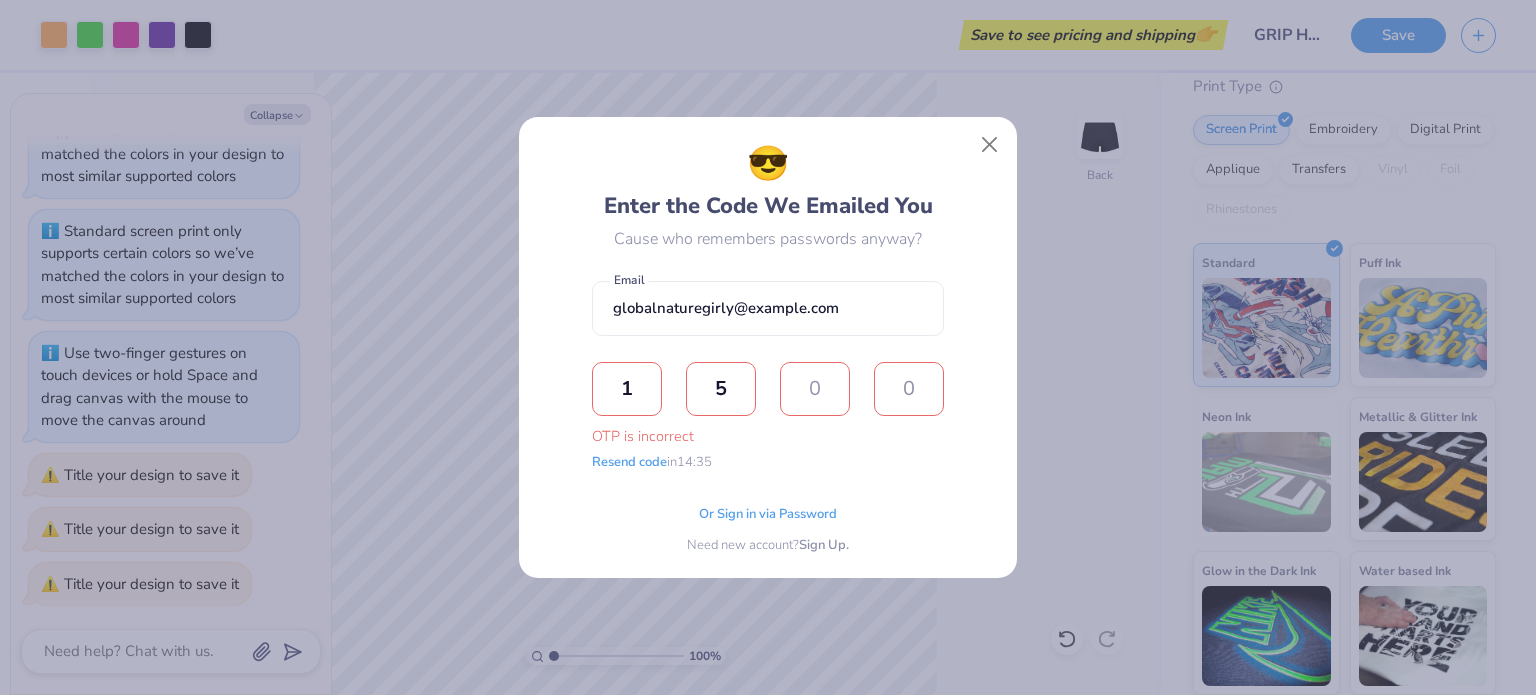 type on "6" 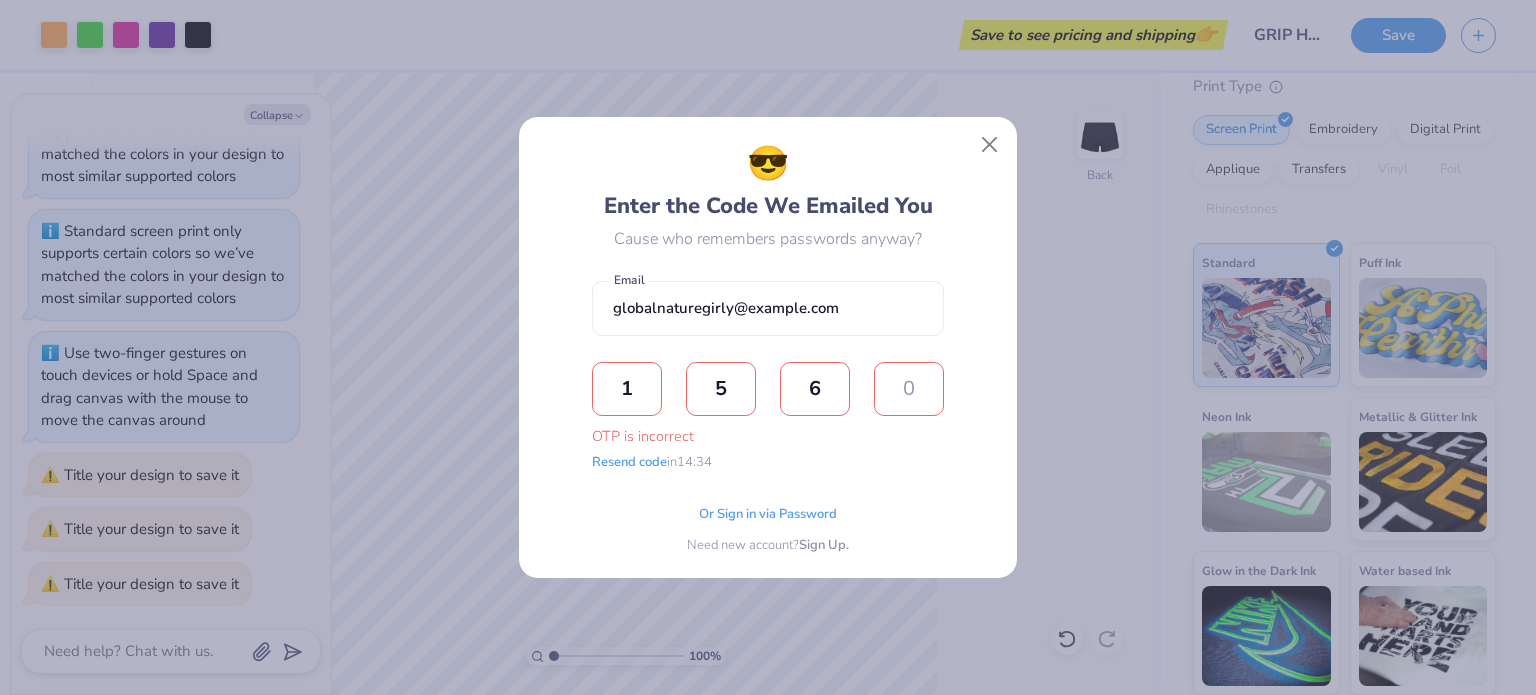 type on "1" 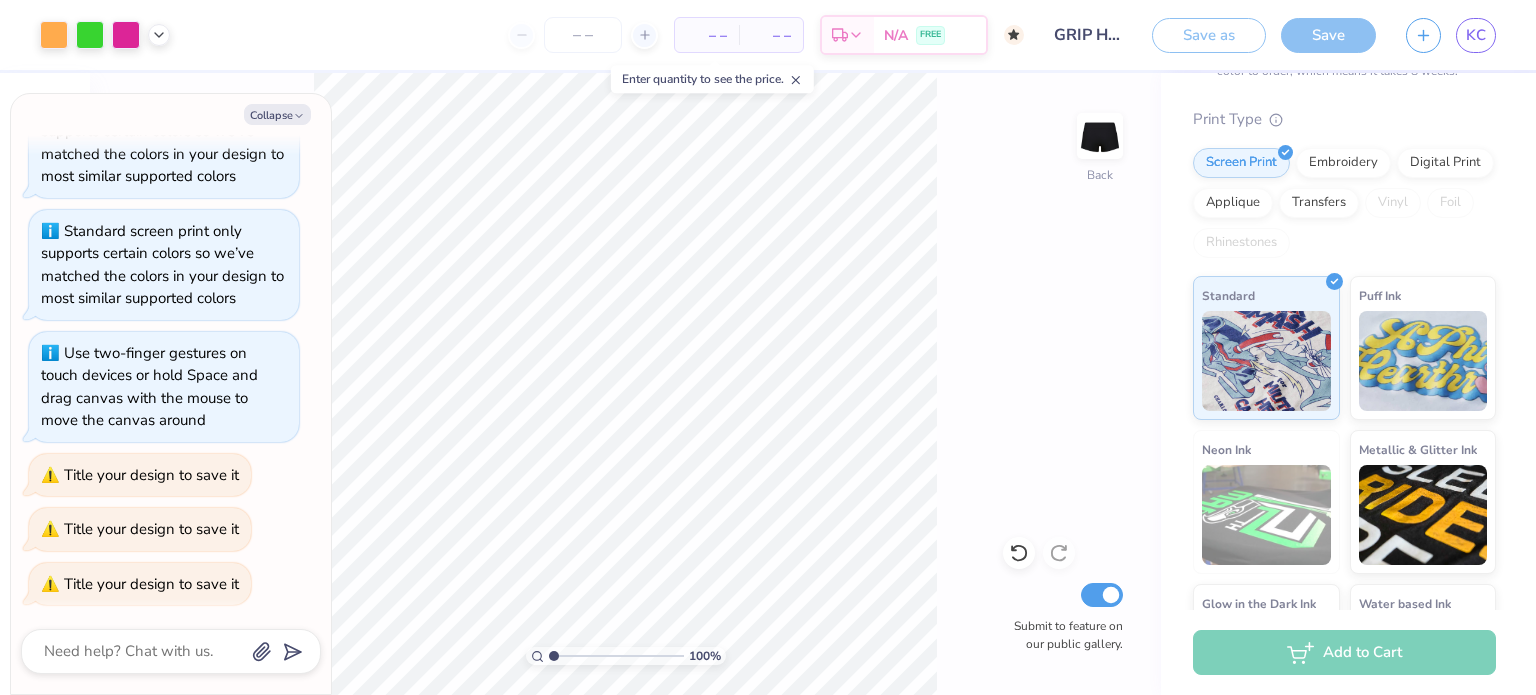 type on "x" 